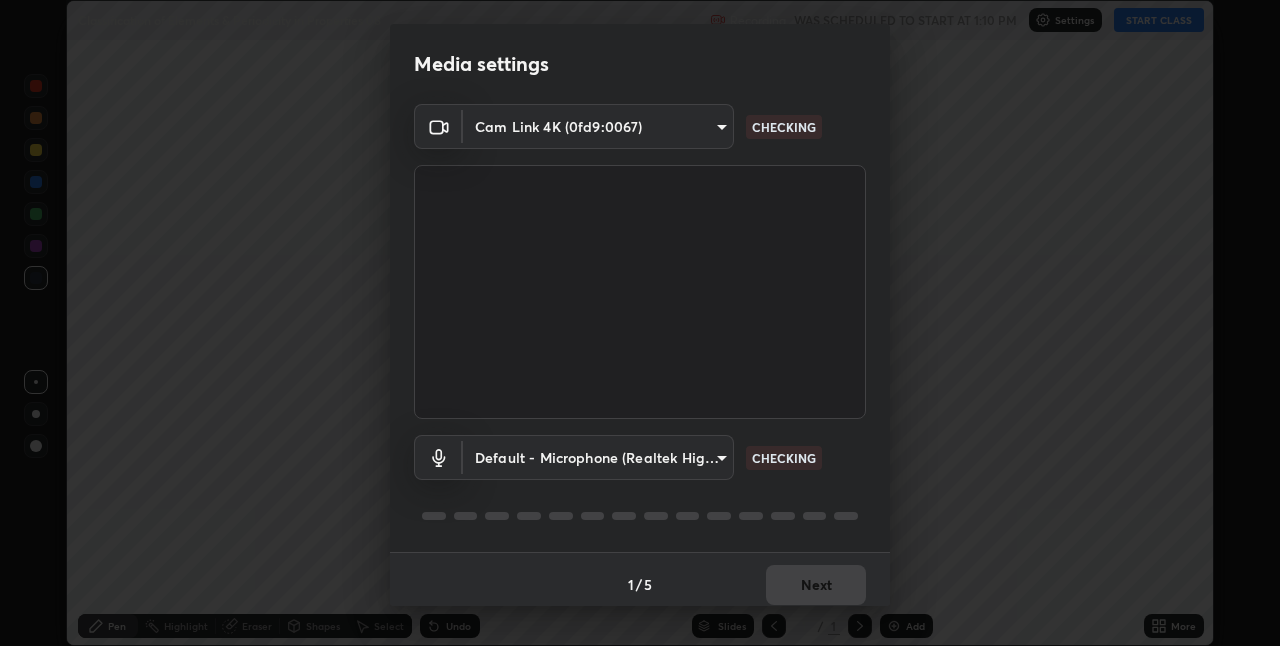scroll, scrollTop: 0, scrollLeft: 0, axis: both 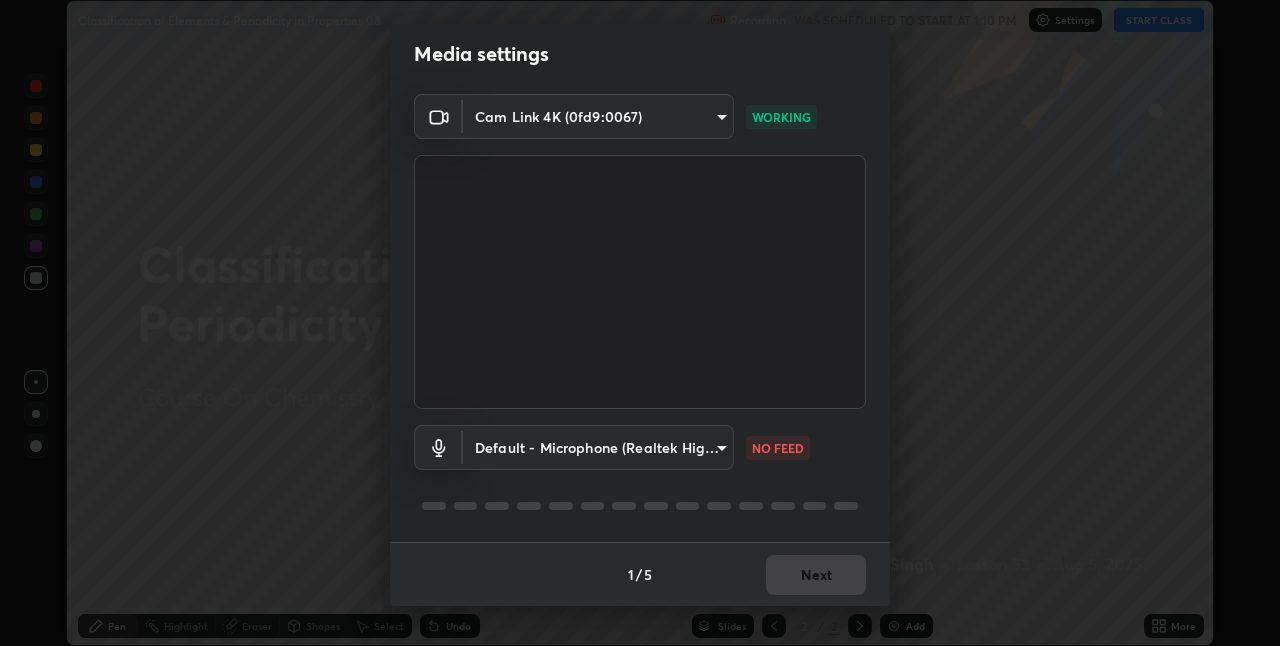 click on "Erase all Classification of Elements & Periodicity in Properties 08 Recording WAS SCHEDULED TO START AT 1:10 PM Settings START CLASS Setting up your live class Classification of Elements & Periodicity in Properties 08 • L53 of Course On Chemistry for NEET Growth 1 [YEAR] [PERSON] Pen Highlight Eraser Shapes Select Undo Slides 2 / 2 Add More No doubts shared Encourage your learners to ask a doubt for better clarity Report an issue Reason for reporting Buffering Chat not working Audio - Video sync issue Educator video quality low ​ Attach an image Report Media settings Cam Link 4K (0fd9:0067) 867a7066ee9414f8800d9839686e8abb743b0a1d7bafaa0ad74e86a357021f15 WORKING Default - Microphone (Realtek High Definition Audio) default NO FEED 1 / 5 Next" at bounding box center (640, 323) 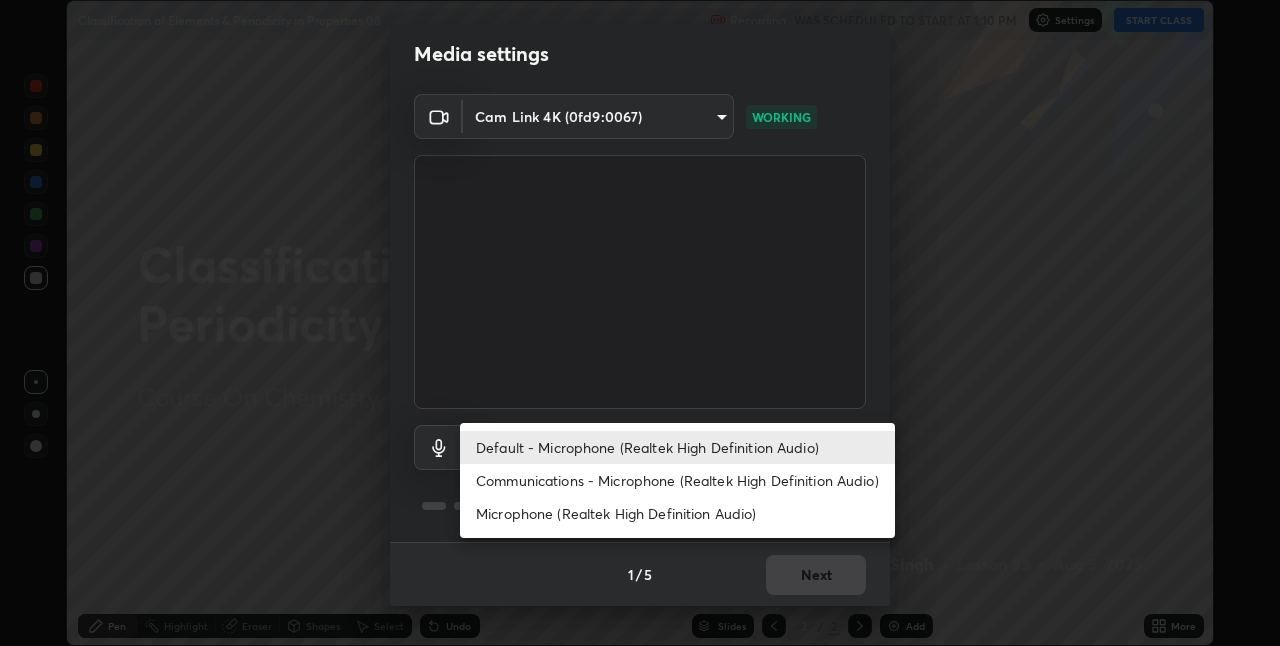 click on "Communications - Microphone (Realtek High Definition Audio)" at bounding box center [677, 480] 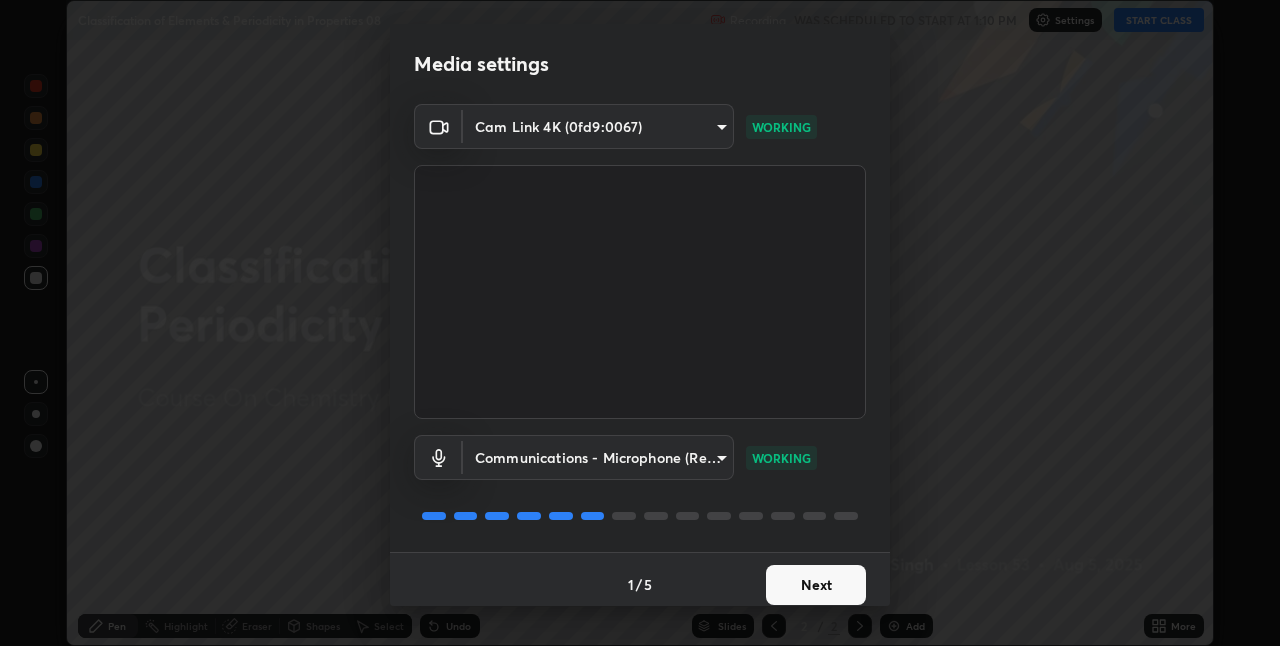 scroll, scrollTop: 10, scrollLeft: 0, axis: vertical 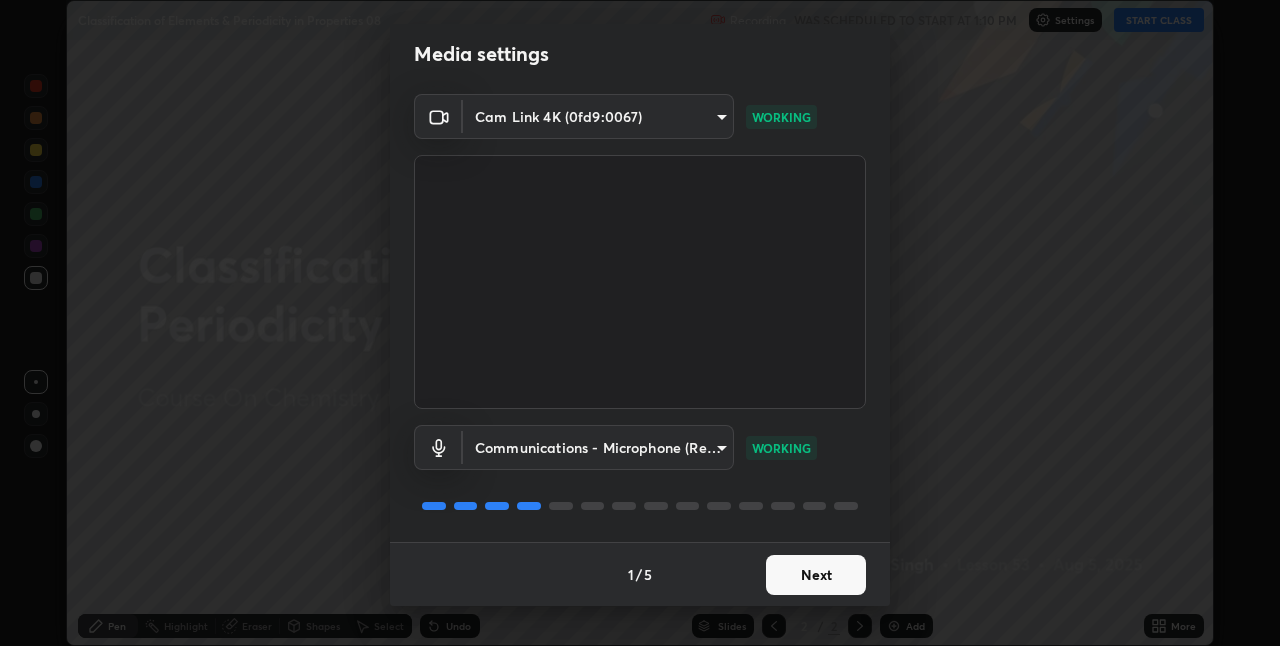 click on "Next" at bounding box center (816, 575) 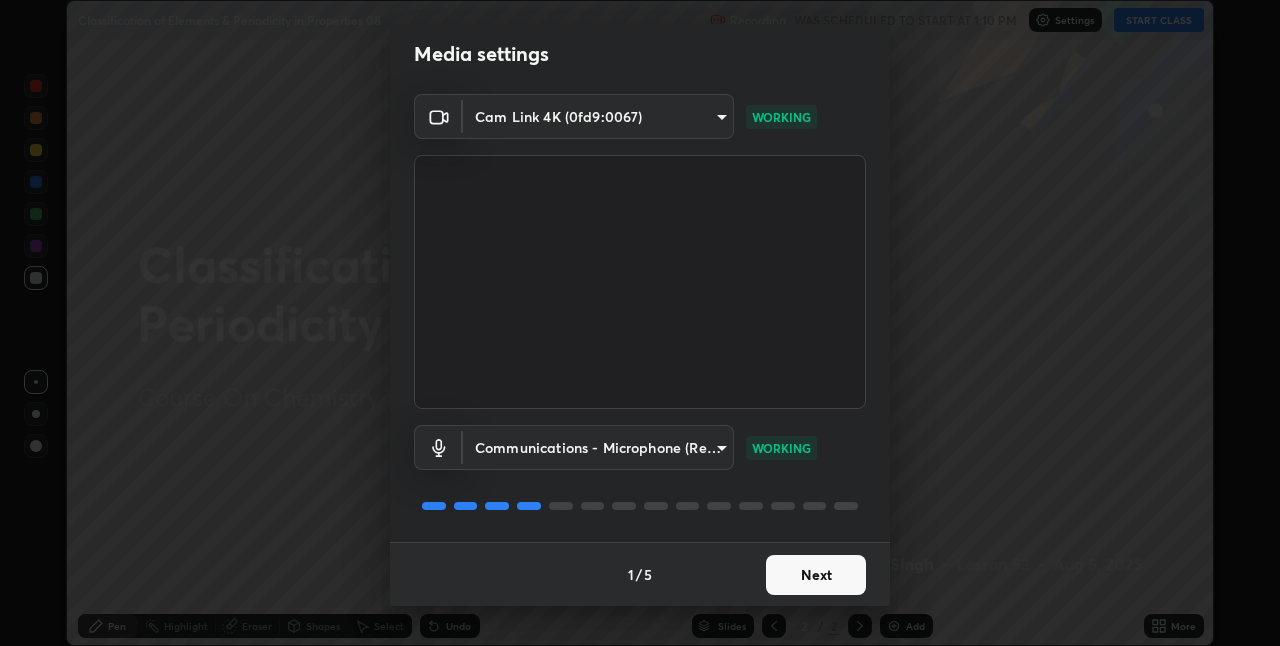 scroll, scrollTop: 0, scrollLeft: 0, axis: both 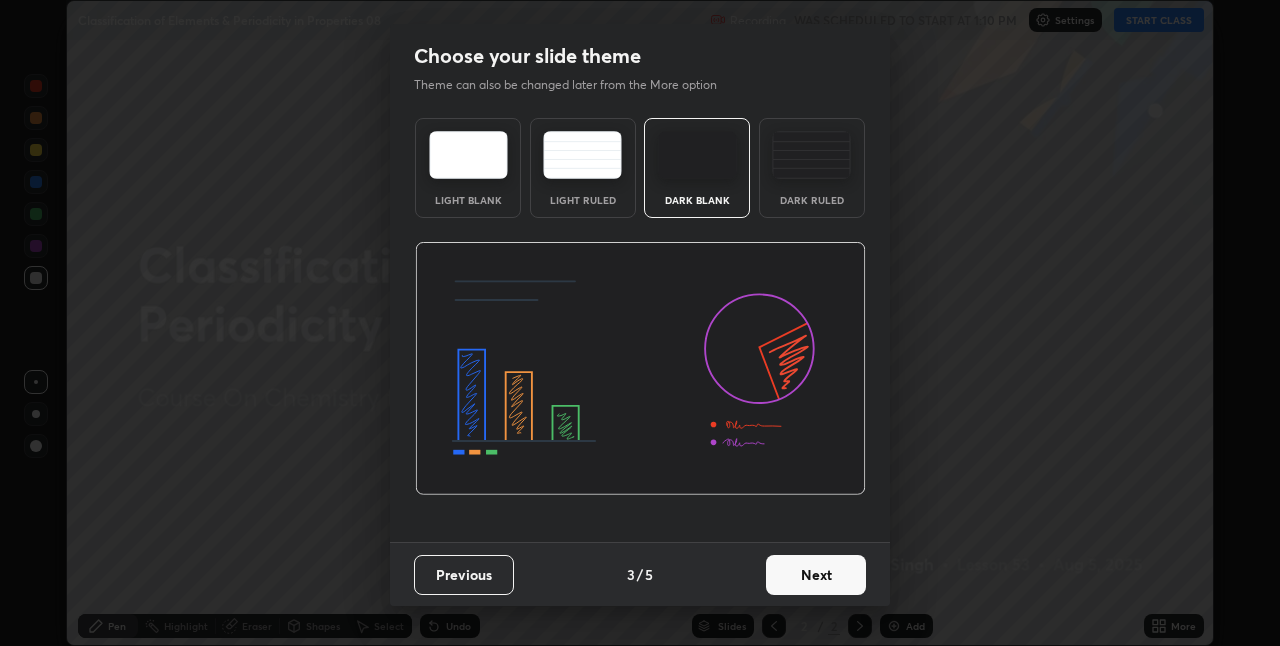 click on "Next" at bounding box center (816, 575) 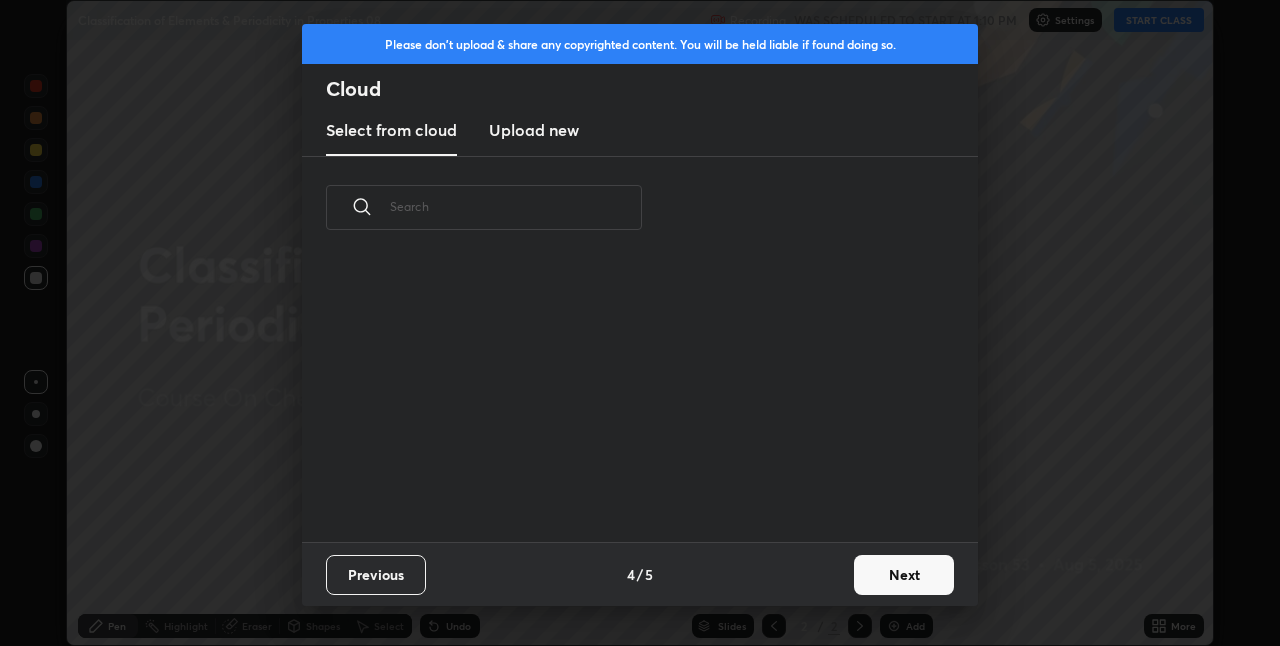click on "Previous 4 / 5 Next" at bounding box center (640, 574) 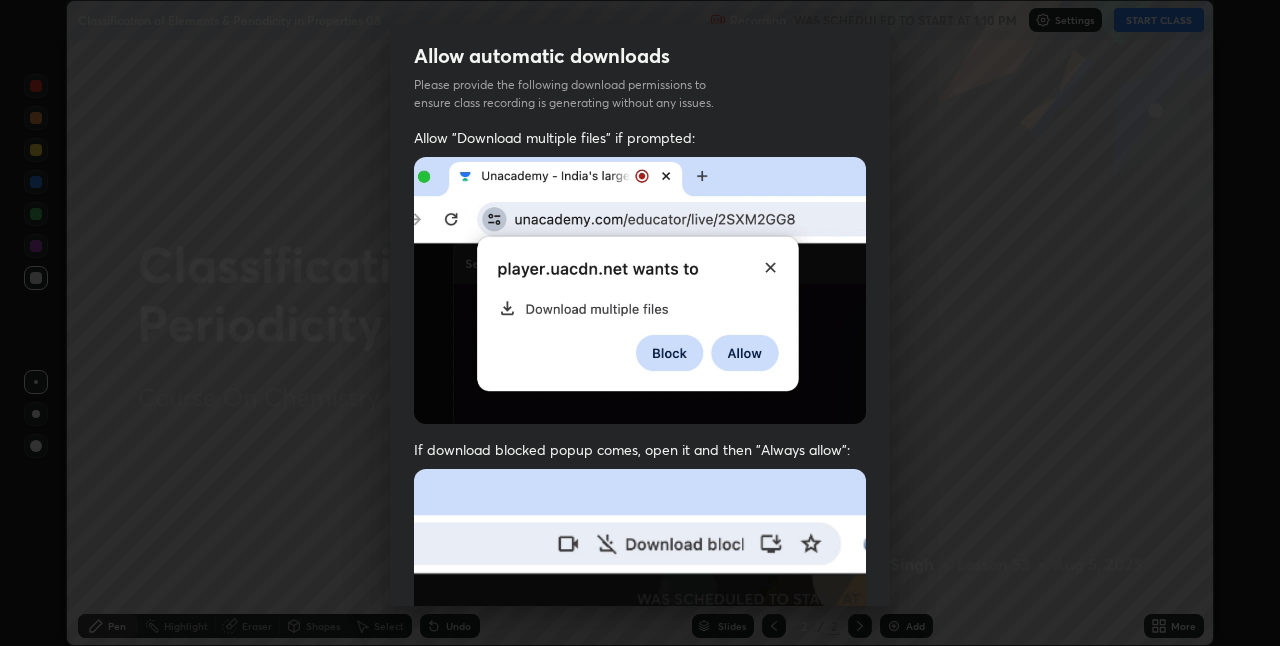 click on "Allow "Download multiple files" if prompted: If download blocked popup comes, open it and then "Always allow": I agree that if I don't provide required permissions, class recording will not be generated" at bounding box center (640, 549) 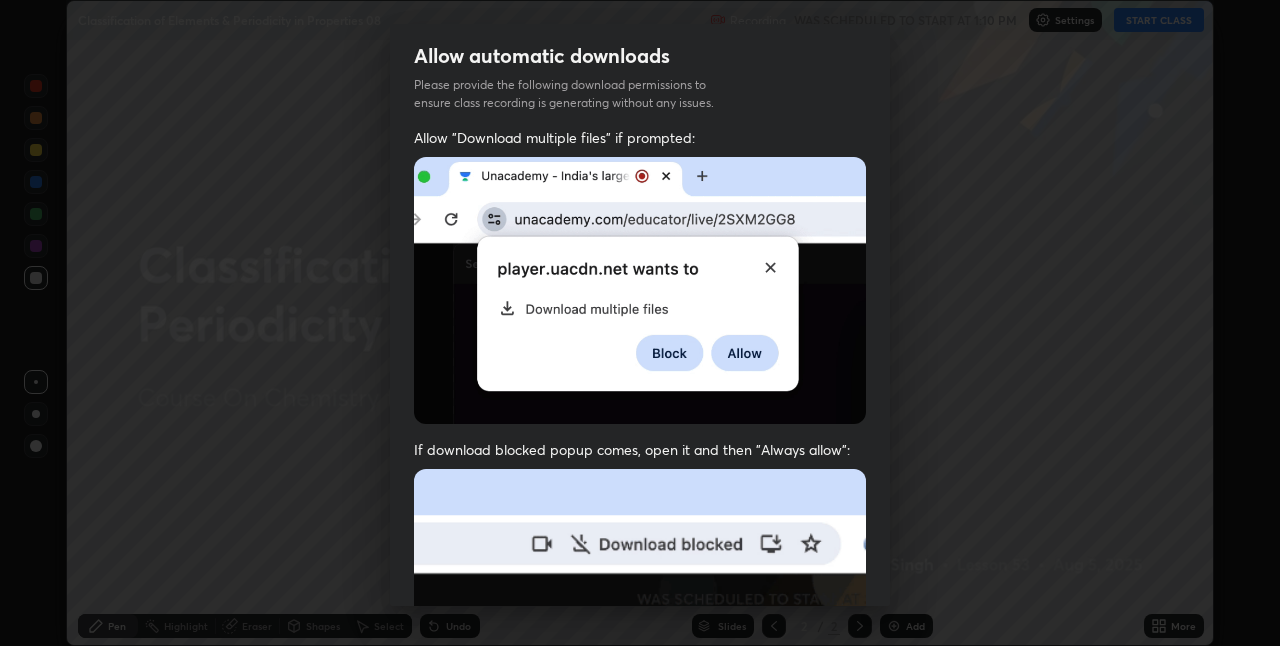 click on "Allow "Download multiple files" if prompted: If download blocked popup comes, open it and then "Always allow": I agree that if I don't provide required permissions, class recording will not be generated" at bounding box center [640, 549] 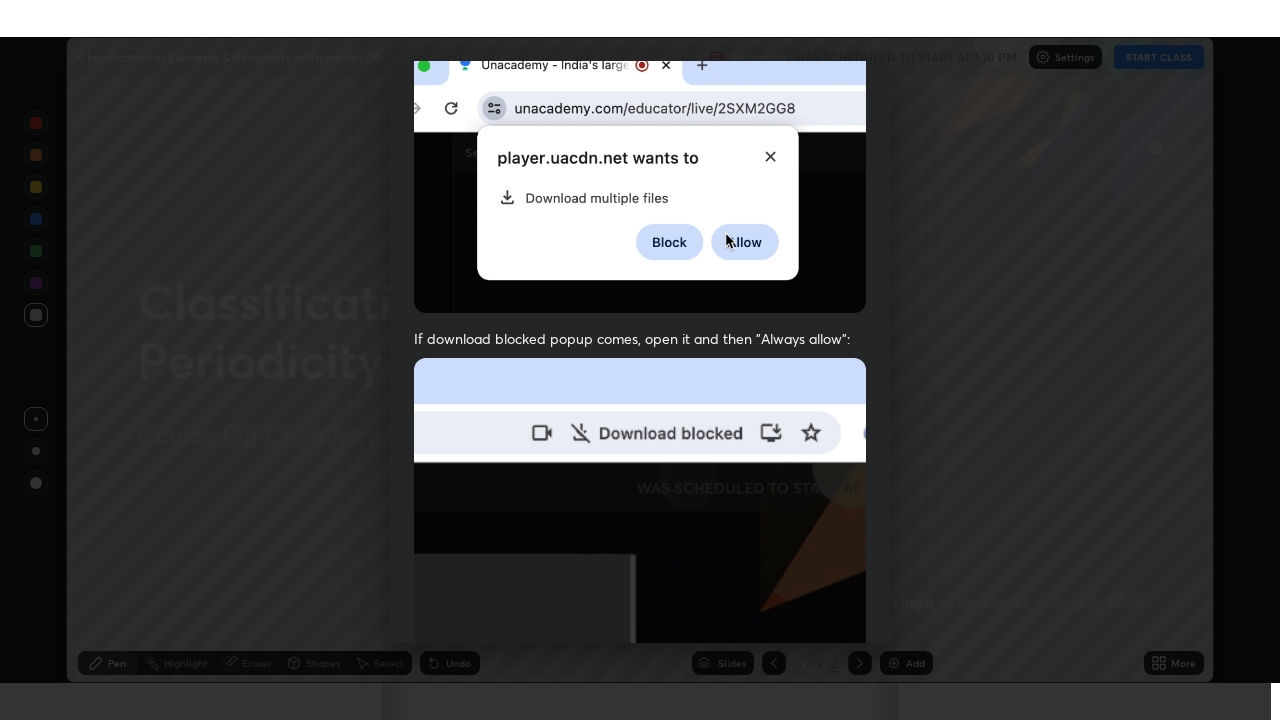 scroll, scrollTop: 418, scrollLeft: 0, axis: vertical 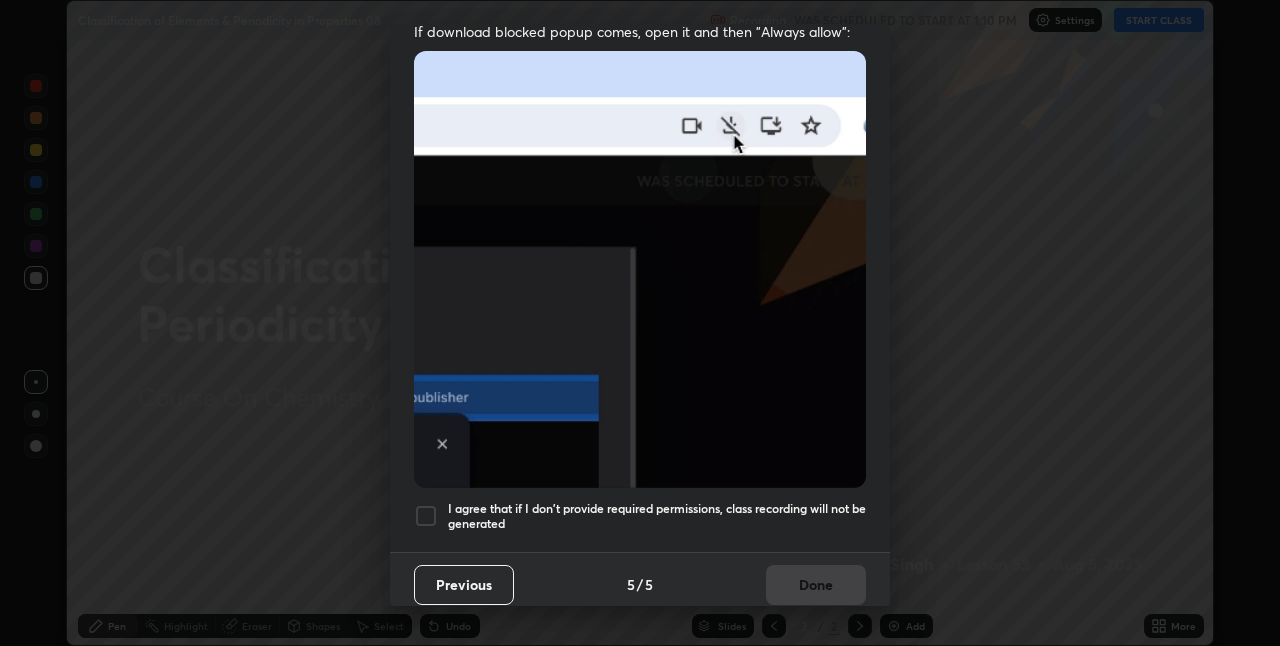 click at bounding box center (426, 516) 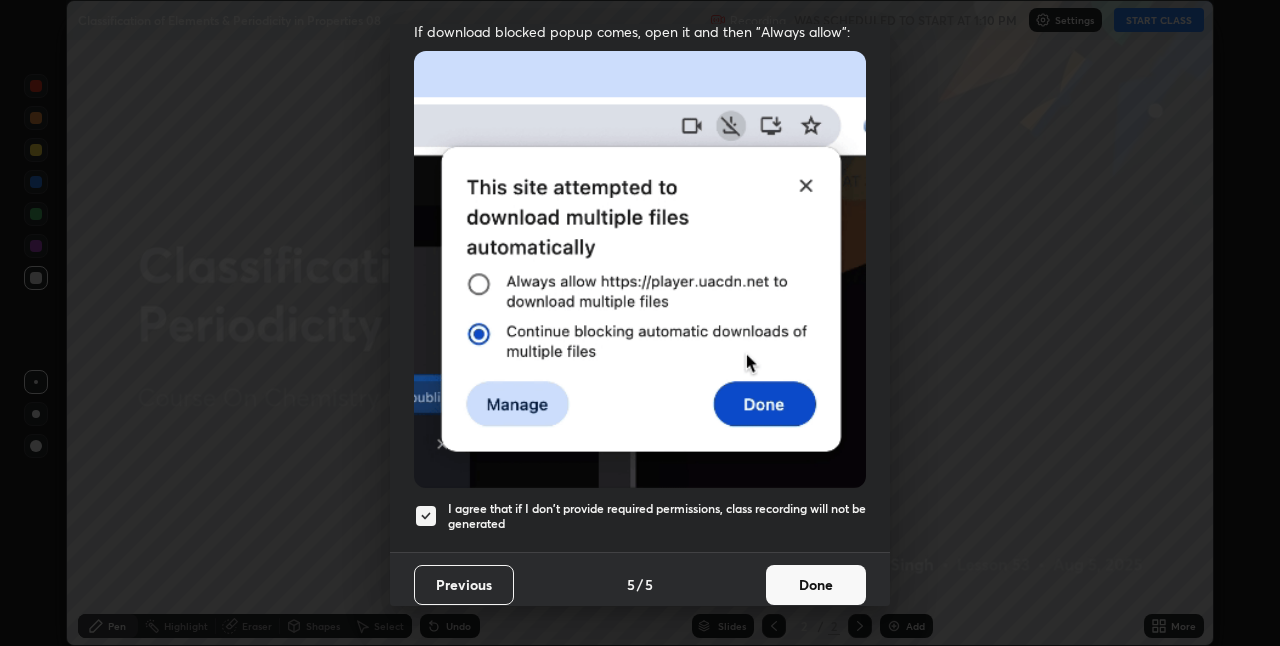 click on "Done" at bounding box center [816, 585] 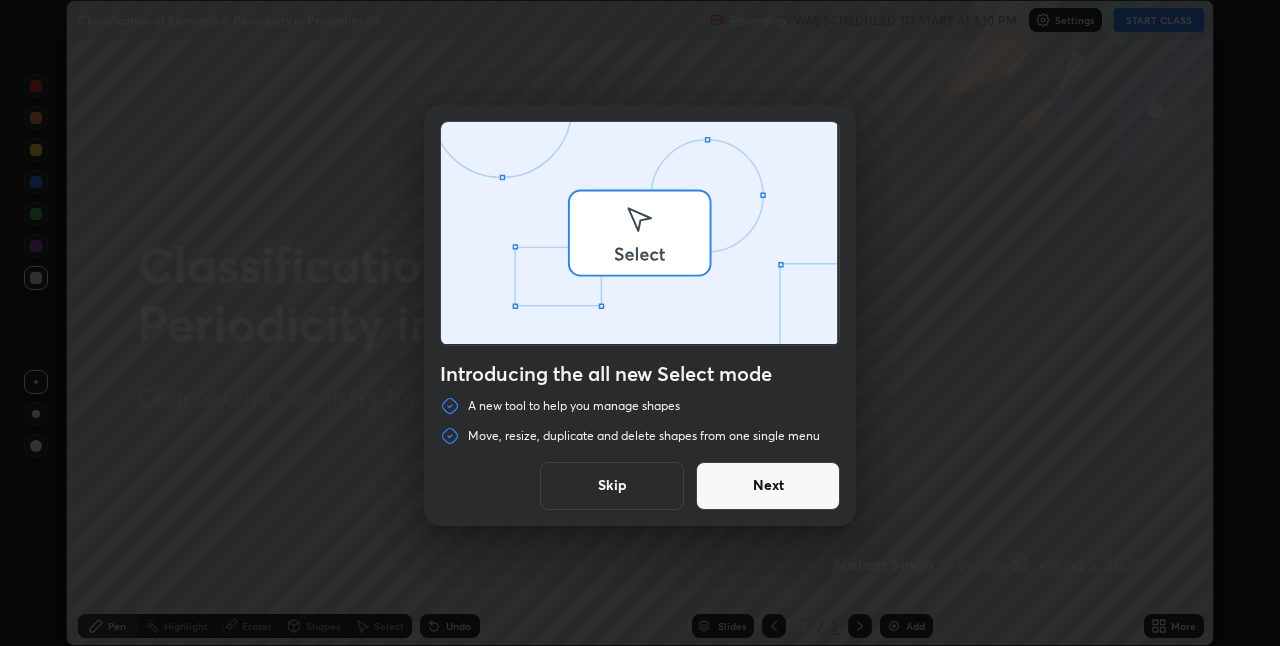 click on "Introducing the all new Select mode A new tool to help you manage shapes Move, resize, duplicate and delete shapes from one single menu Skip Next" at bounding box center (640, 323) 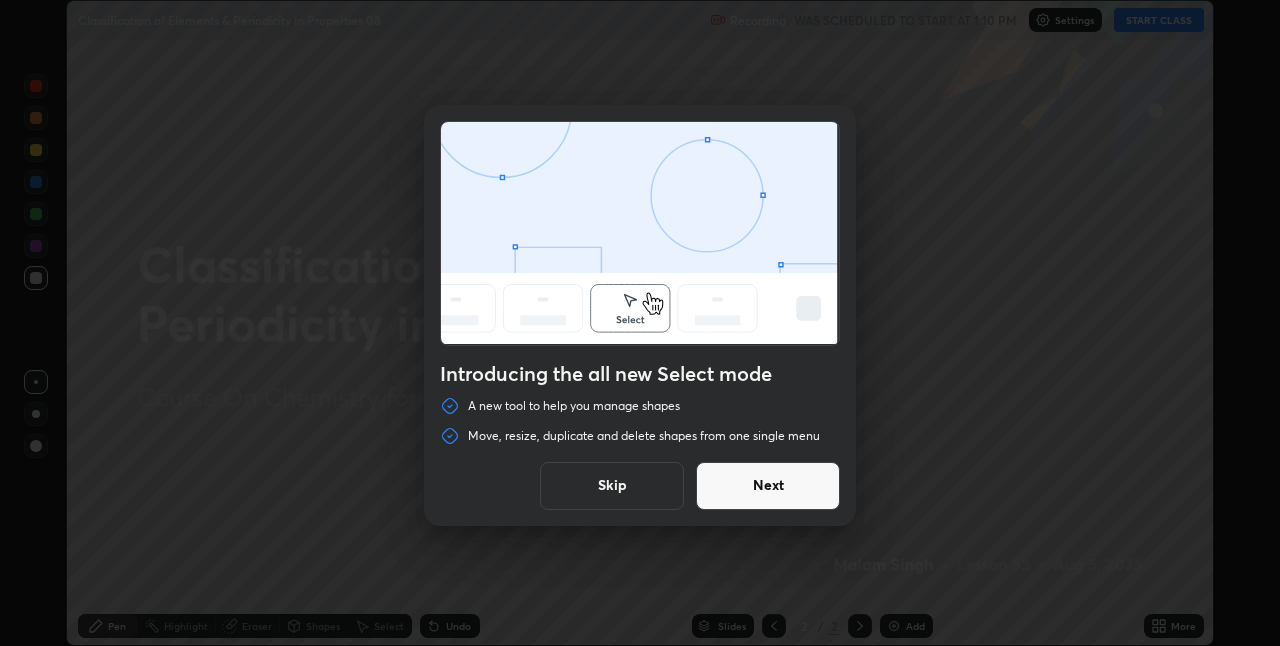click on "Skip" at bounding box center (612, 486) 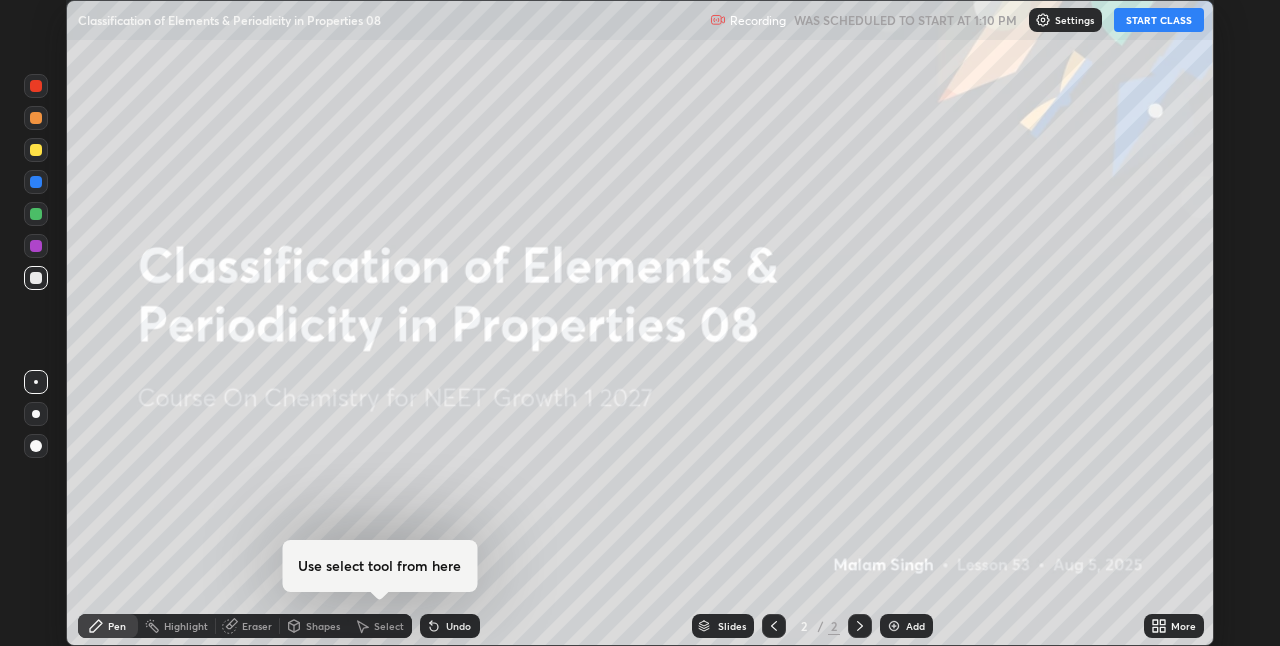 click on "START CLASS" at bounding box center [1159, 20] 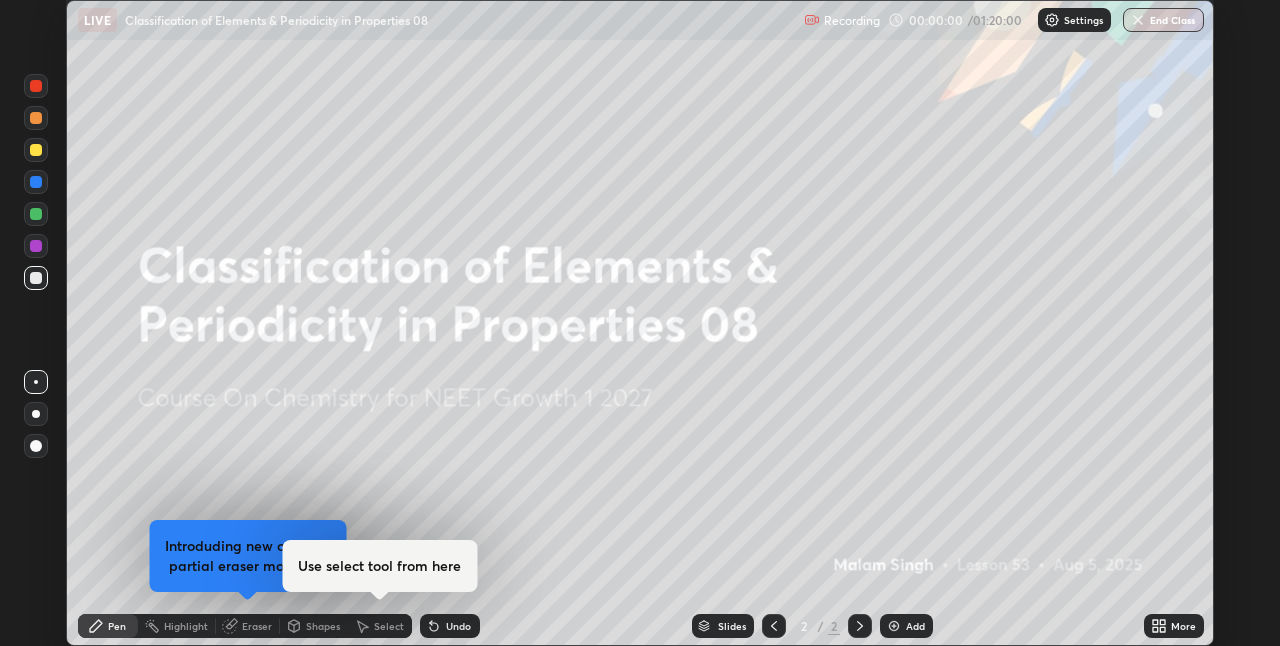 click 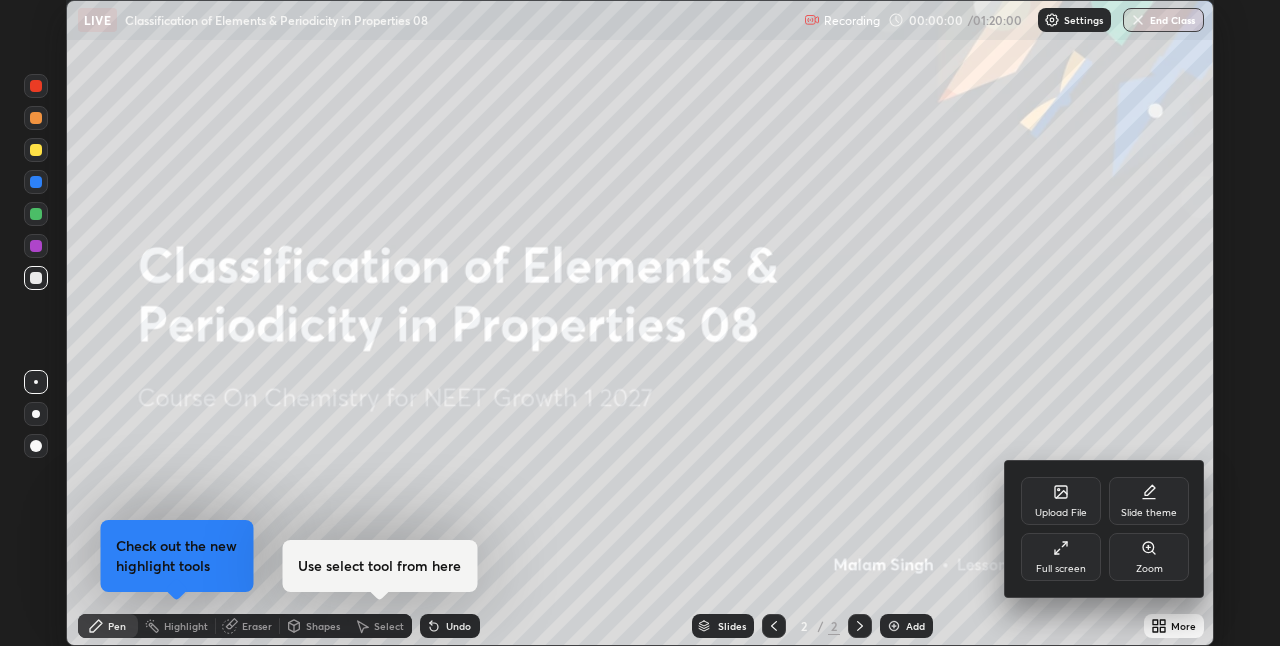 click on "Full screen" at bounding box center (1061, 557) 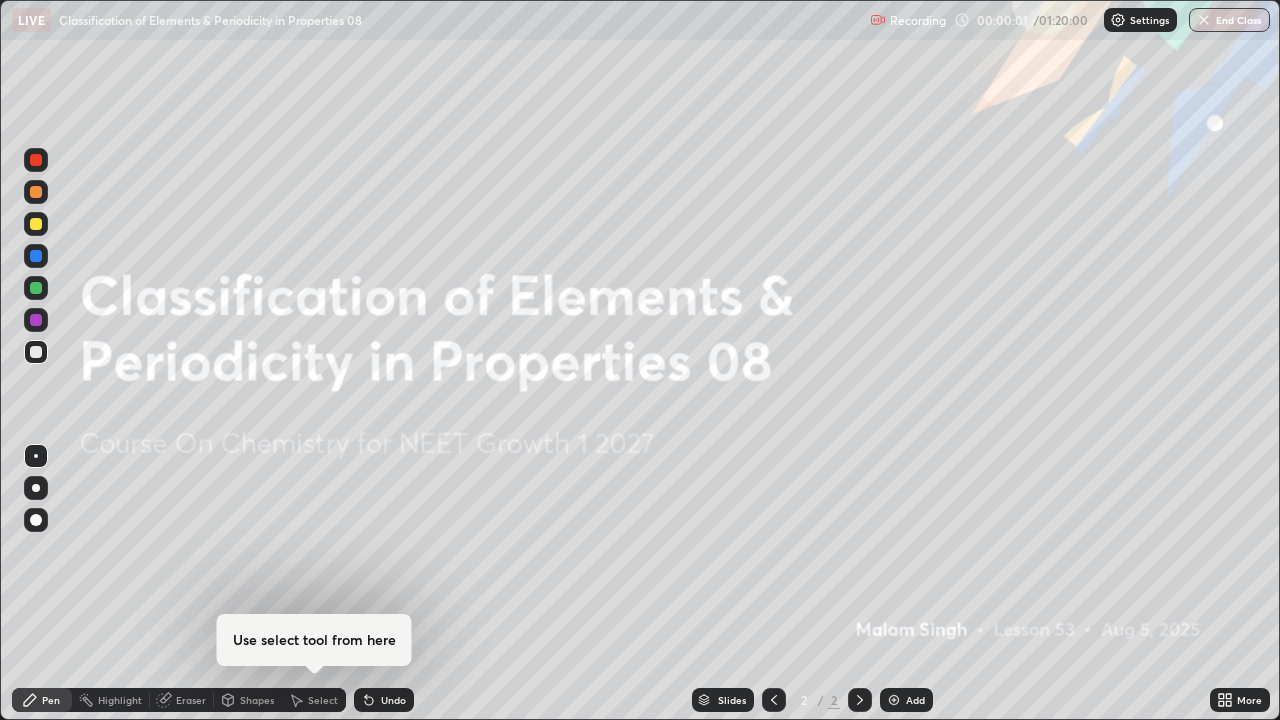 scroll, scrollTop: 99280, scrollLeft: 98720, axis: both 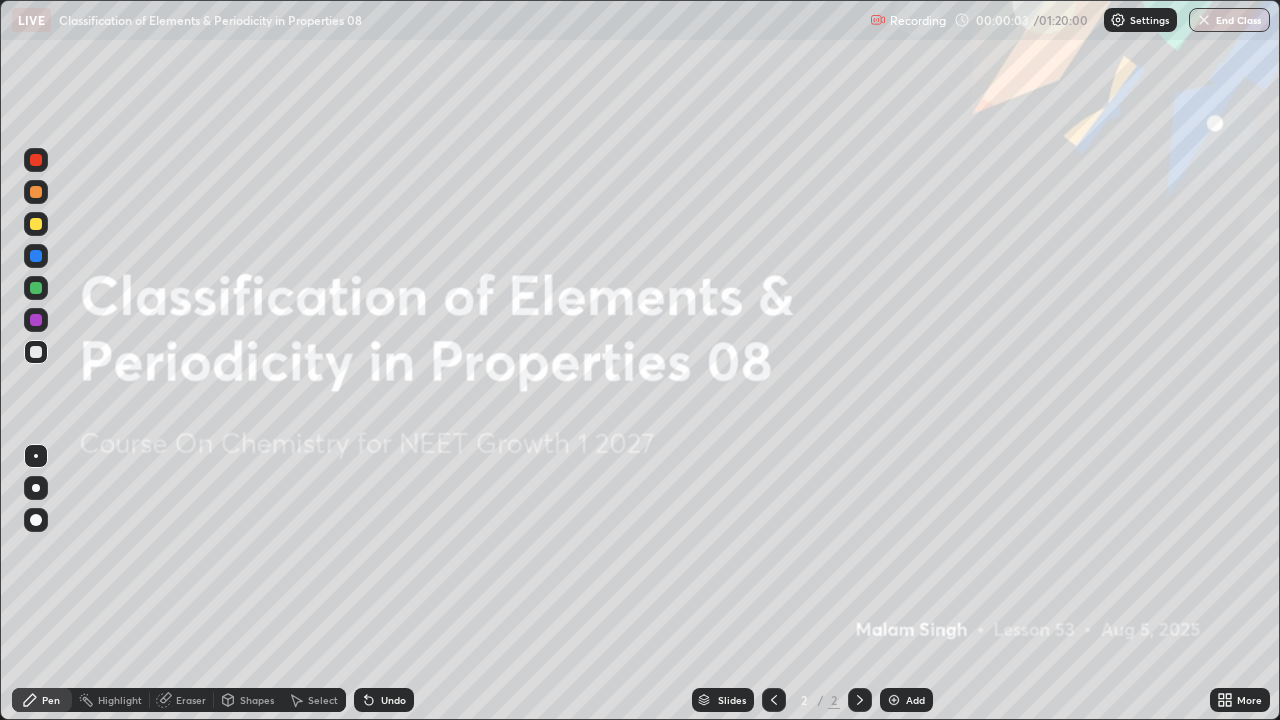 click at bounding box center (894, 700) 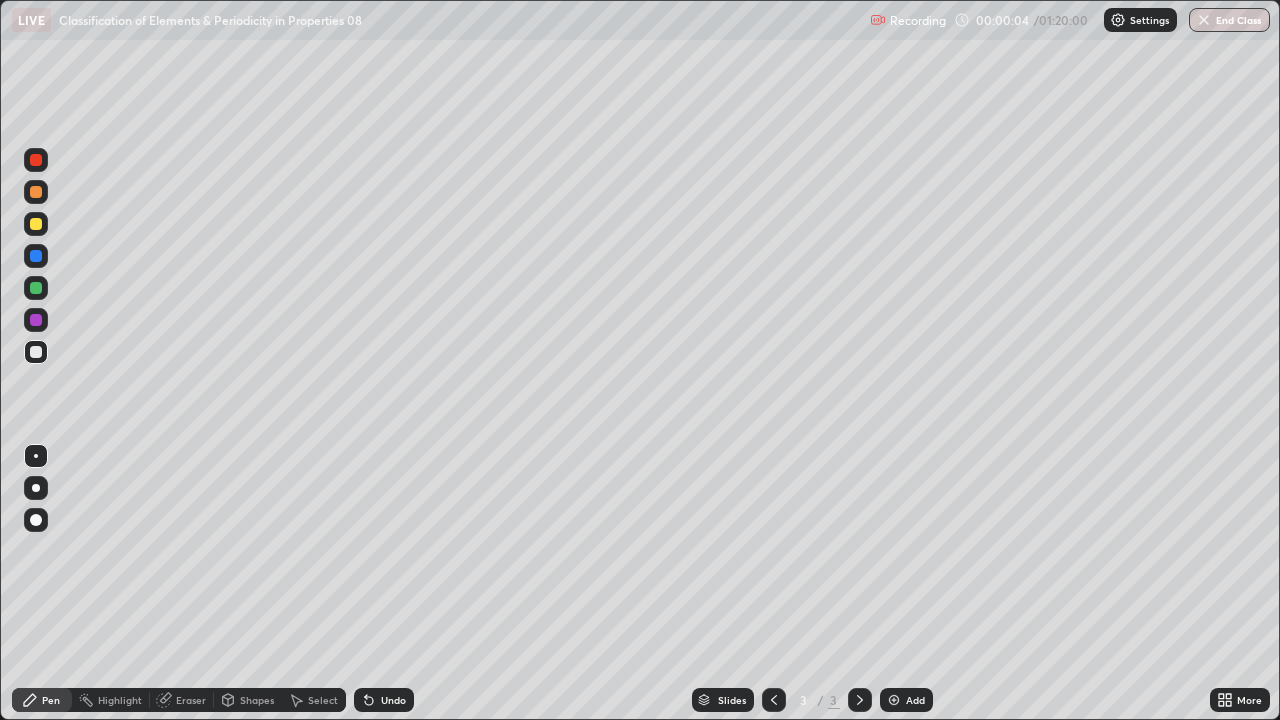 click at bounding box center (36, 488) 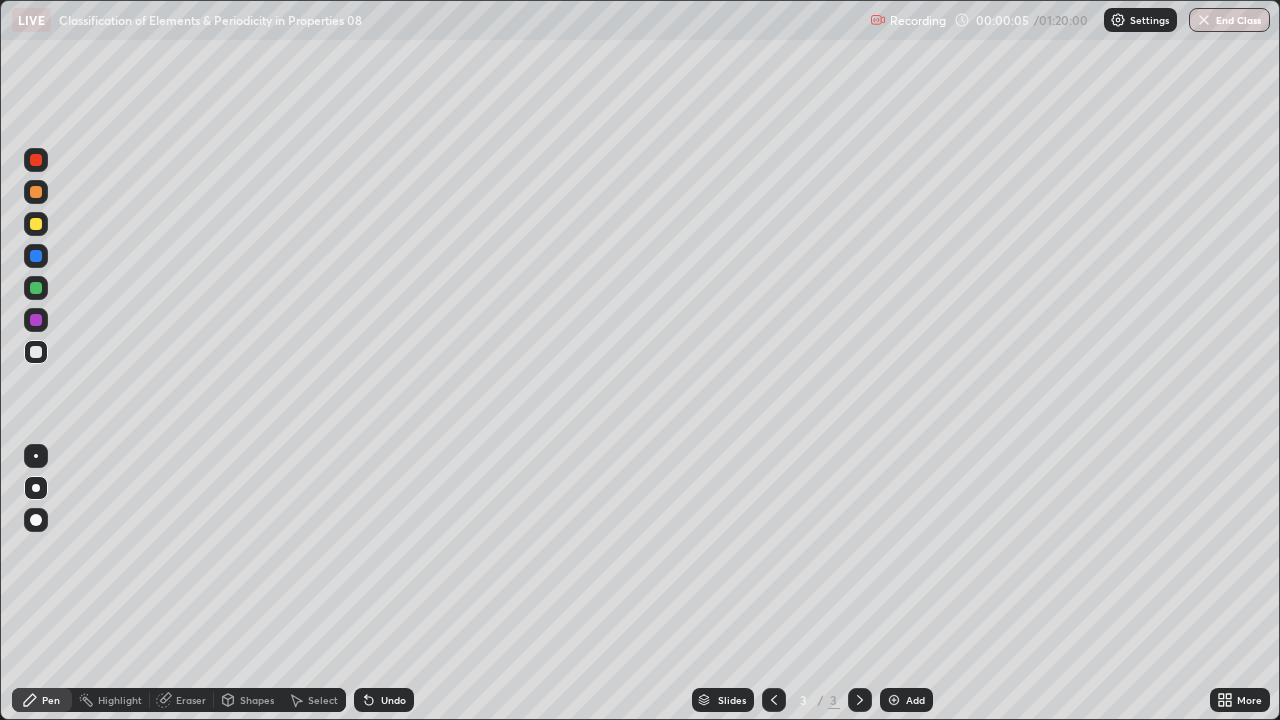 click at bounding box center [36, 192] 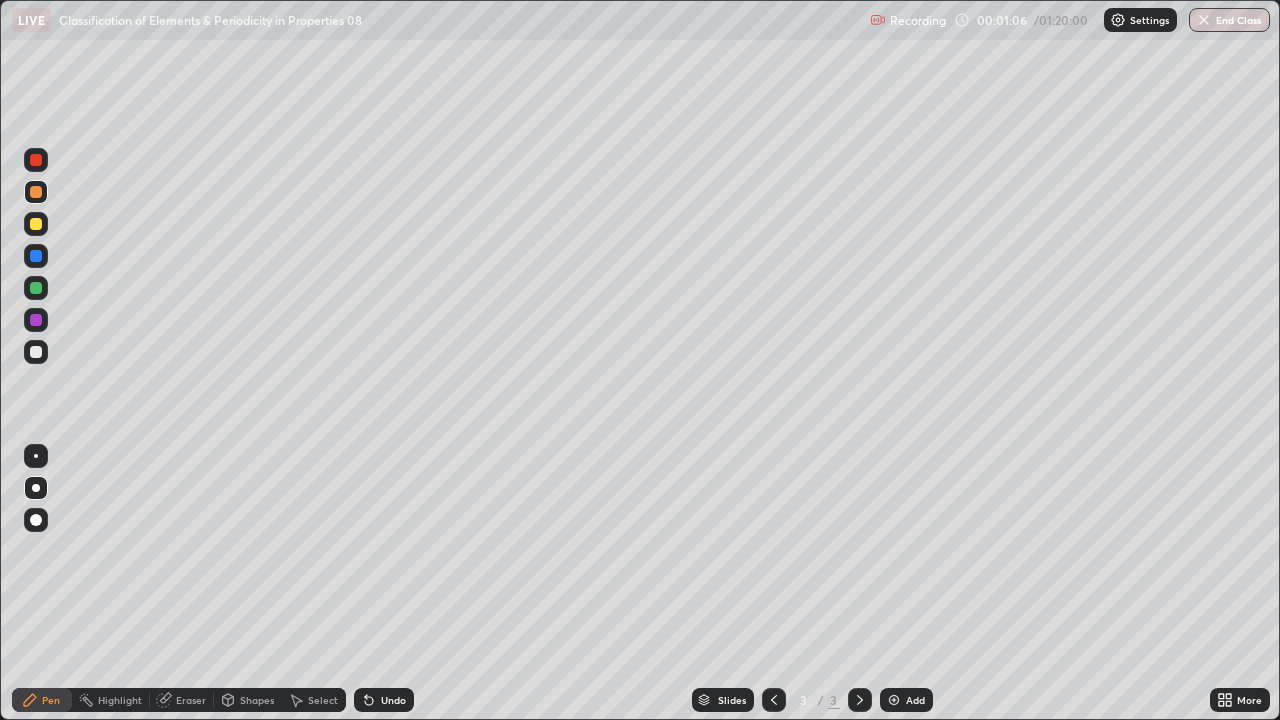 click at bounding box center (36, 352) 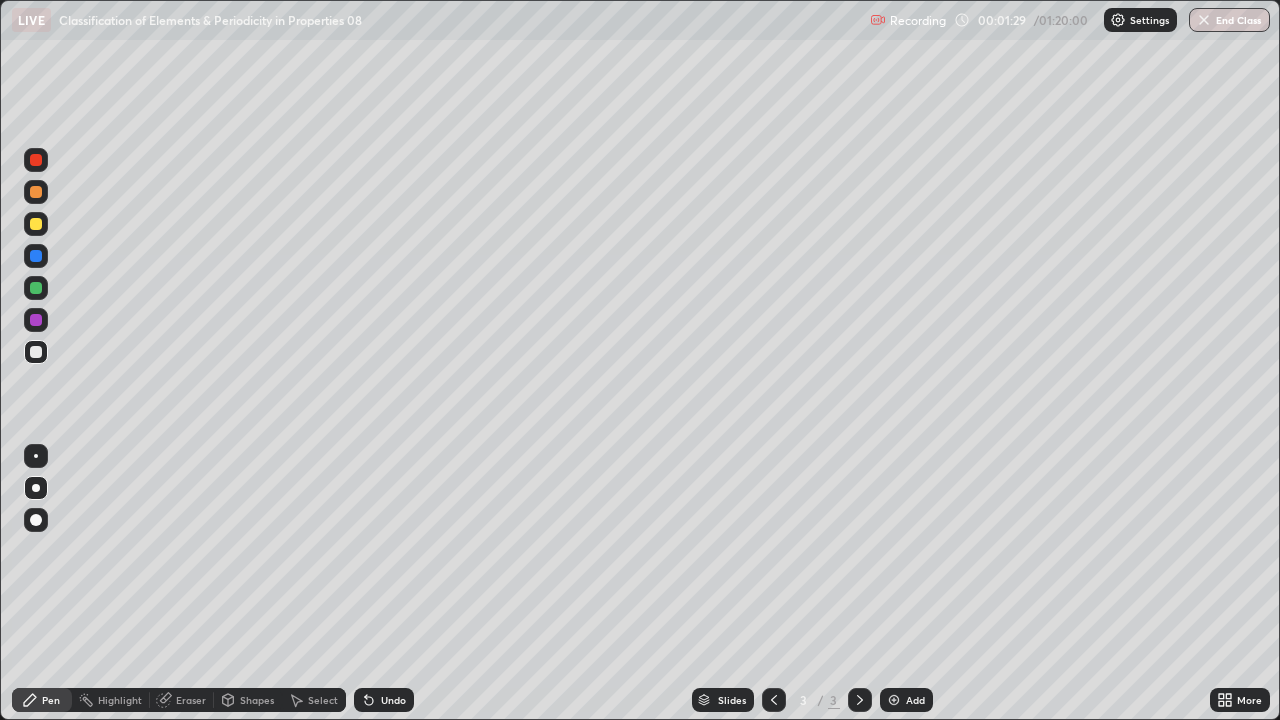 click at bounding box center (36, 224) 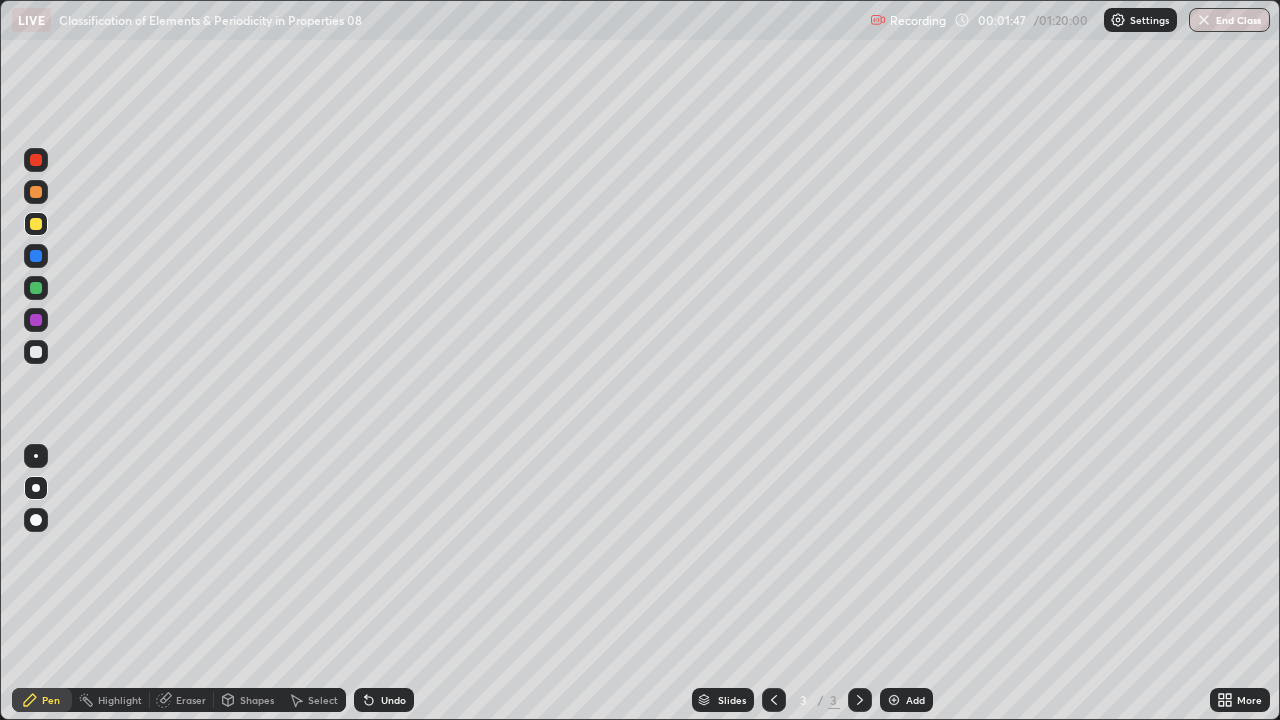 click at bounding box center (36, 288) 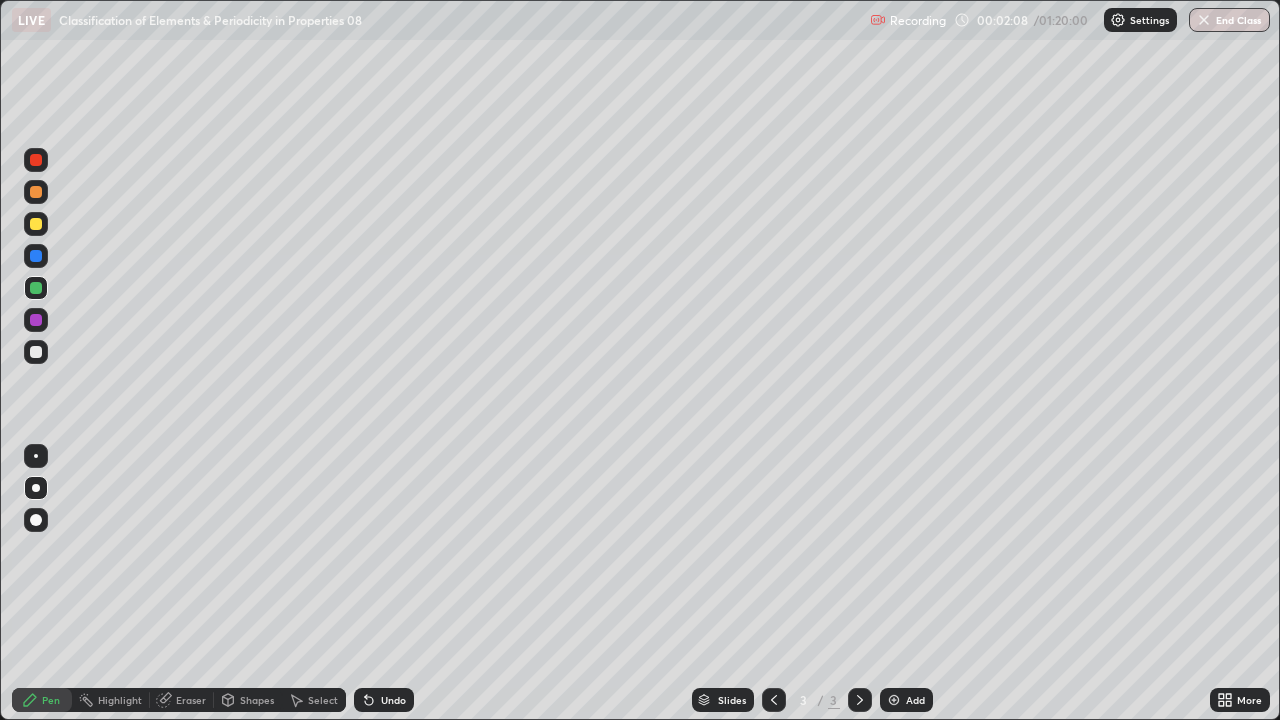 click on "Eraser" at bounding box center [191, 700] 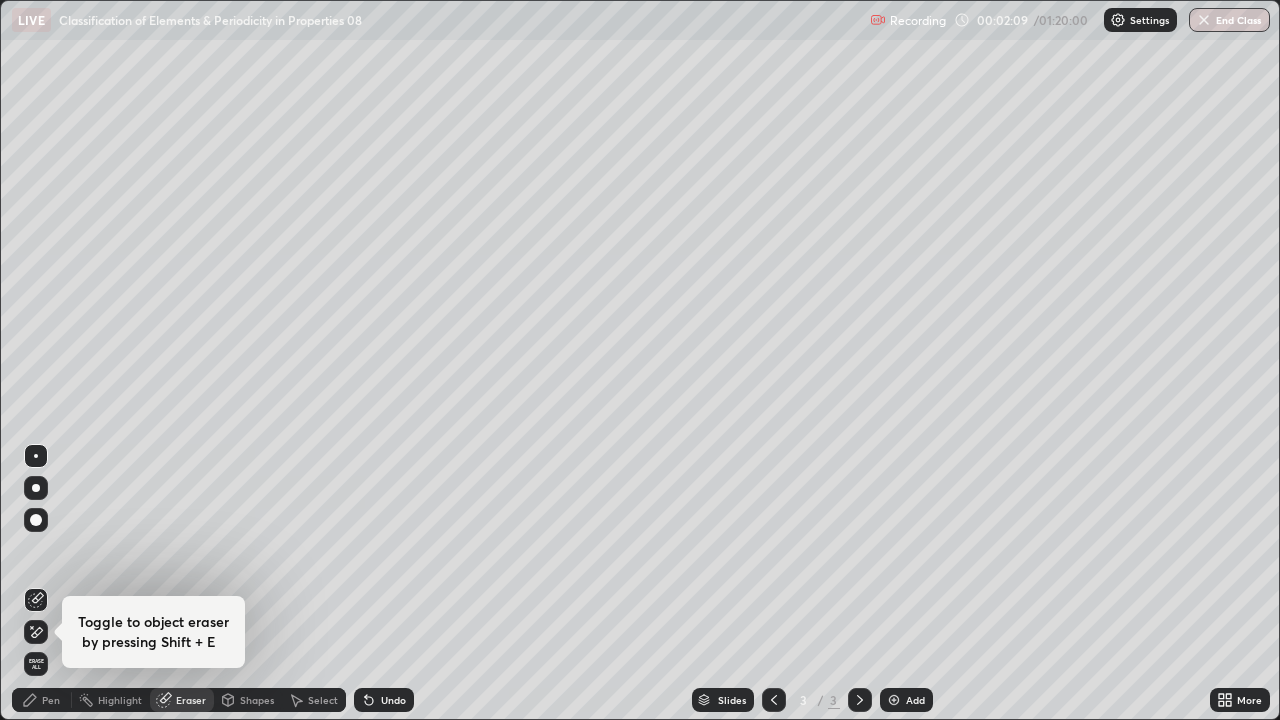 click on "Pen" at bounding box center [51, 700] 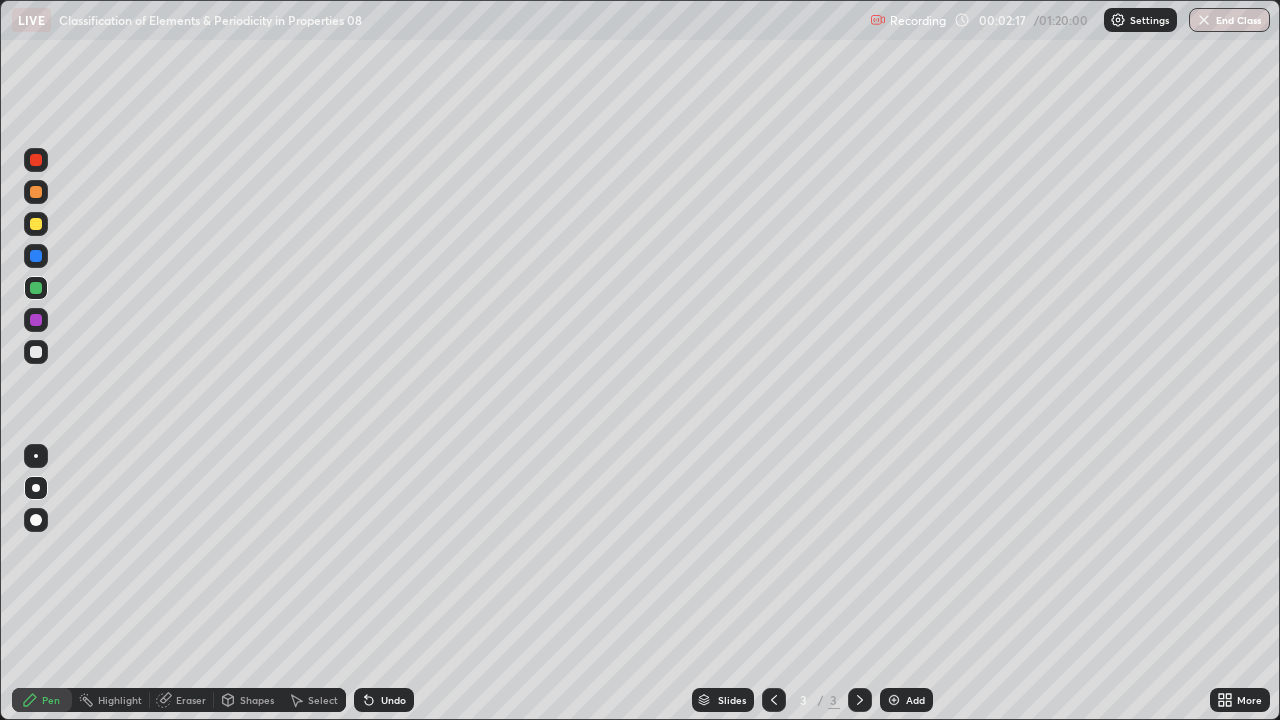 click on "Eraser" at bounding box center [191, 700] 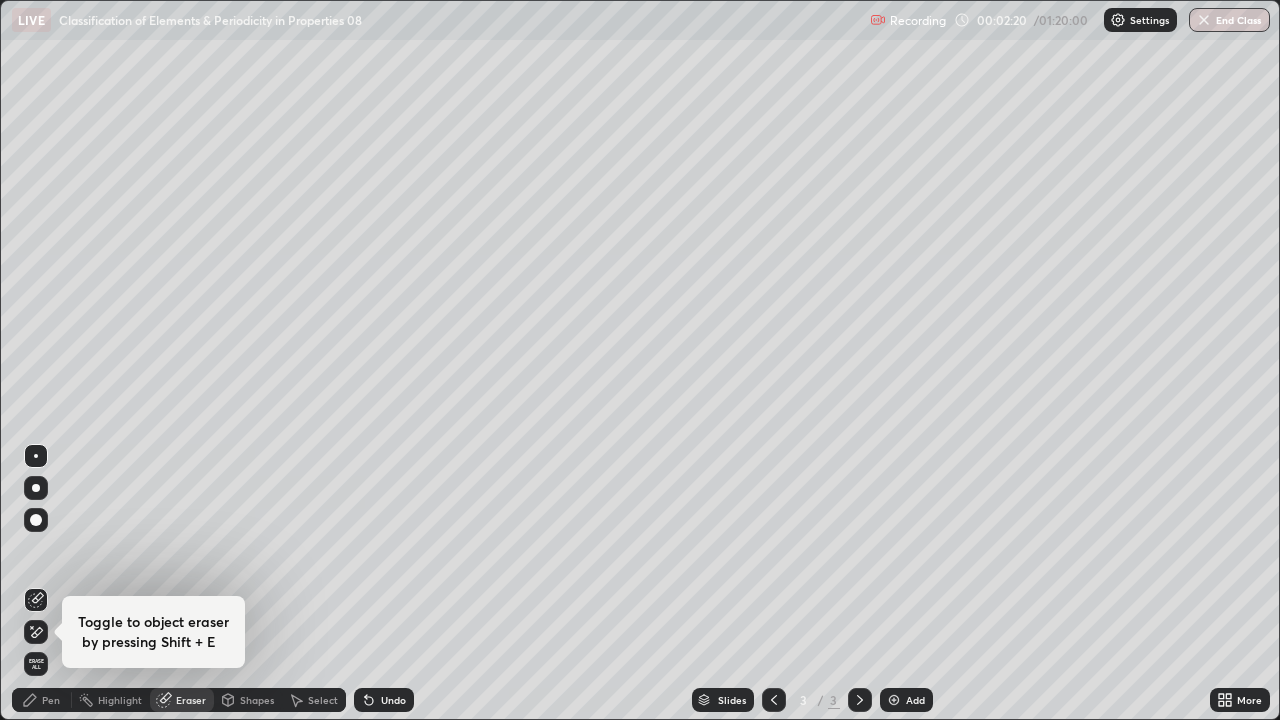 click on "Pen" at bounding box center [51, 700] 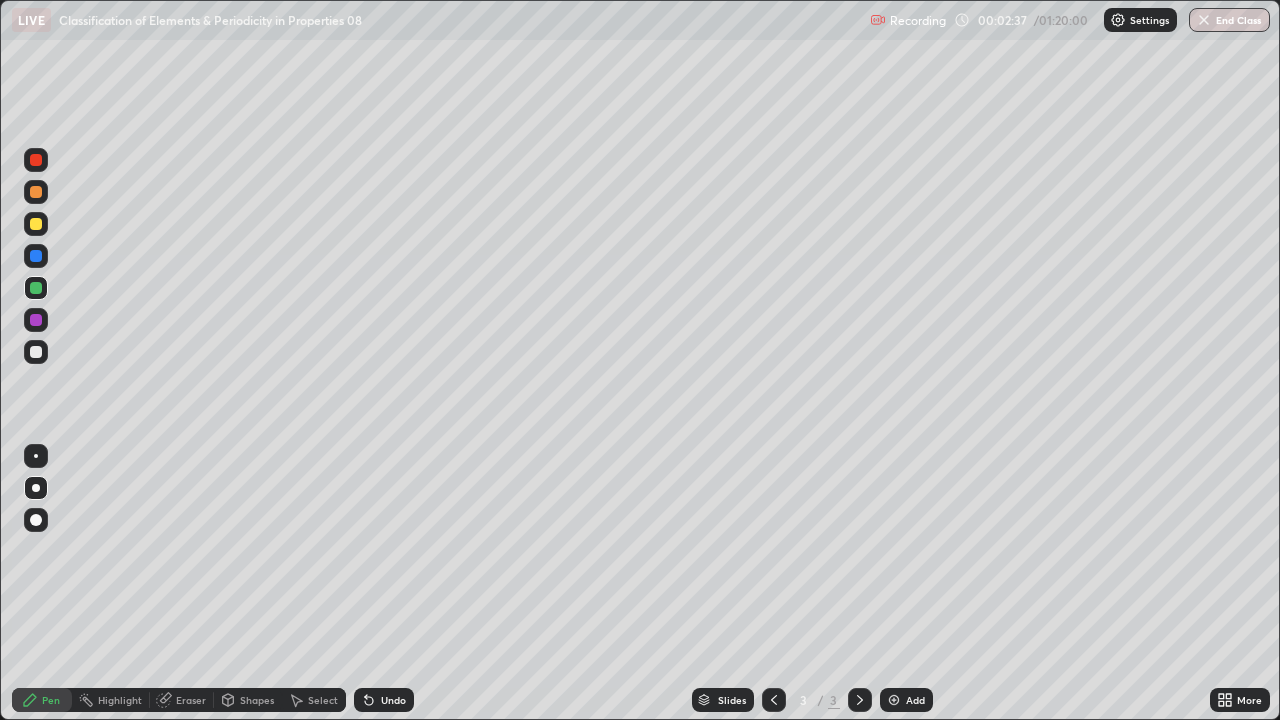 click on "Shapes" at bounding box center [257, 700] 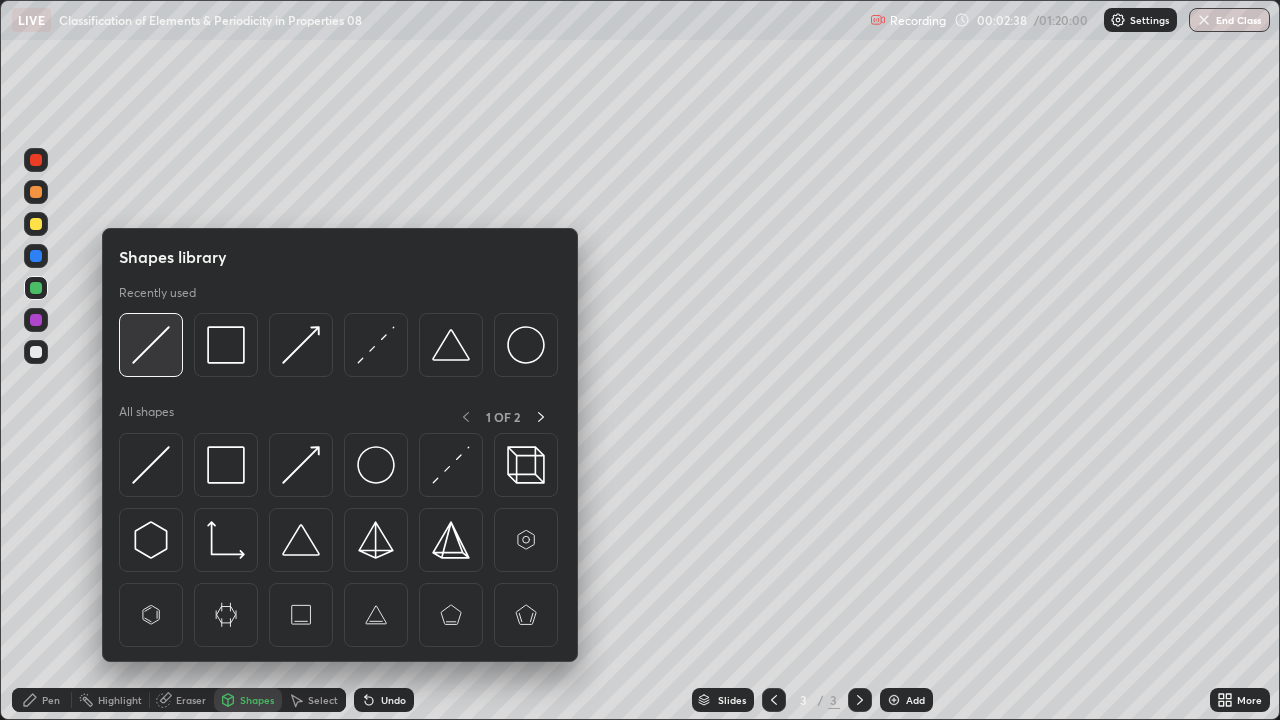 click at bounding box center (151, 345) 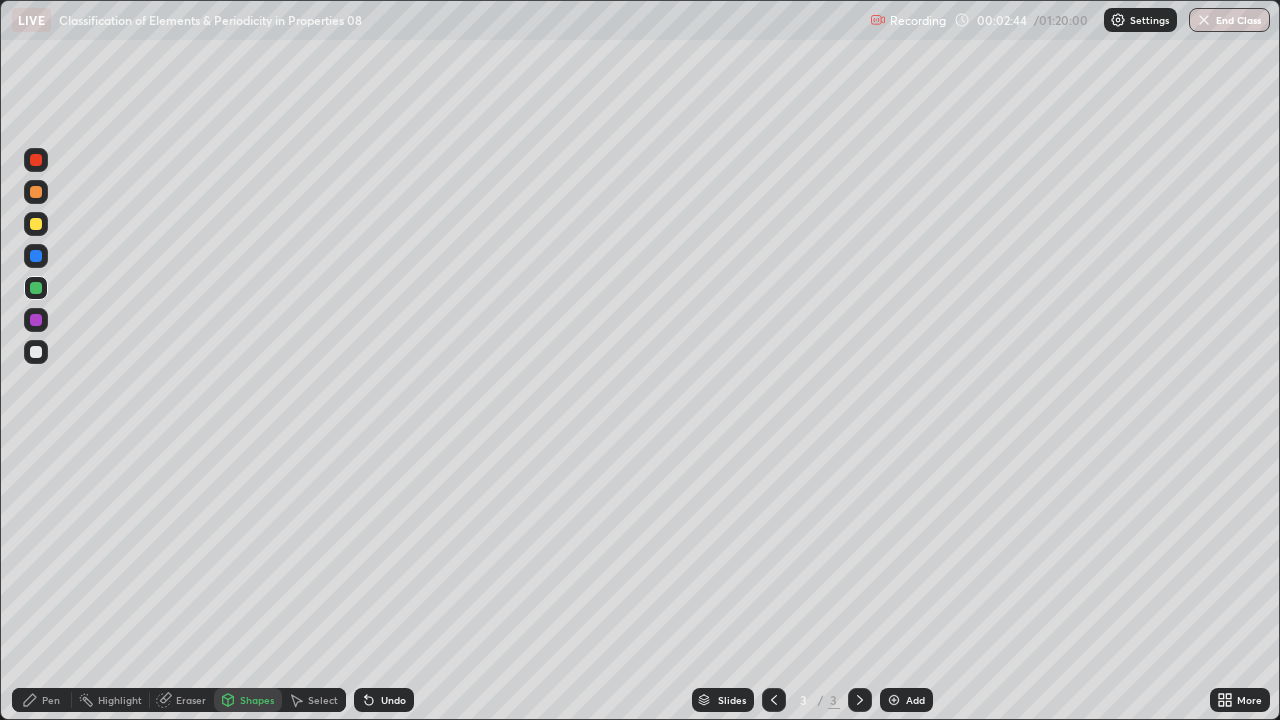 click on "Pen" at bounding box center [51, 700] 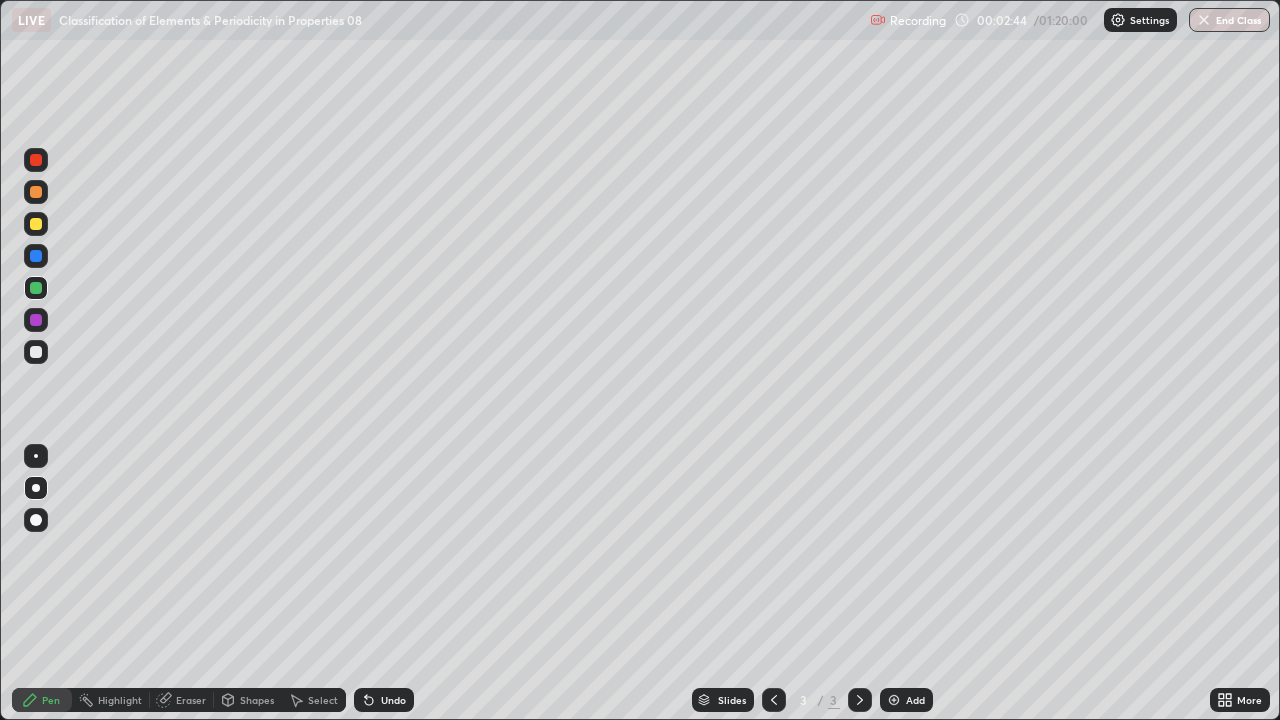click at bounding box center (36, 352) 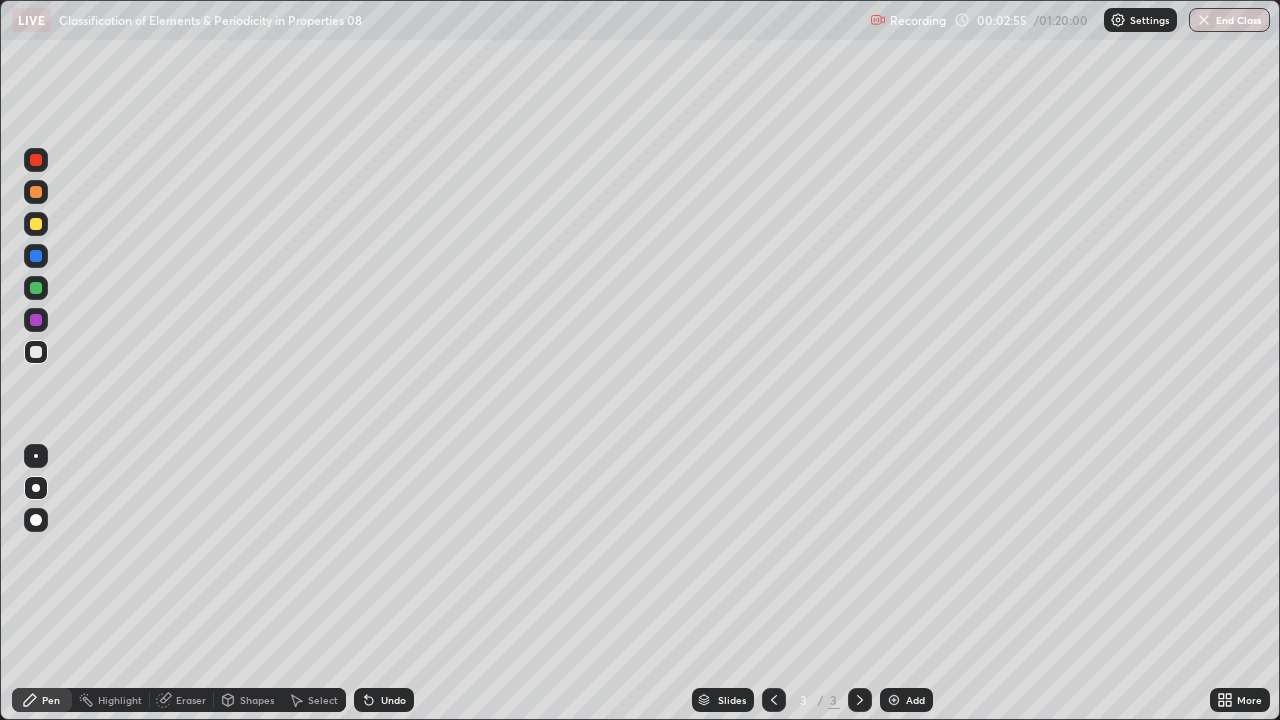 click at bounding box center (36, 456) 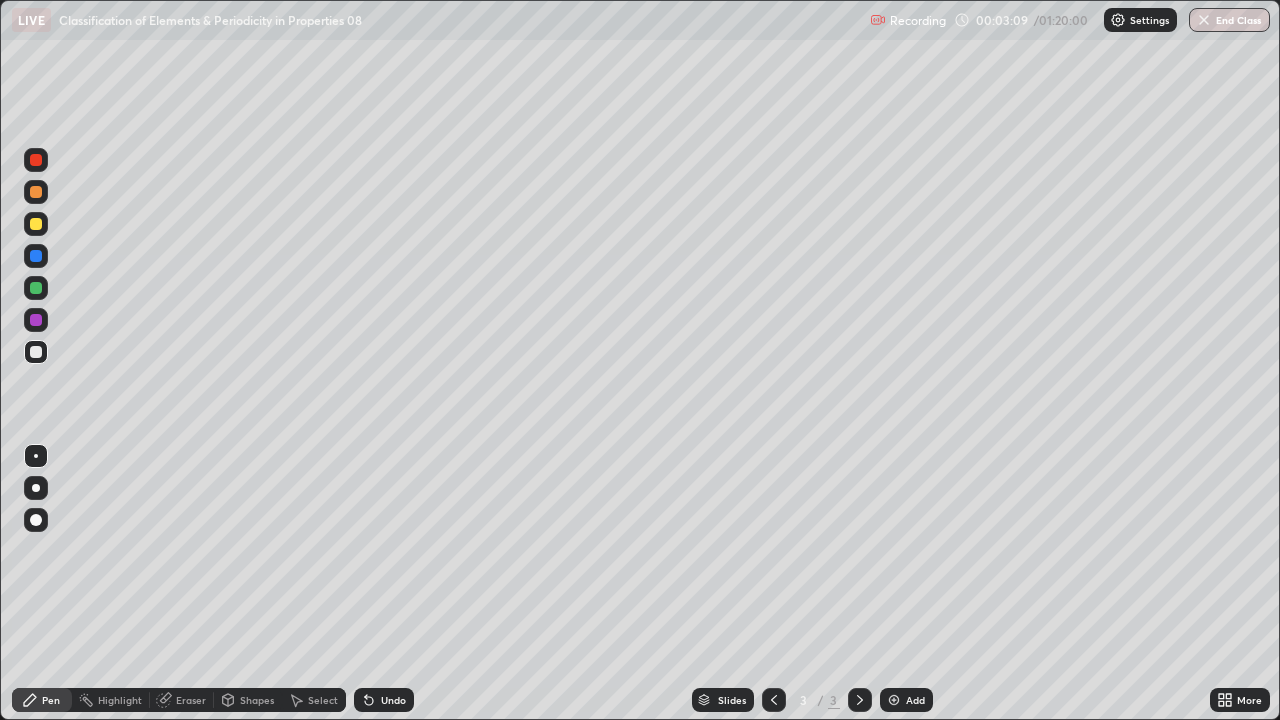 click on "Pen" at bounding box center (51, 700) 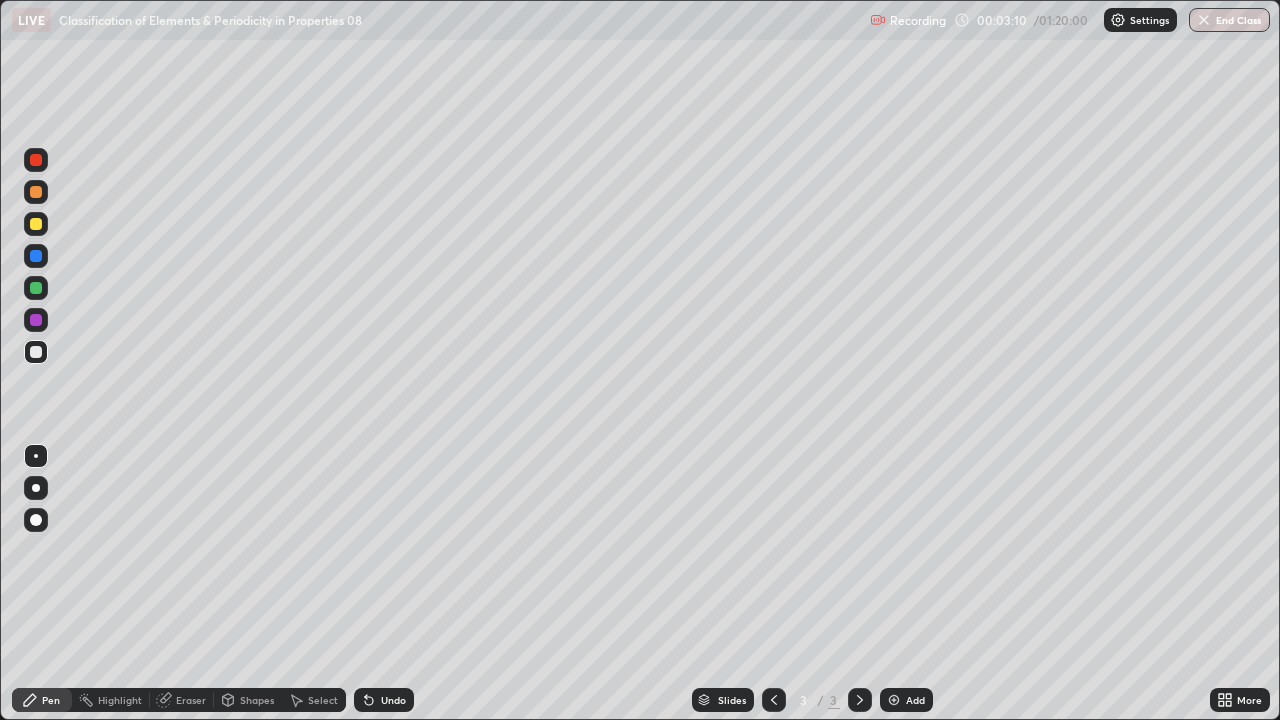click at bounding box center [36, 288] 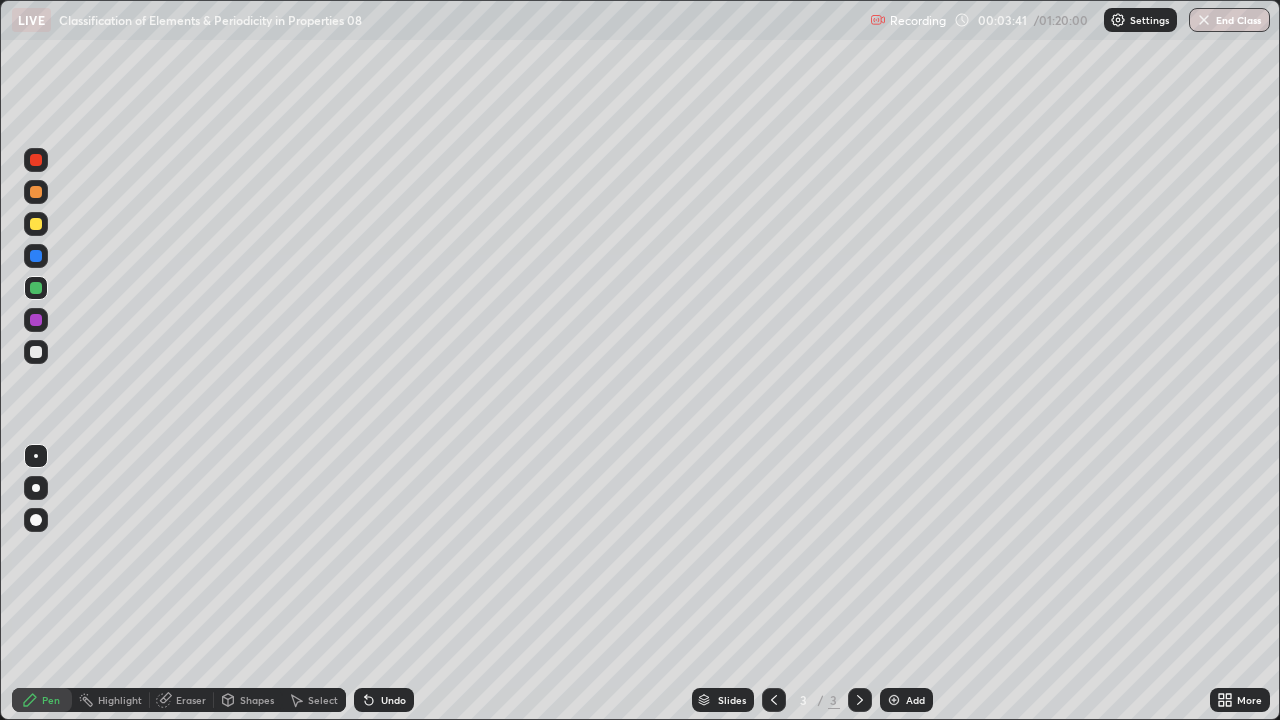 click at bounding box center (36, 352) 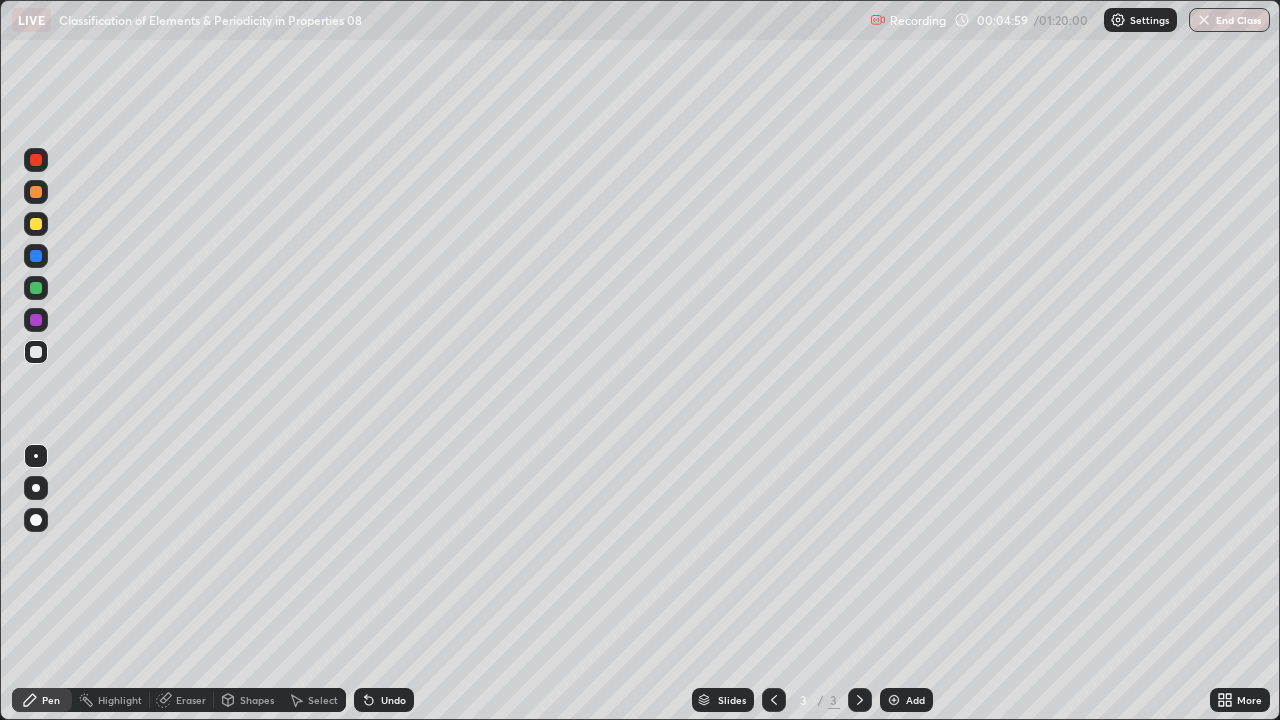 click at bounding box center [36, 192] 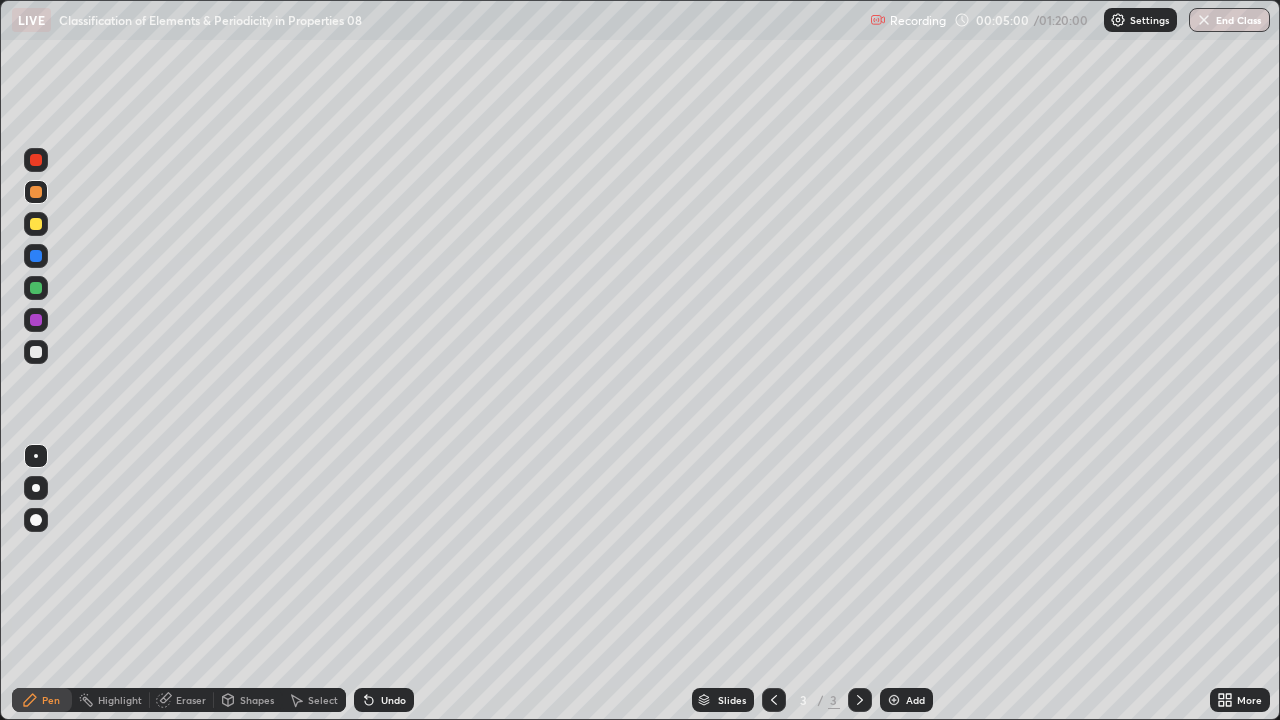 click at bounding box center [36, 488] 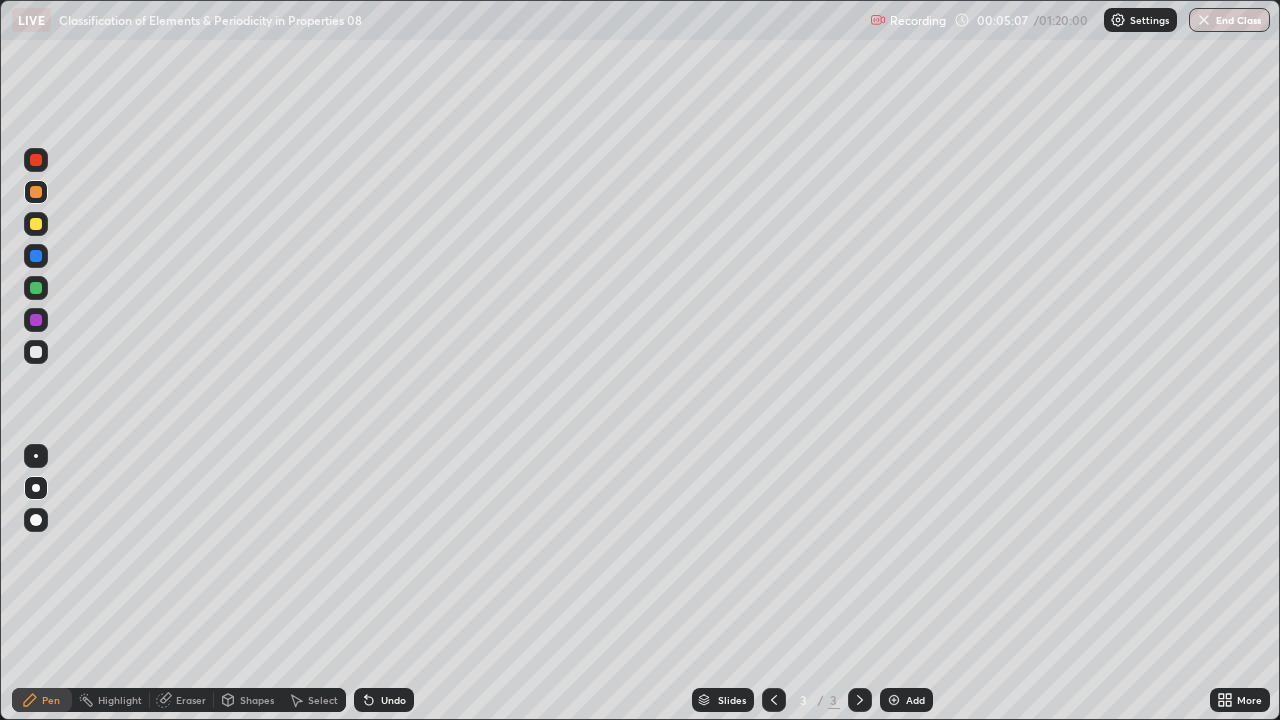 click on "Shapes" at bounding box center [257, 700] 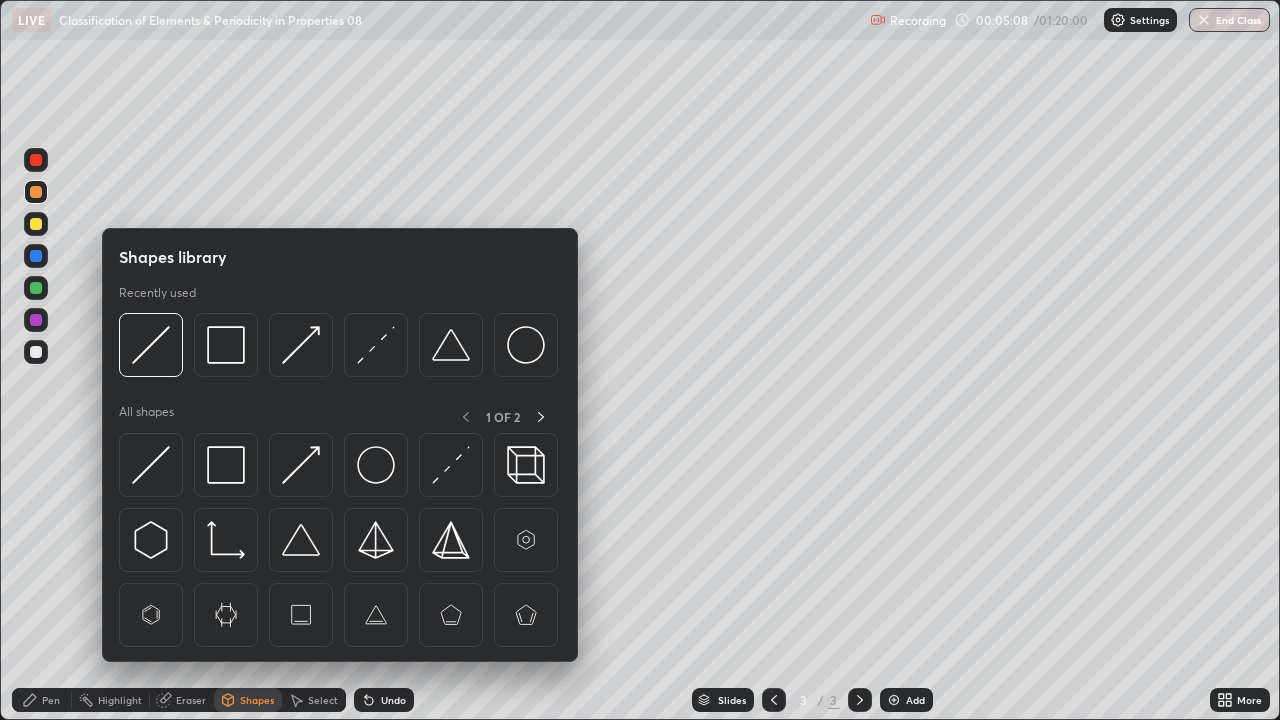 click at bounding box center [301, 345] 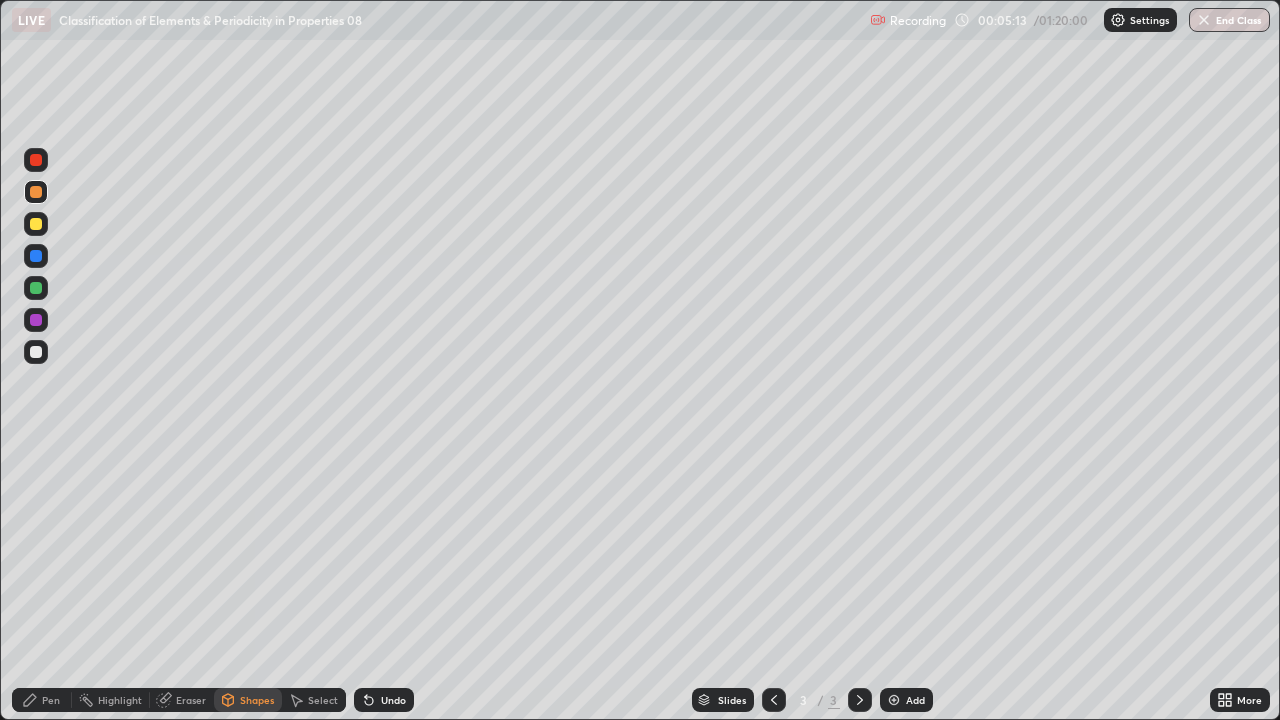 click on "Pen" at bounding box center [51, 700] 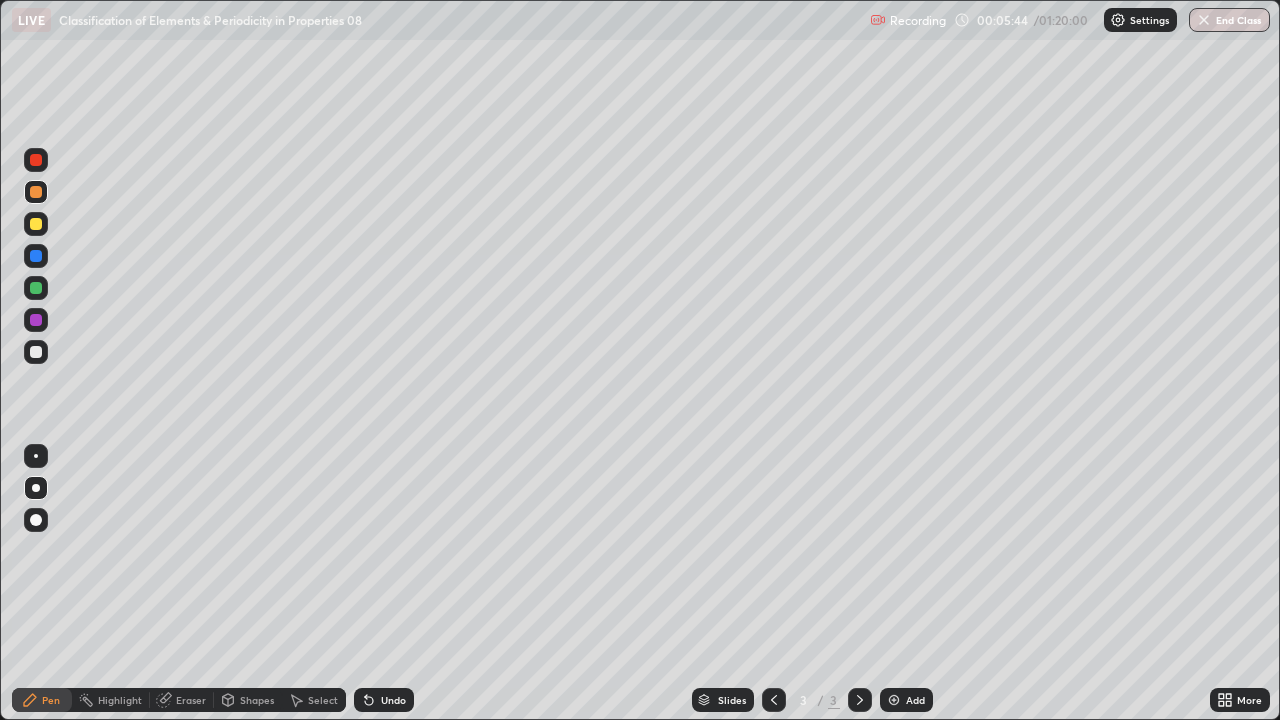 click on "Shapes" at bounding box center (257, 700) 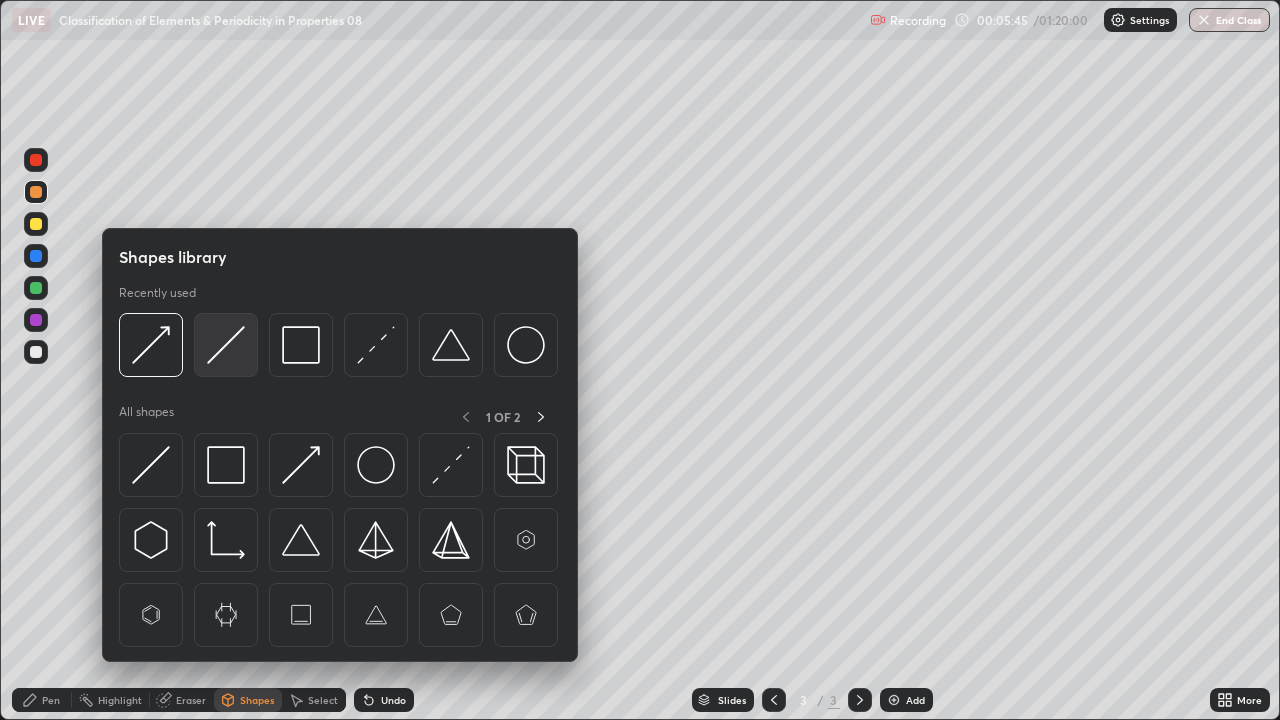 click at bounding box center [226, 345] 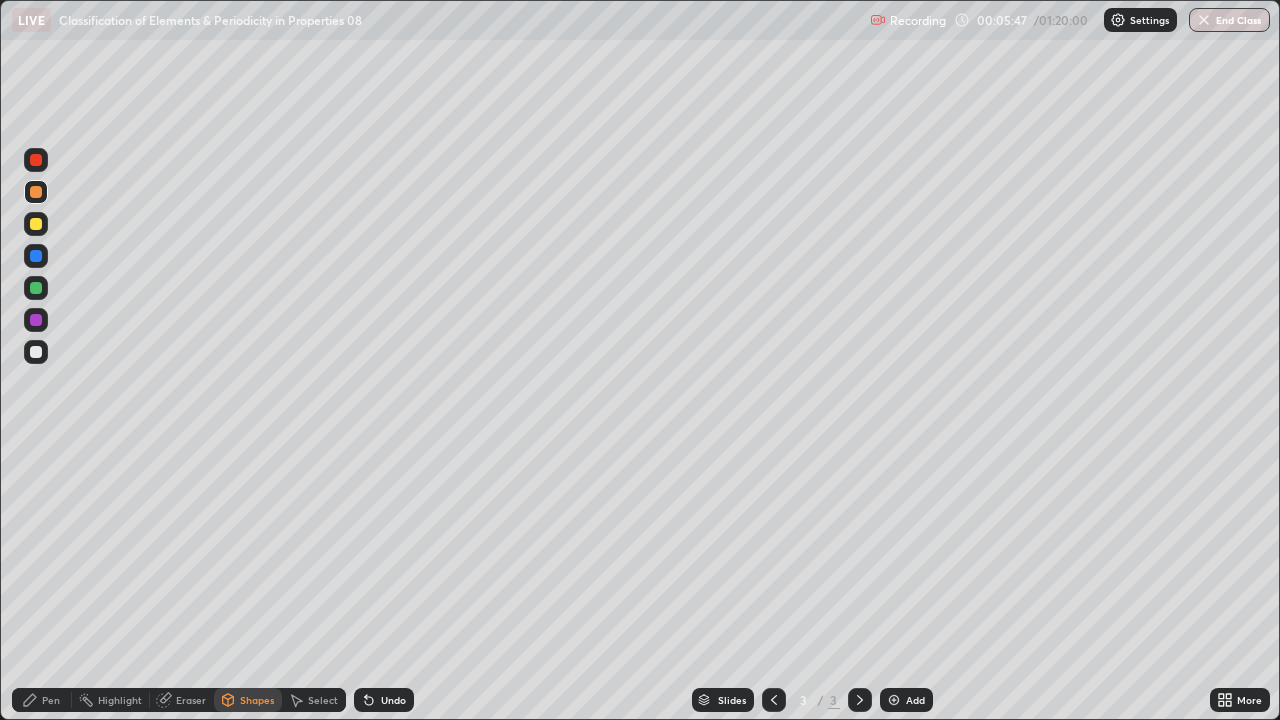 click at bounding box center (36, 288) 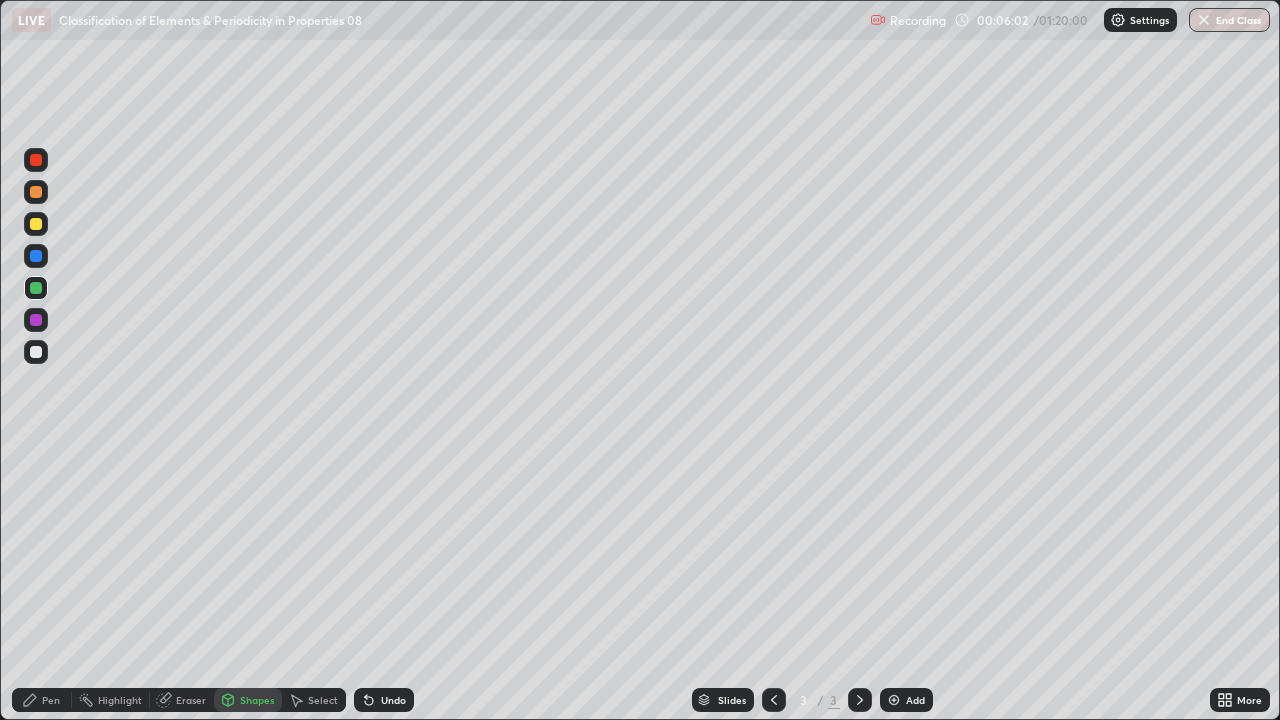click on "Undo" at bounding box center [384, 700] 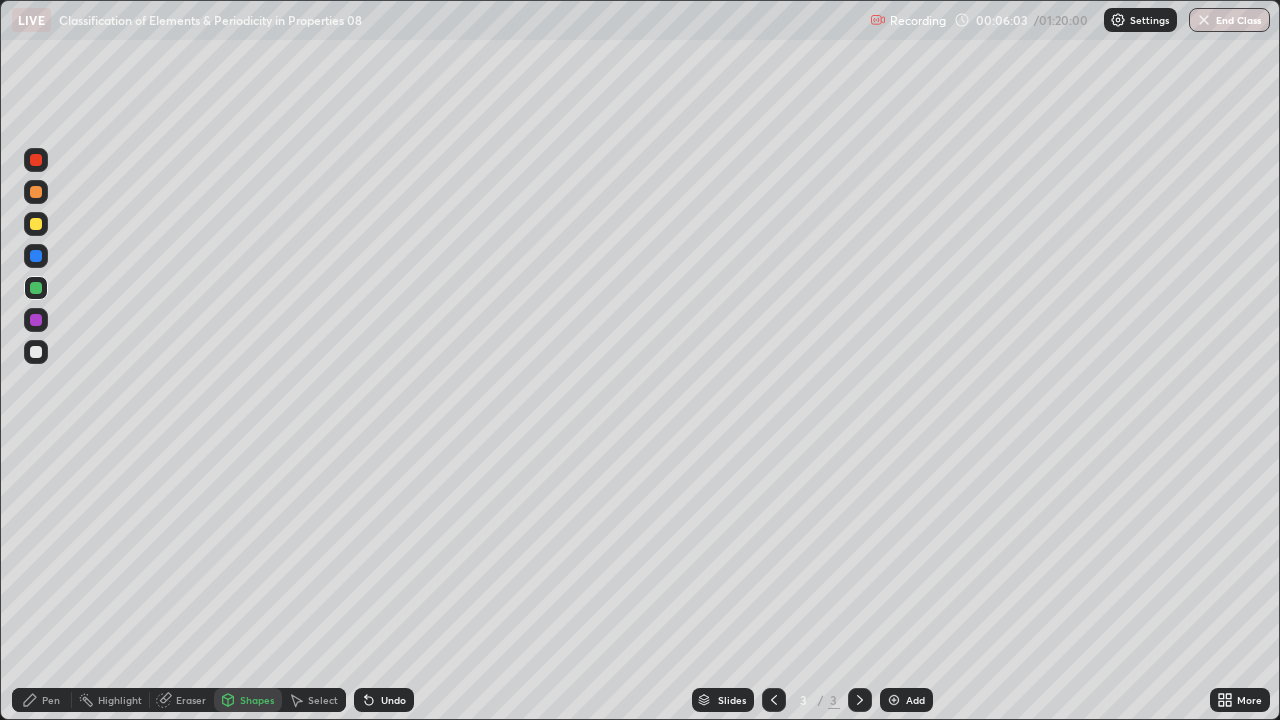 click on "Undo" at bounding box center (393, 700) 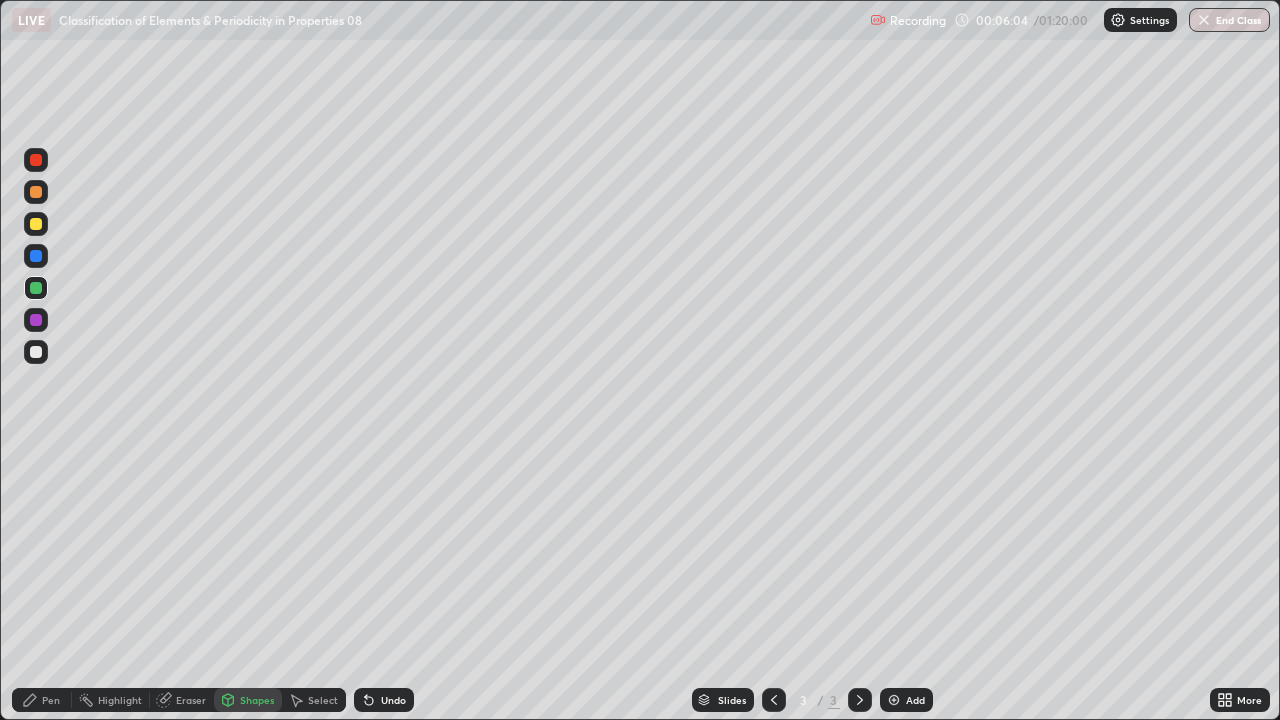 click on "Shapes" at bounding box center (257, 700) 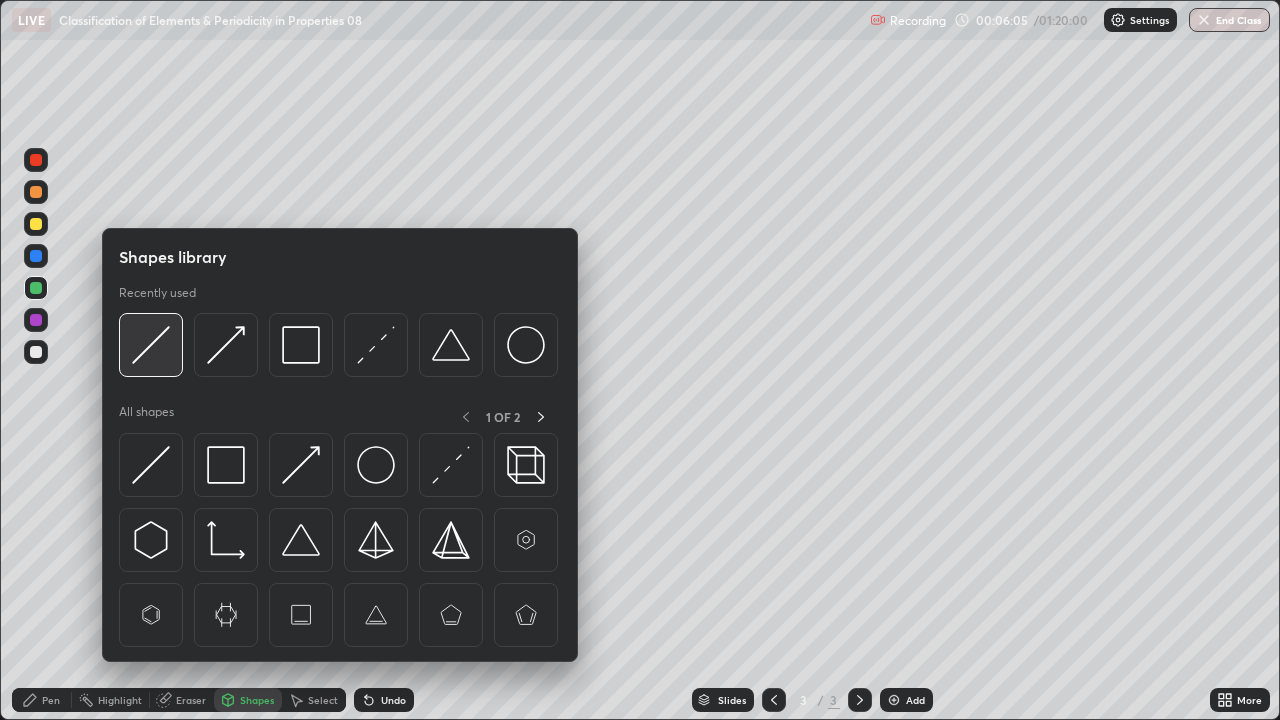 click at bounding box center [151, 345] 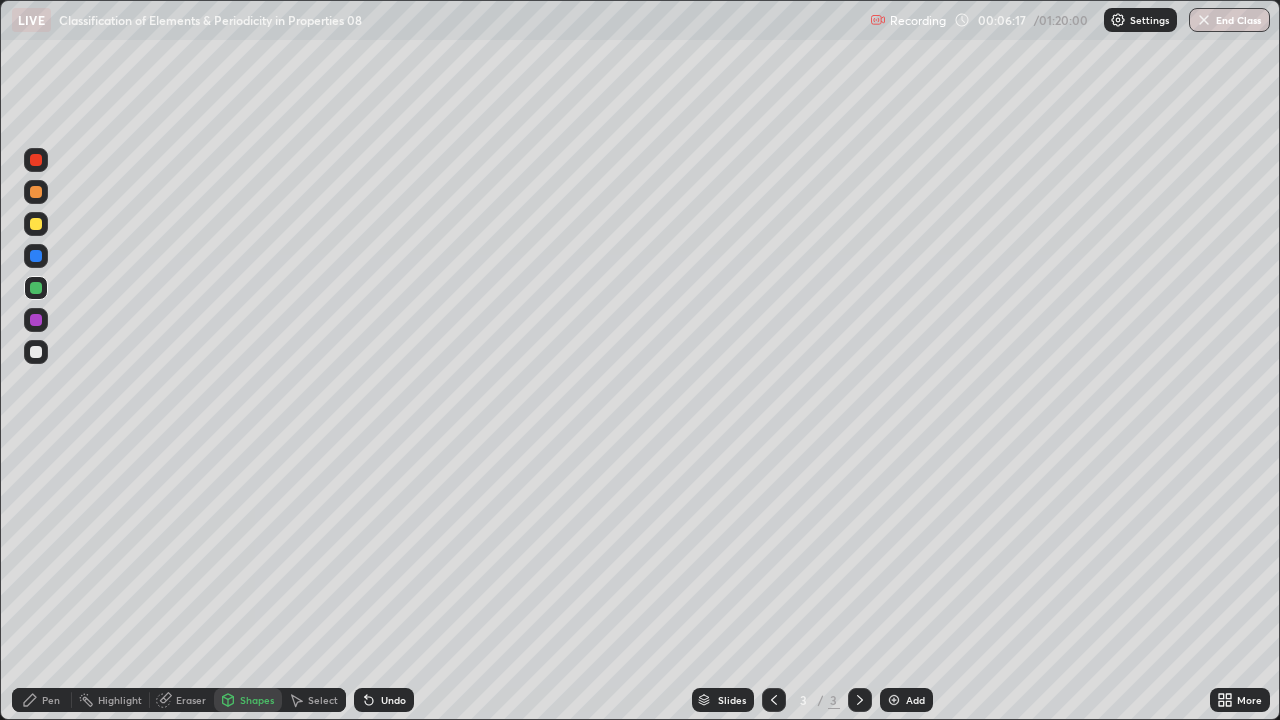 click on "Pen" at bounding box center (51, 700) 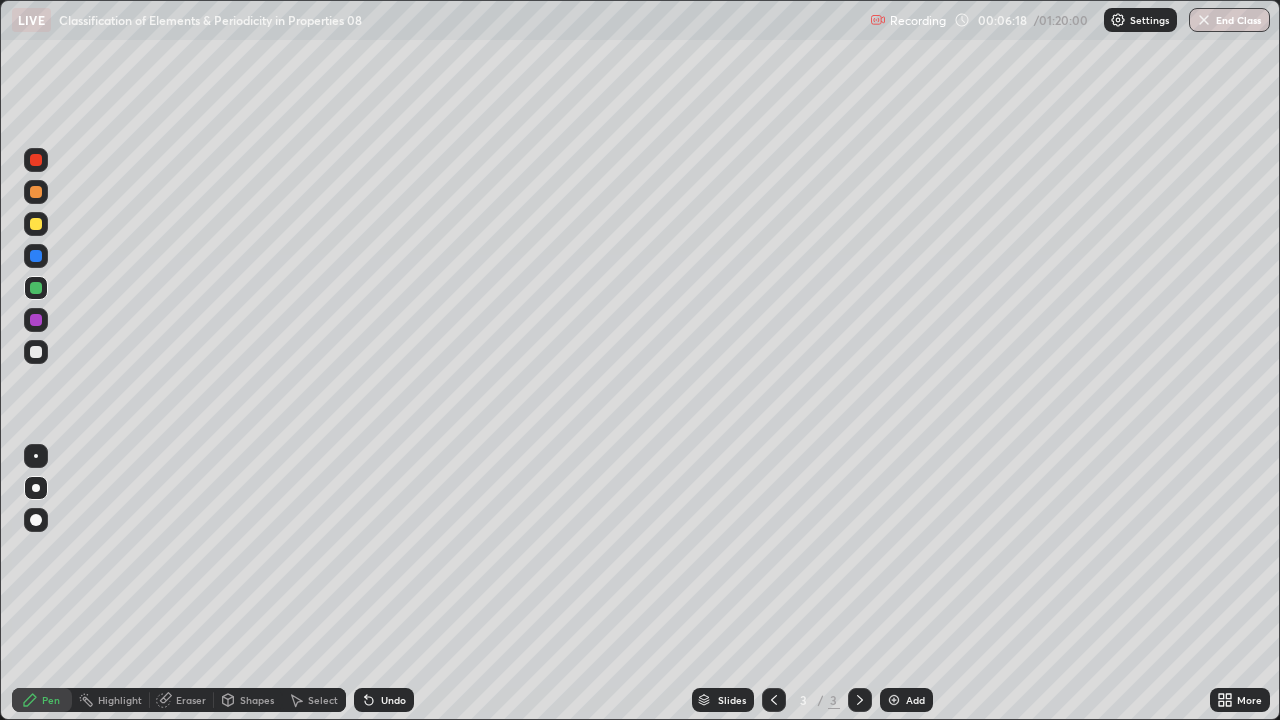 click at bounding box center [36, 352] 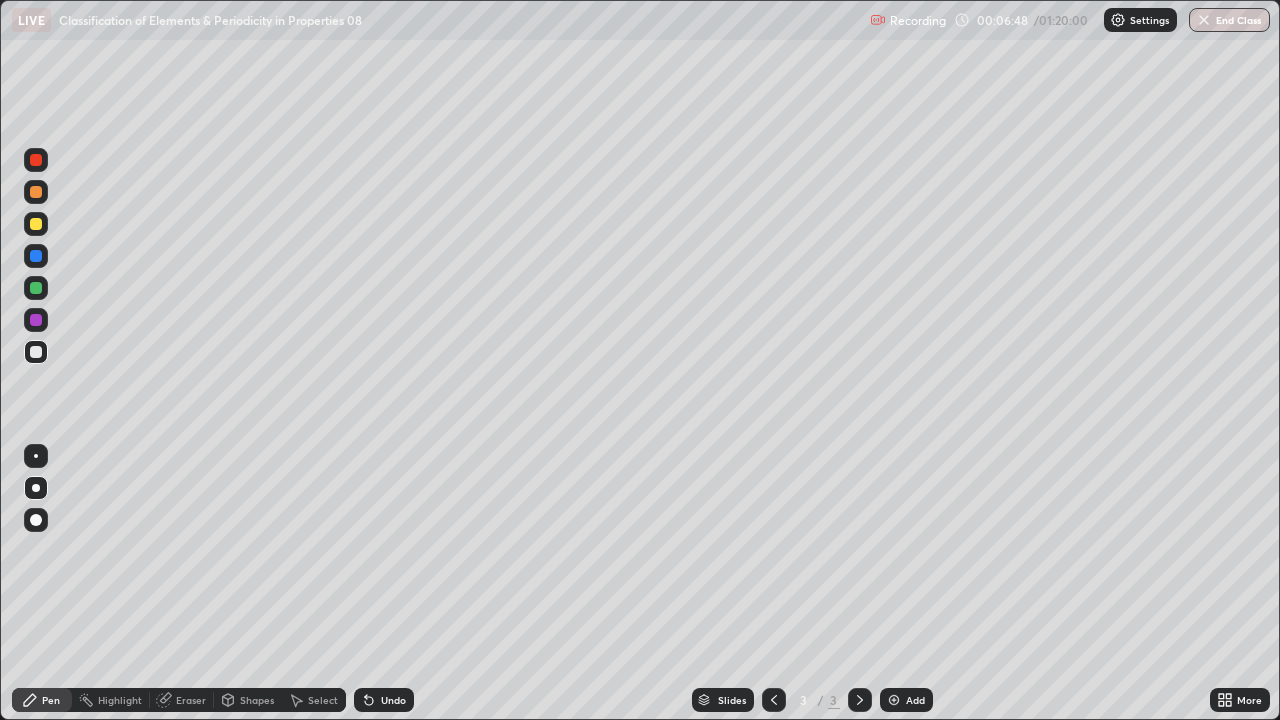 click at bounding box center (36, 224) 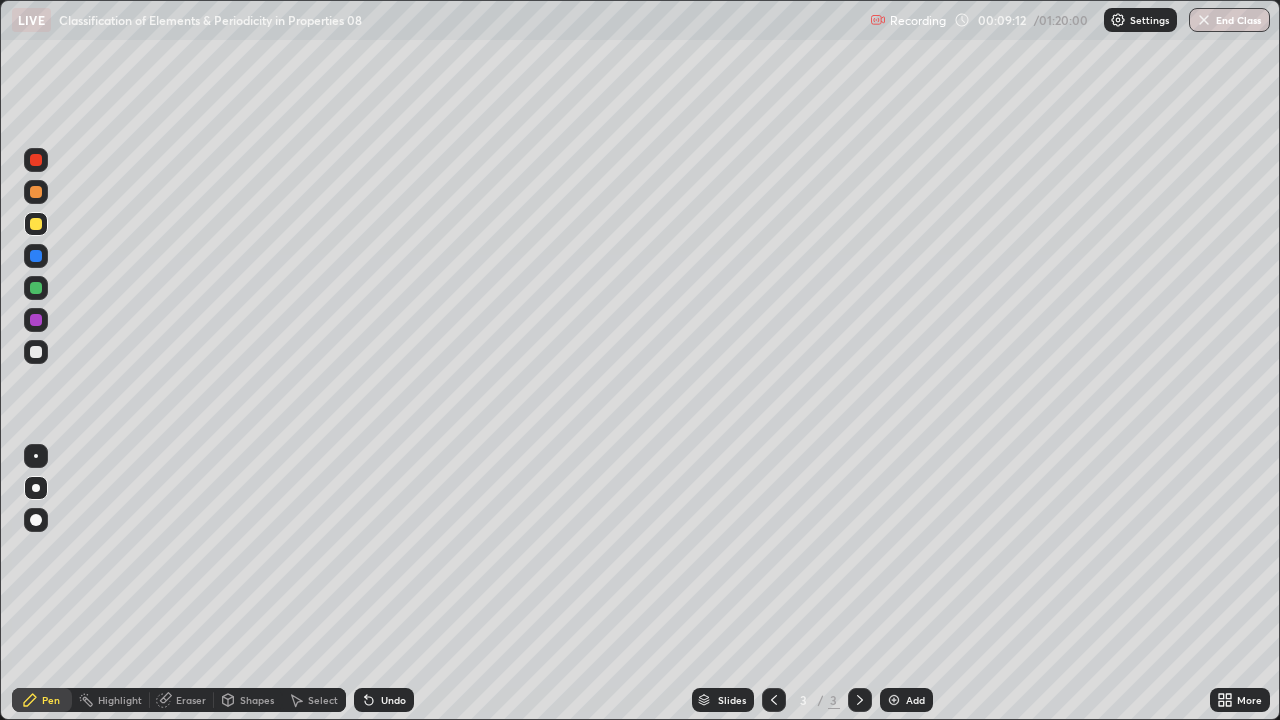click at bounding box center (36, 352) 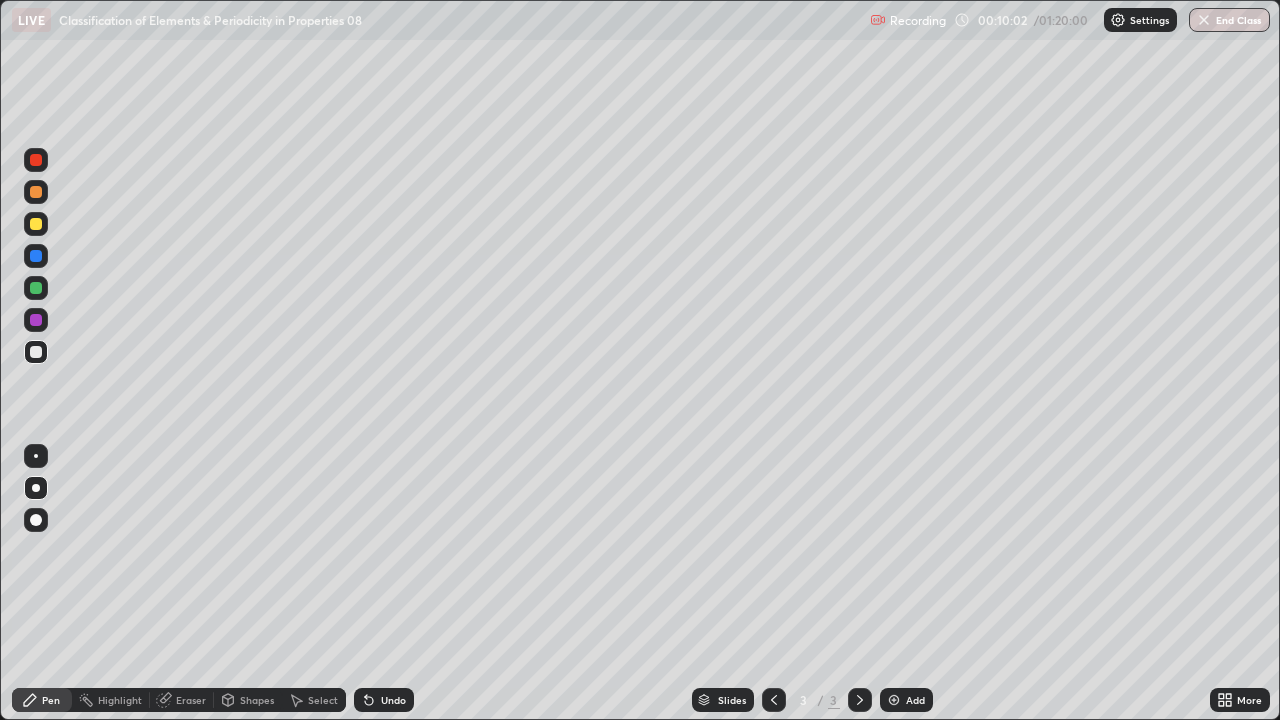 click at bounding box center (894, 700) 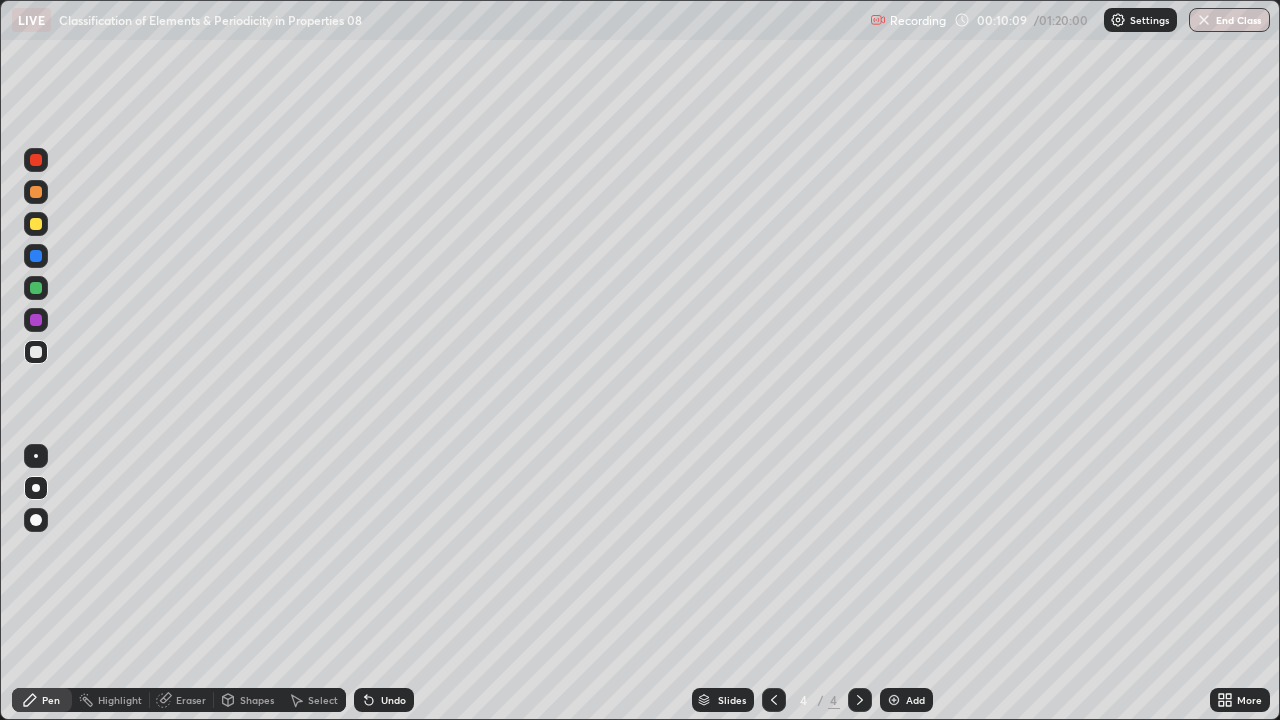 click at bounding box center [36, 352] 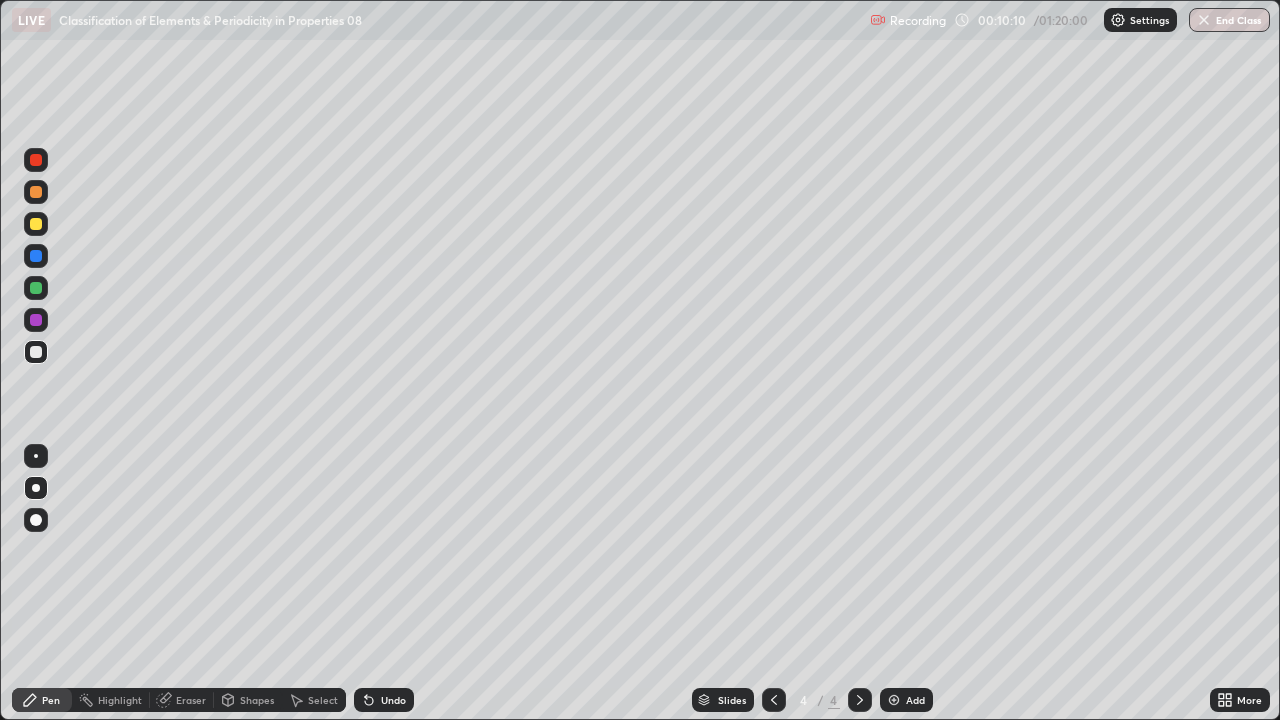 click at bounding box center [36, 192] 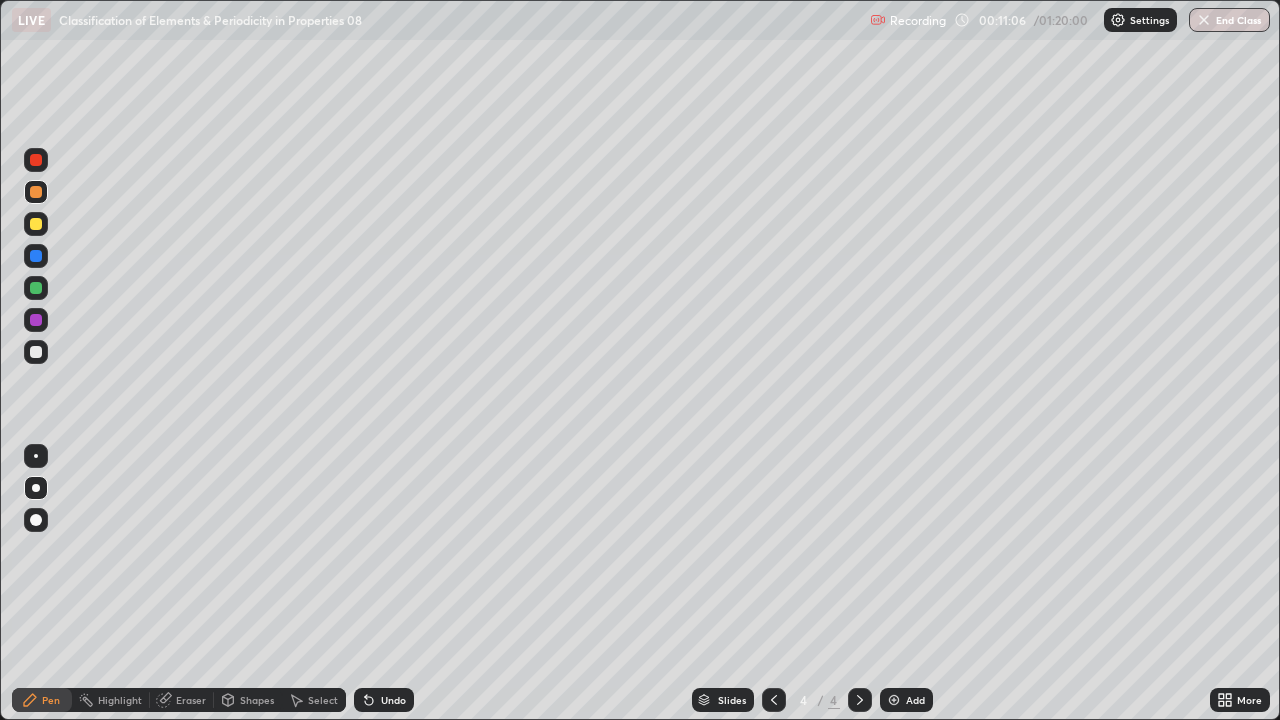 click at bounding box center [36, 352] 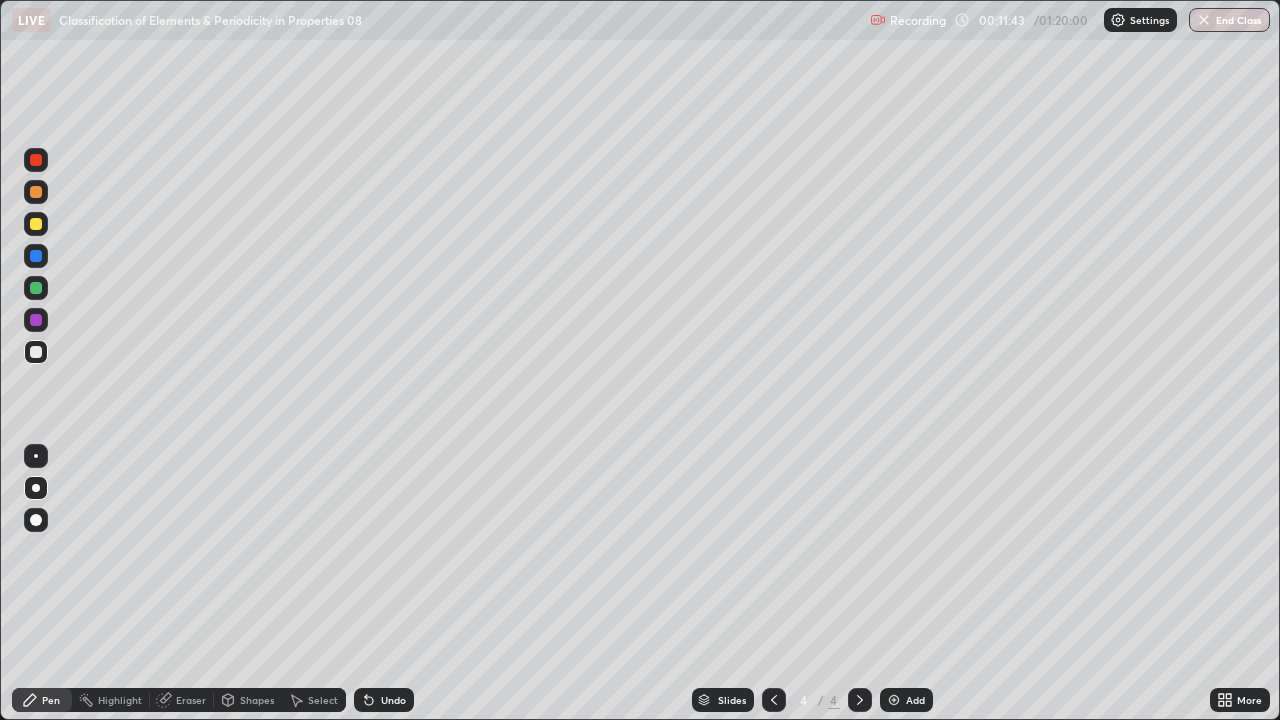 click on "Eraser" at bounding box center (191, 700) 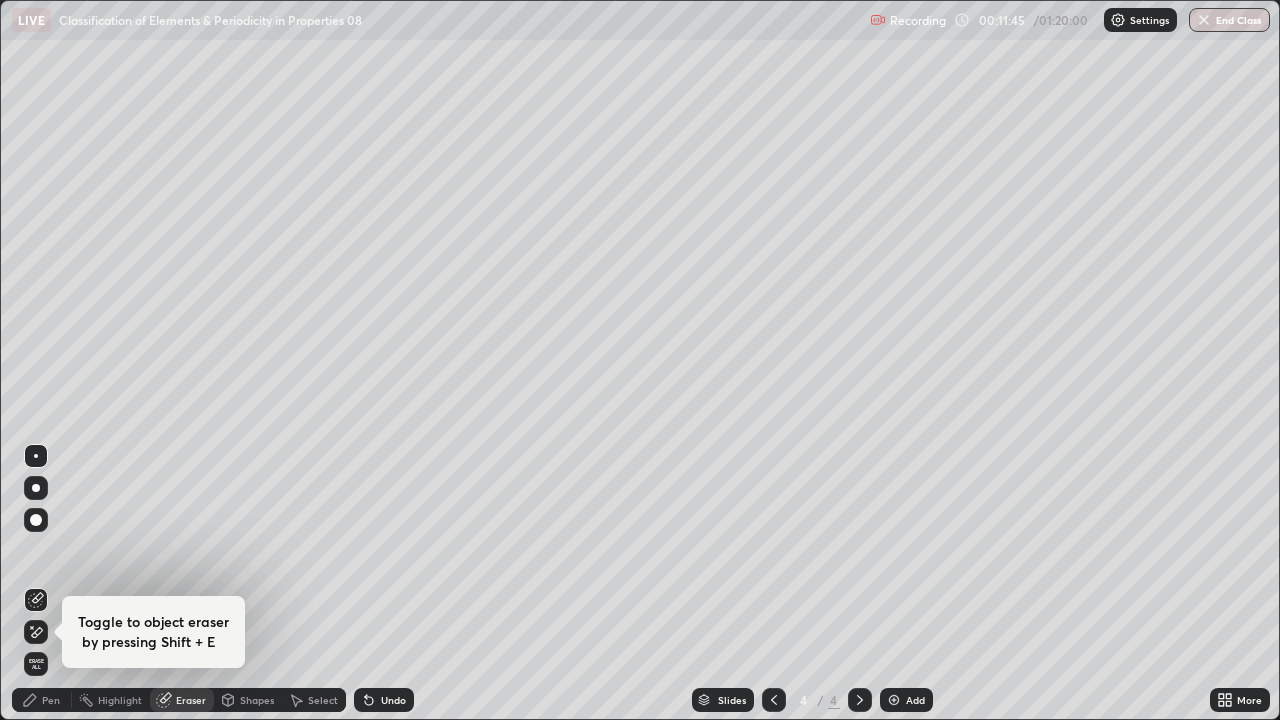 click on "Pen" at bounding box center [51, 700] 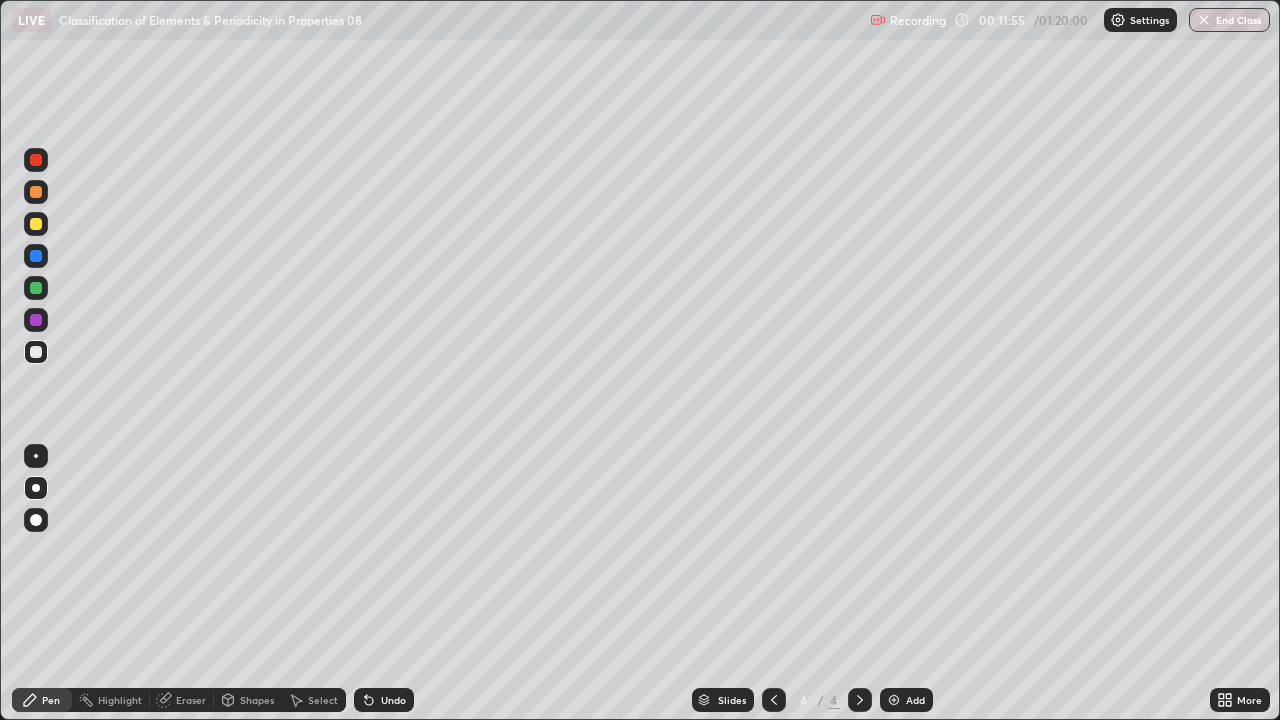 click at bounding box center [36, 224] 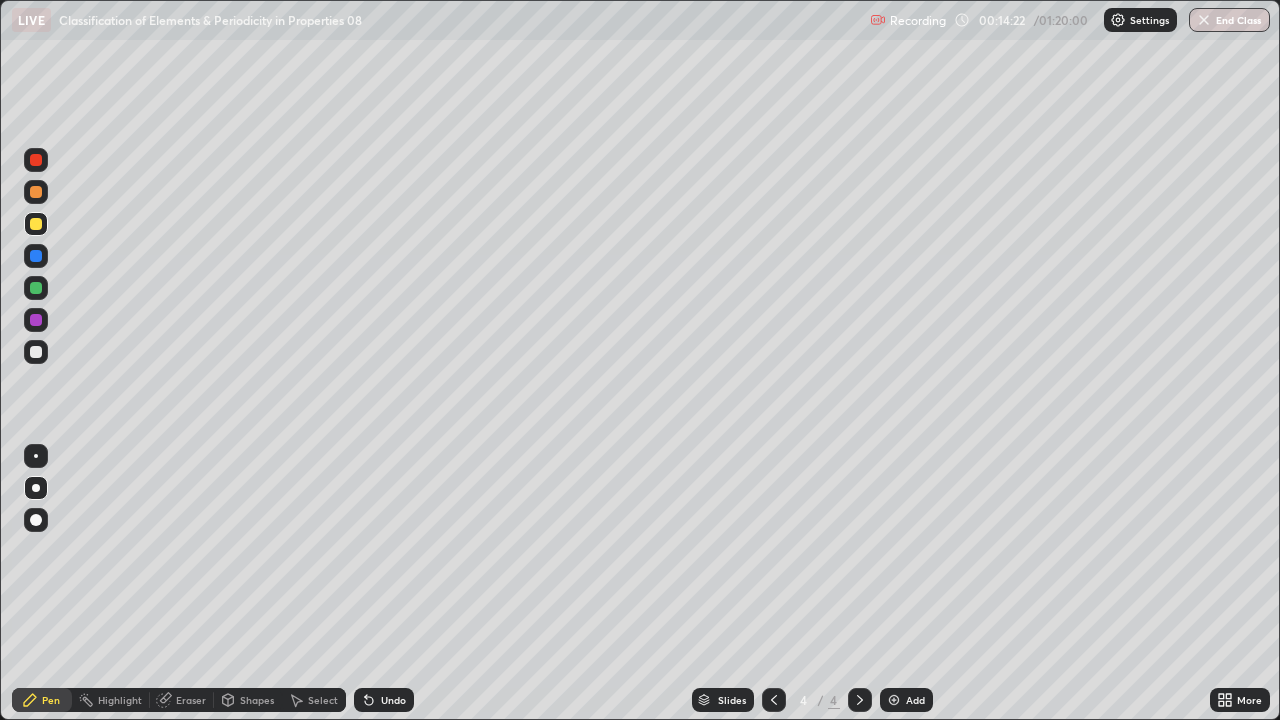 click at bounding box center [894, 700] 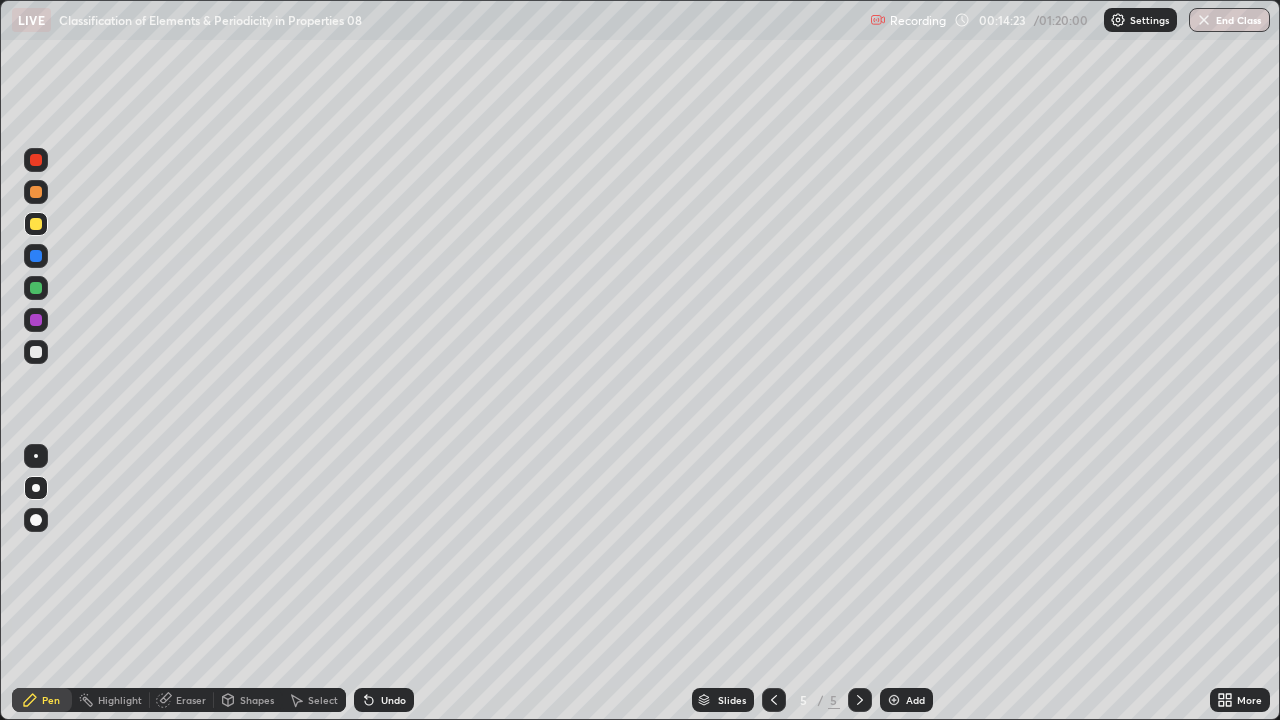 click at bounding box center (36, 192) 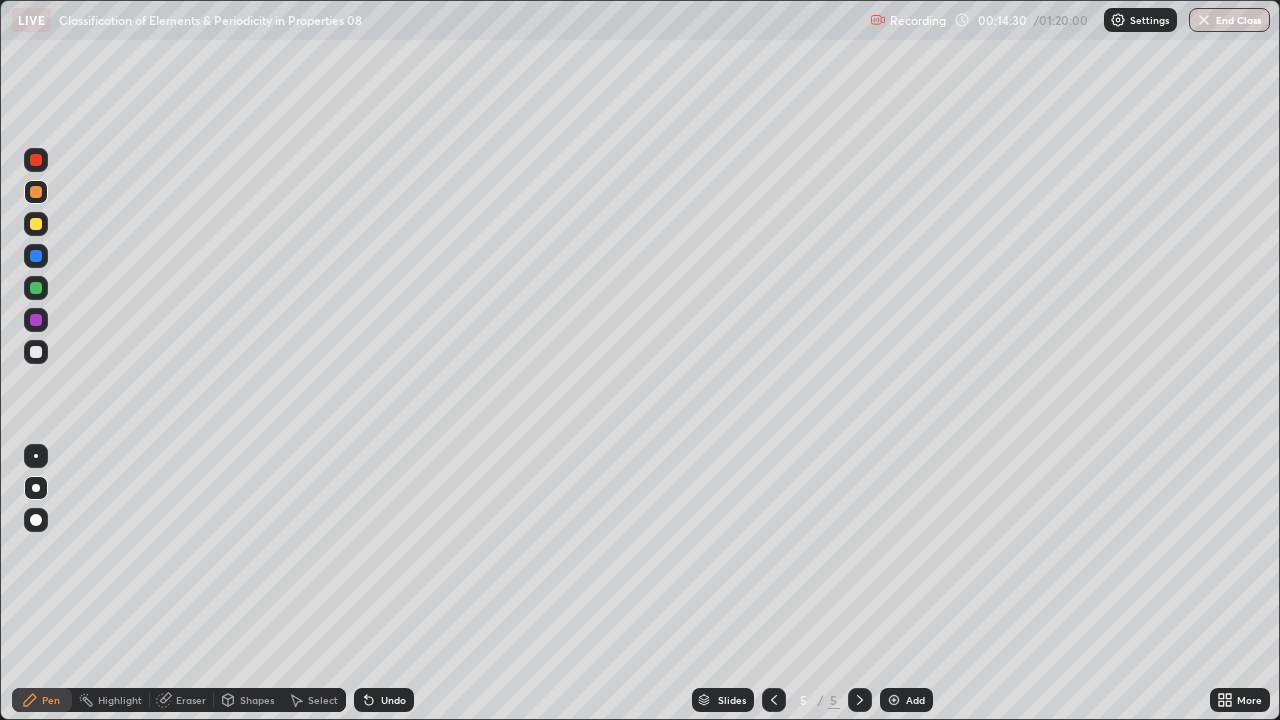 click at bounding box center [36, 352] 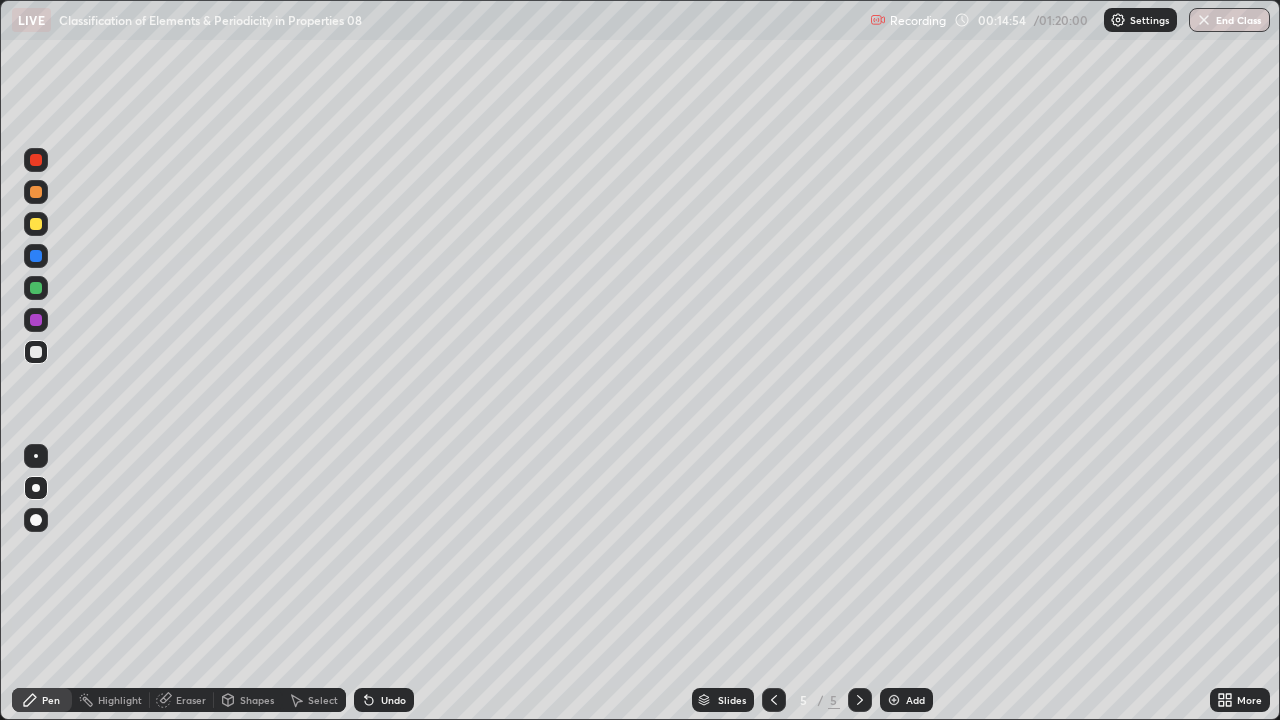 click at bounding box center [36, 224] 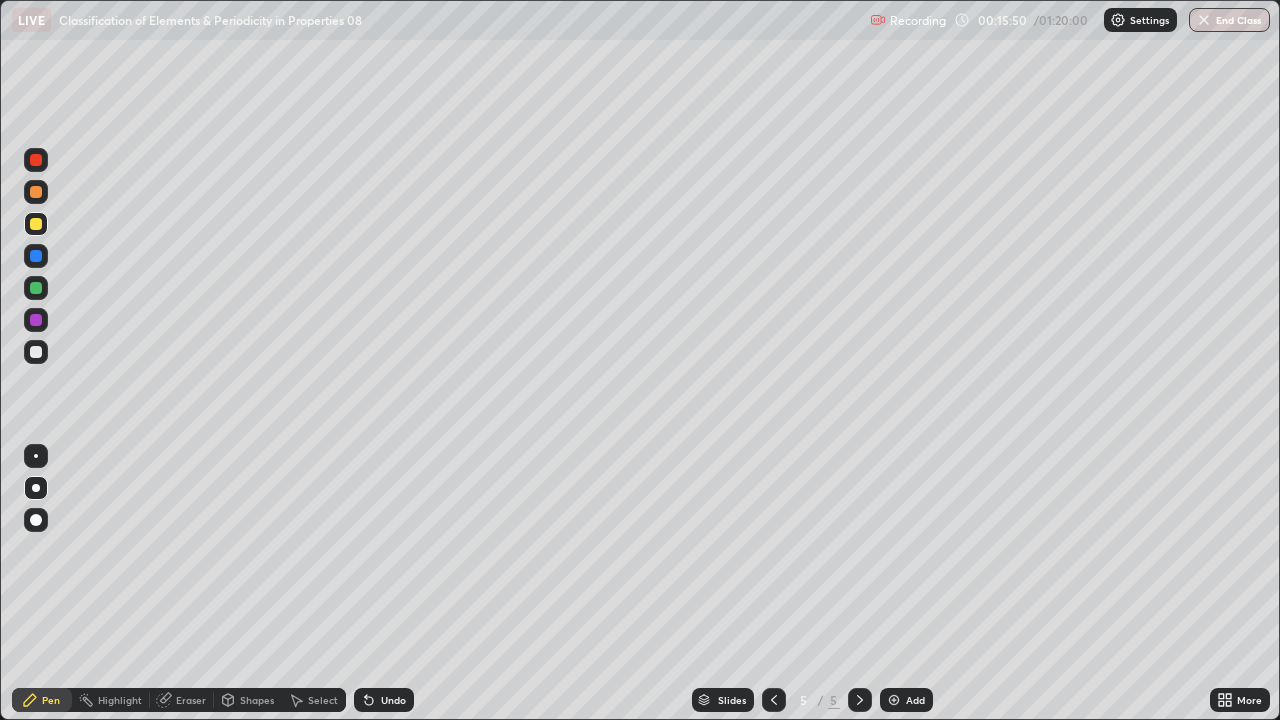 click at bounding box center [36, 352] 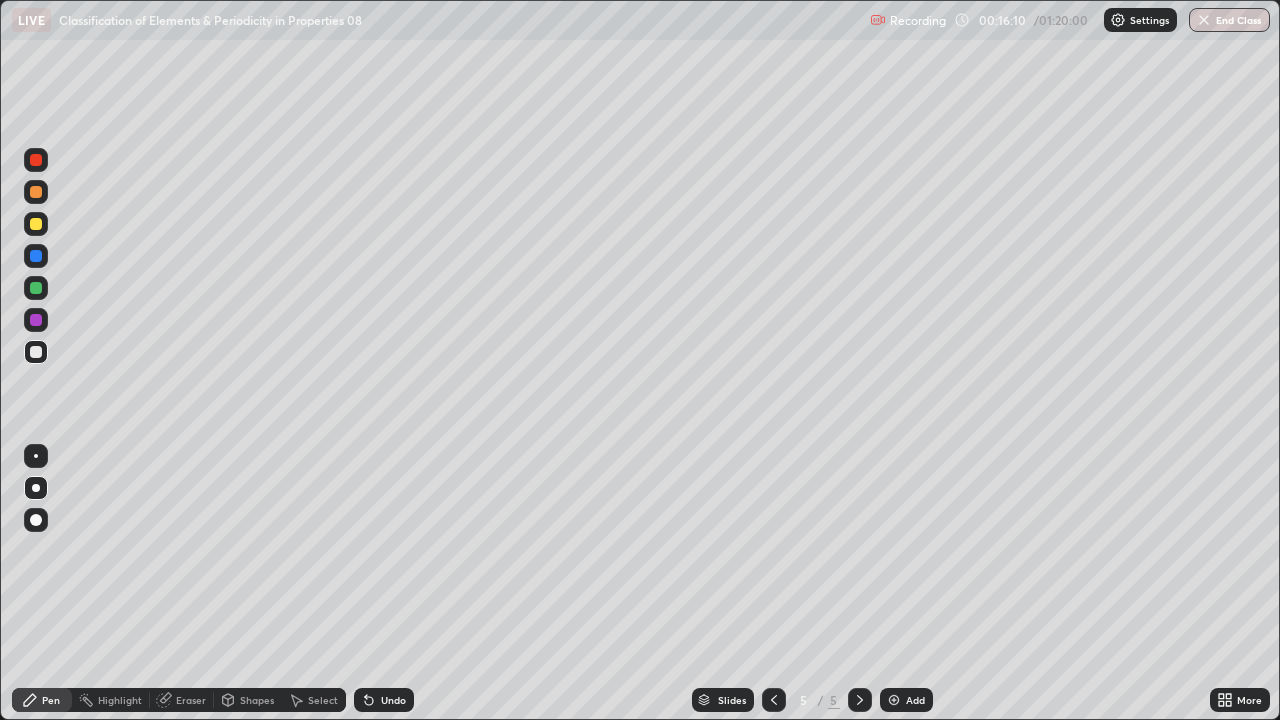 click at bounding box center [36, 224] 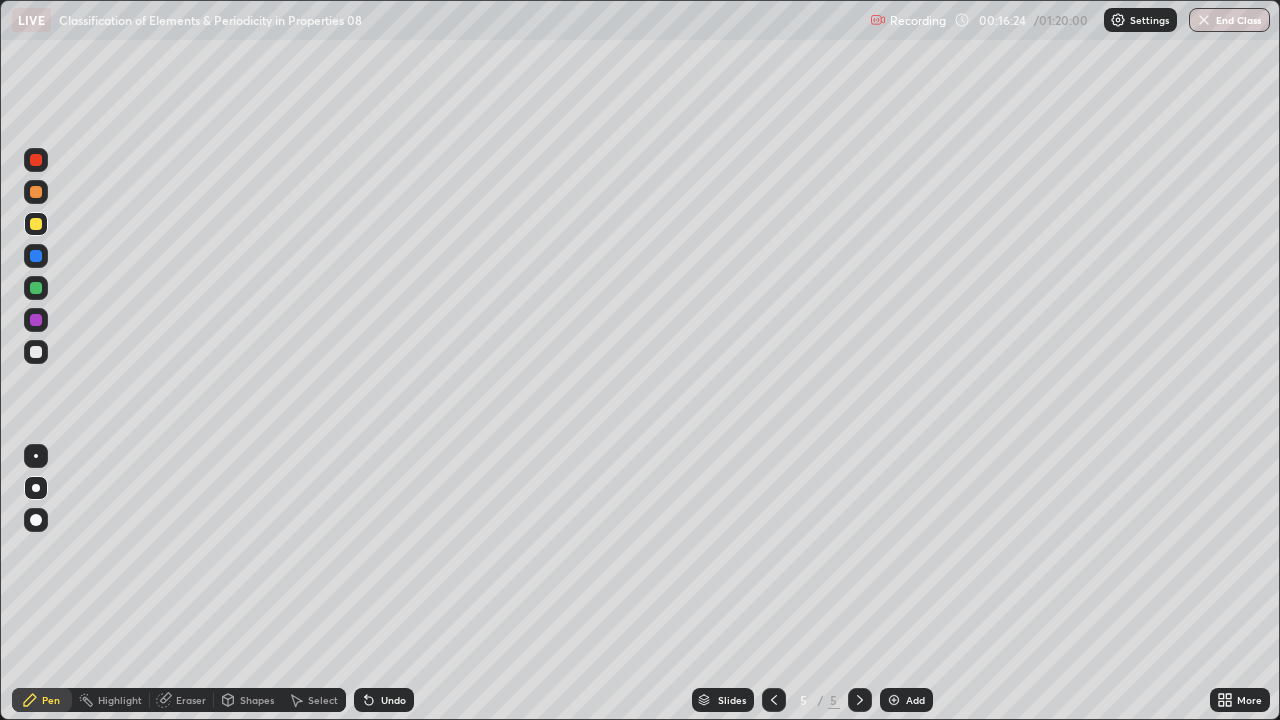 click at bounding box center [36, 288] 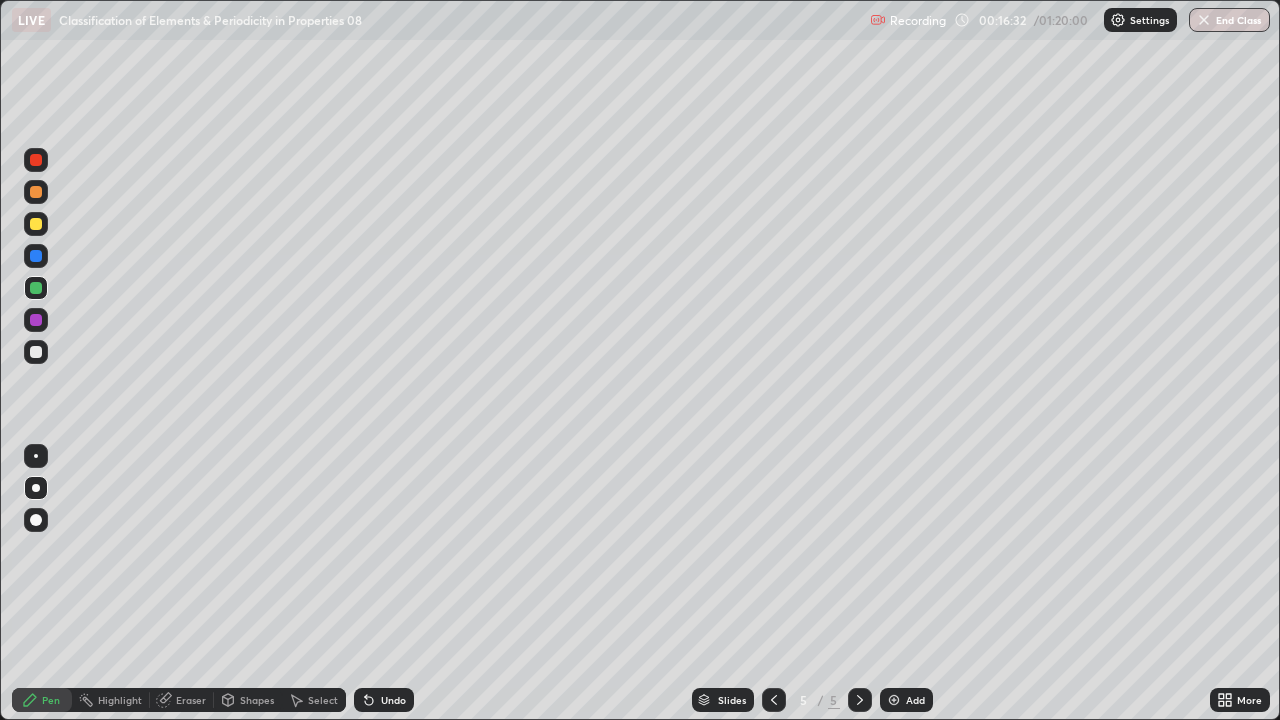 click on "Eraser" at bounding box center [191, 700] 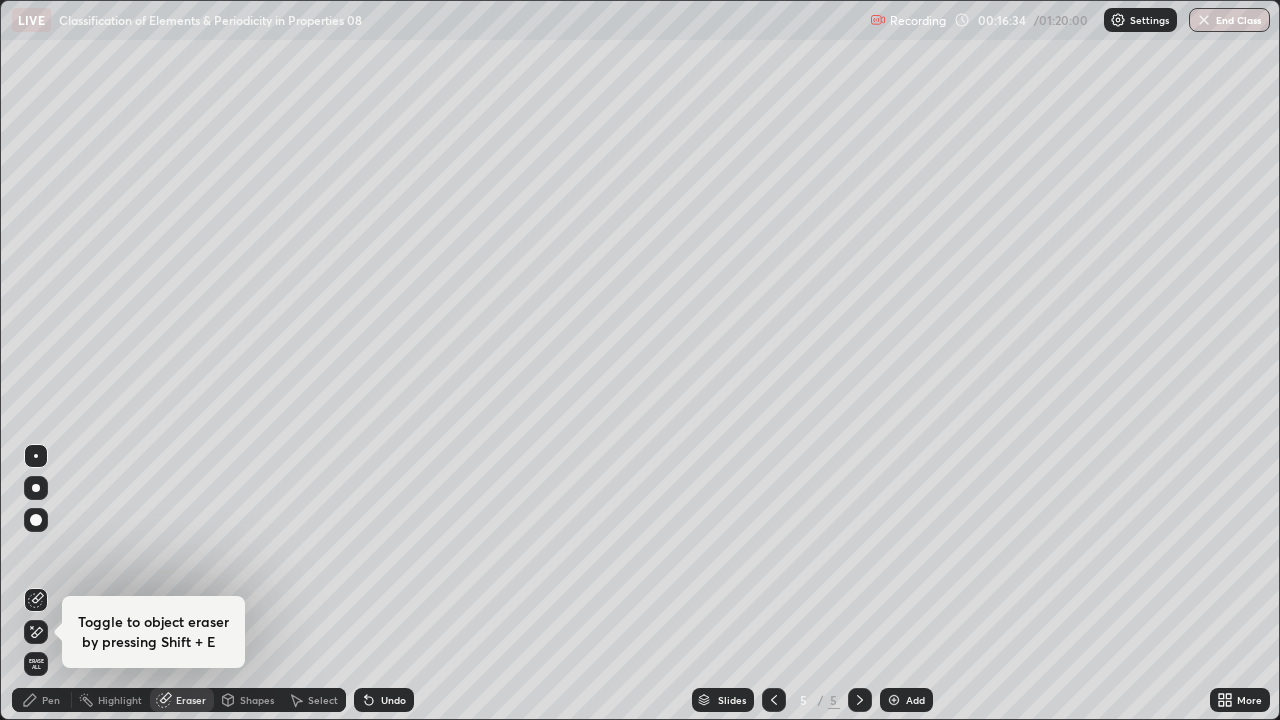 click on "Pen" at bounding box center (42, 700) 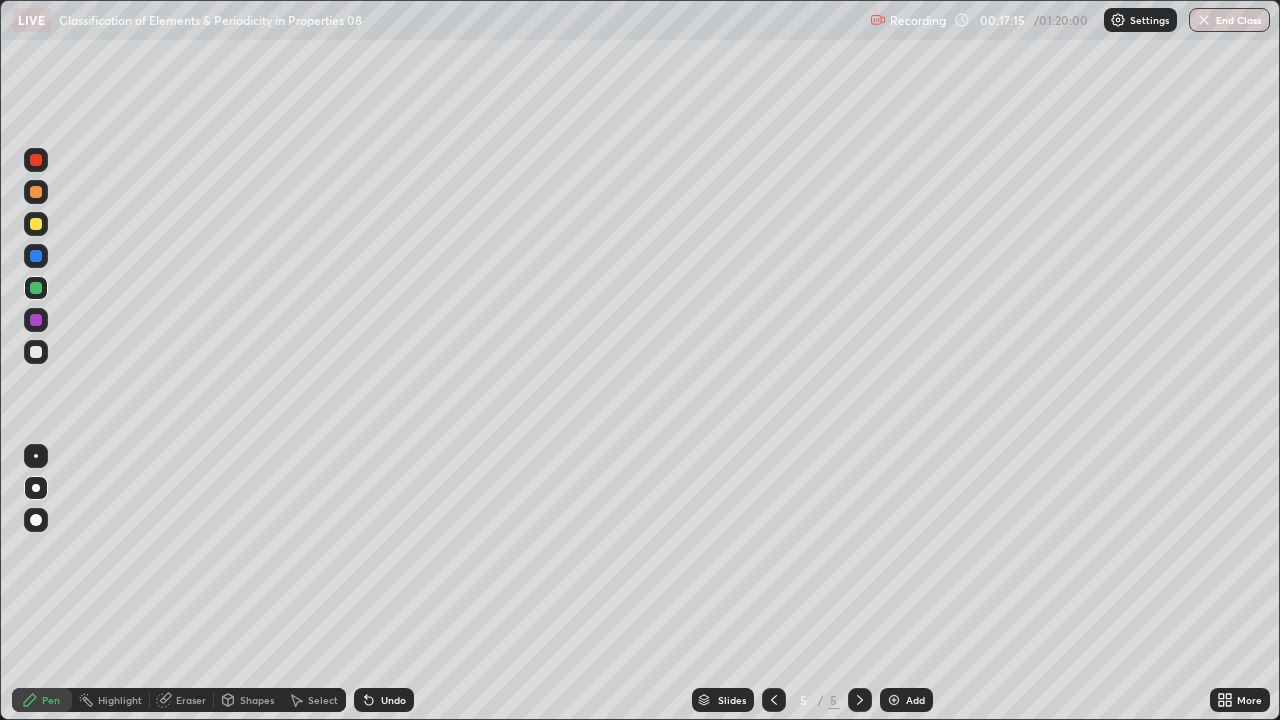 click at bounding box center (774, 700) 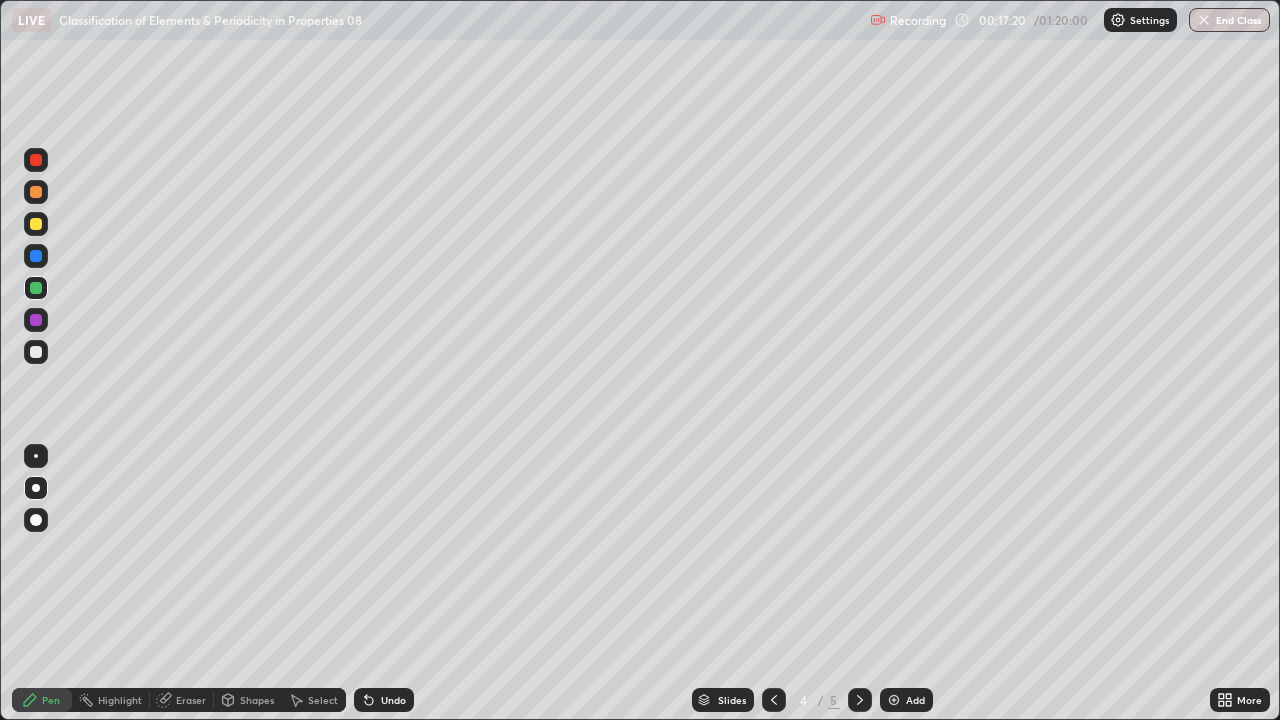 click 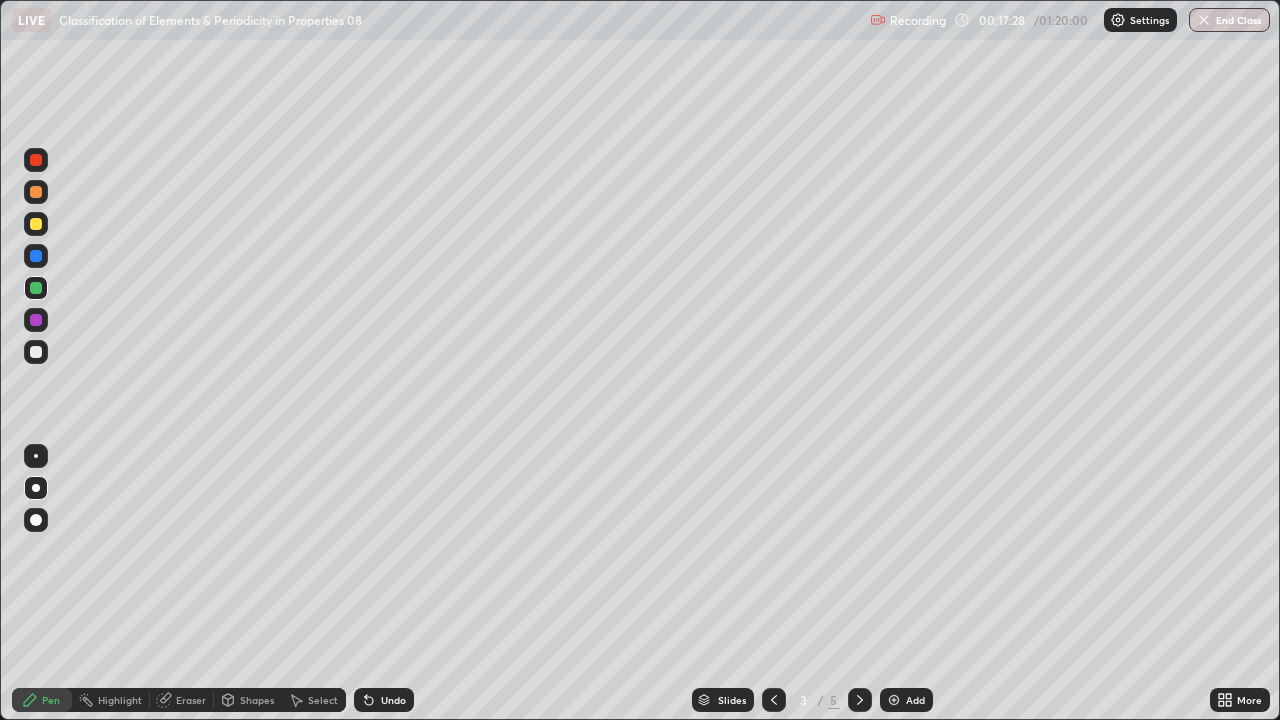 click 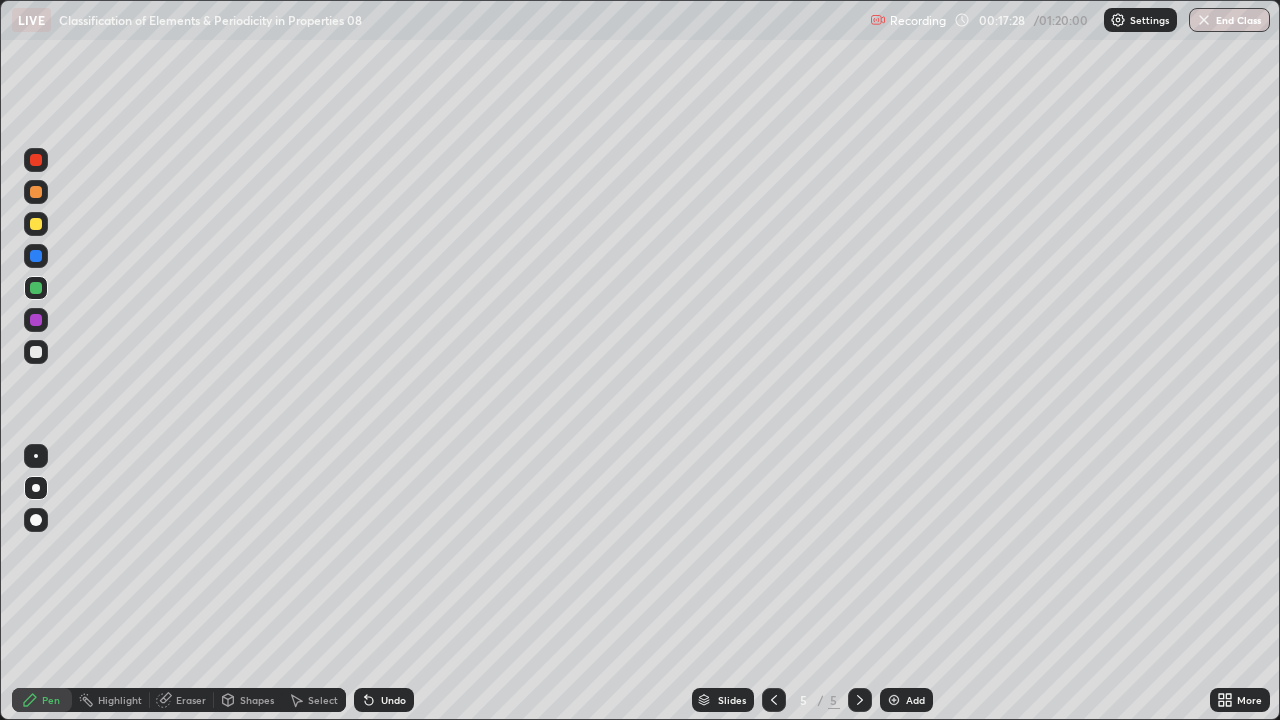 click 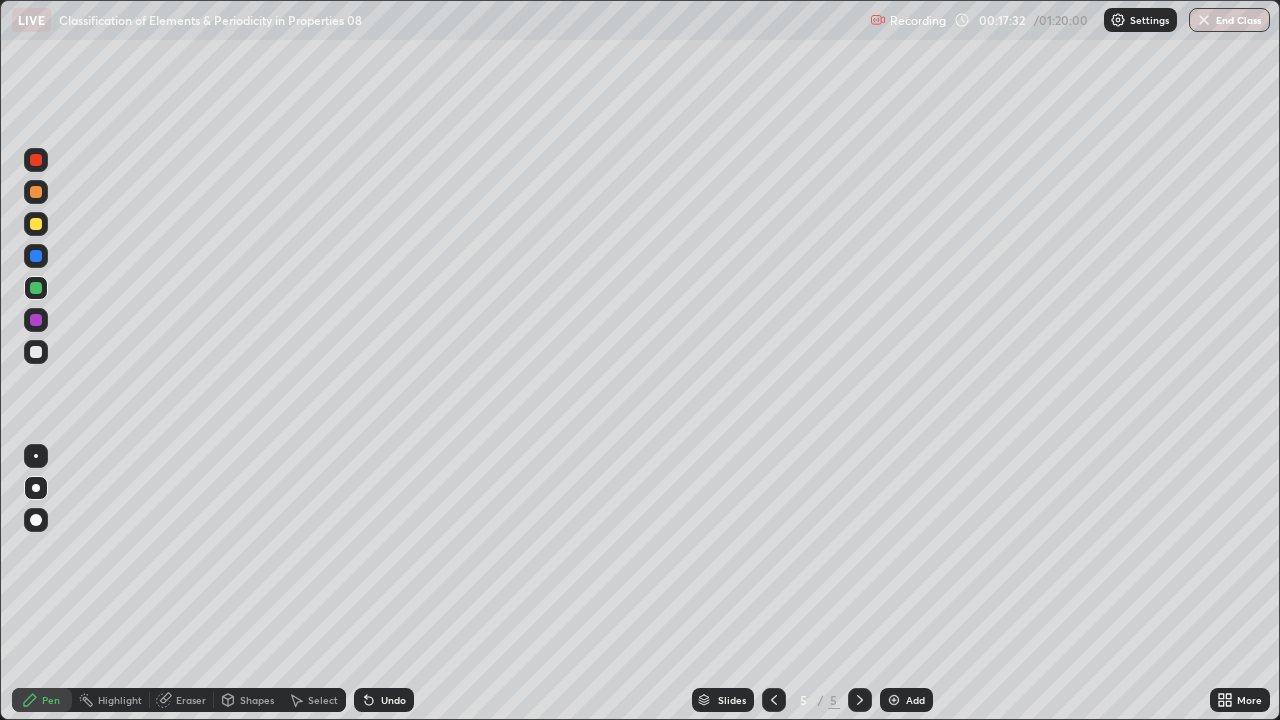 click at bounding box center [36, 288] 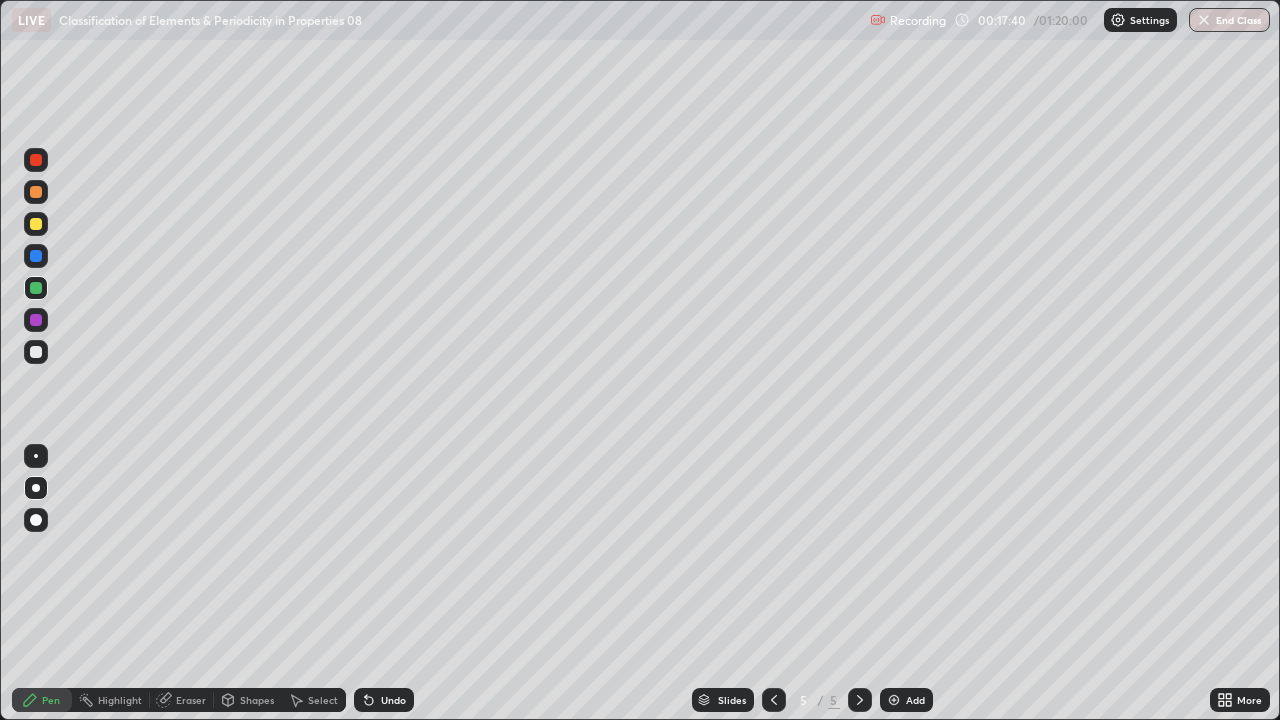 click at bounding box center [36, 224] 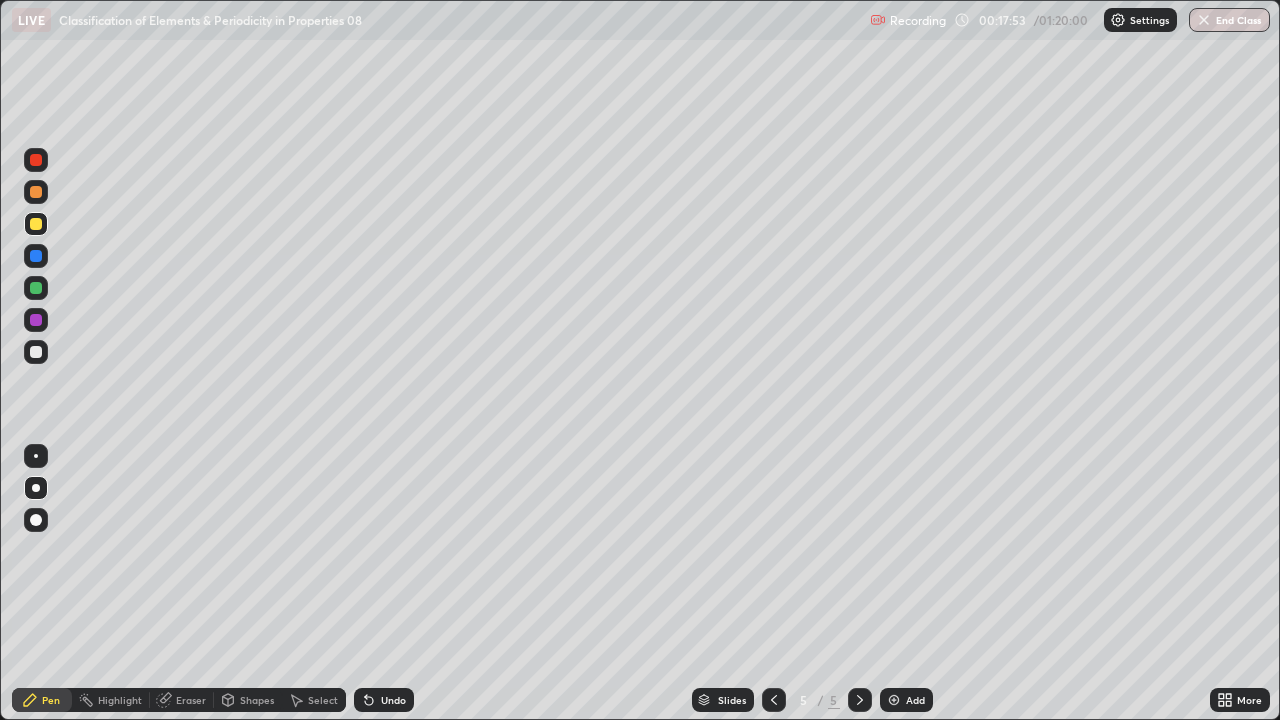 click at bounding box center (36, 256) 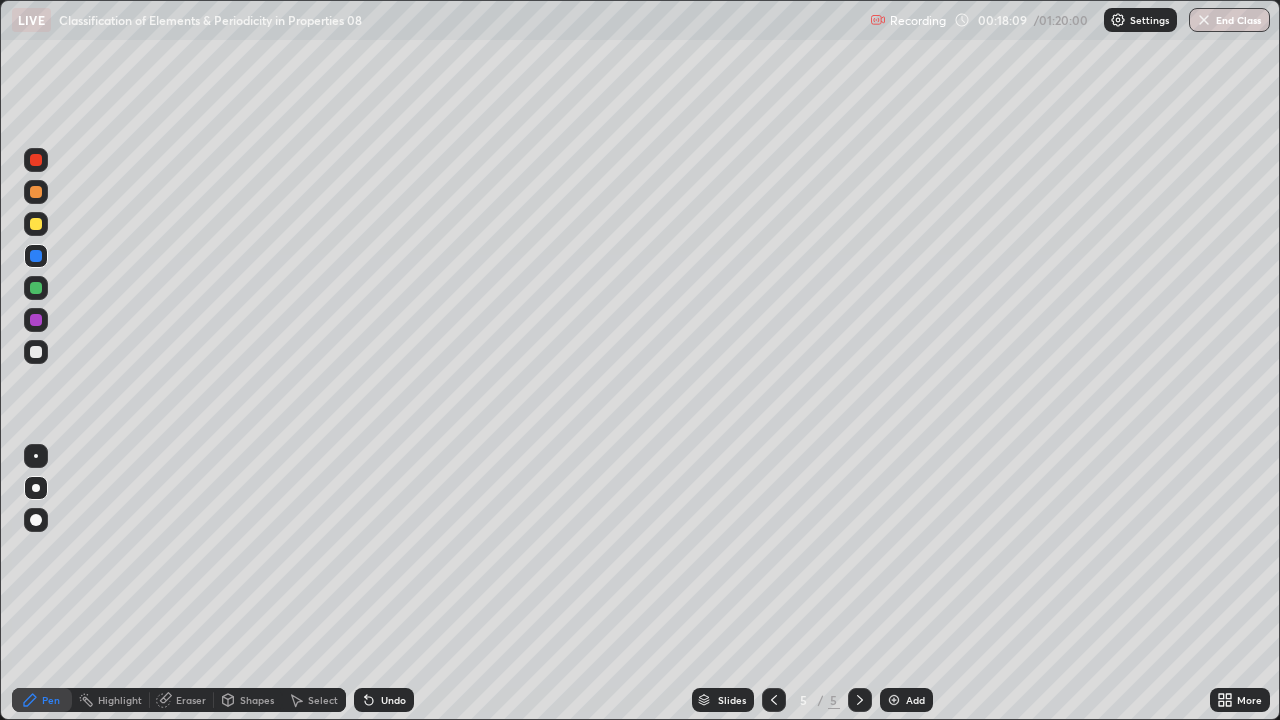 click at bounding box center [36, 288] 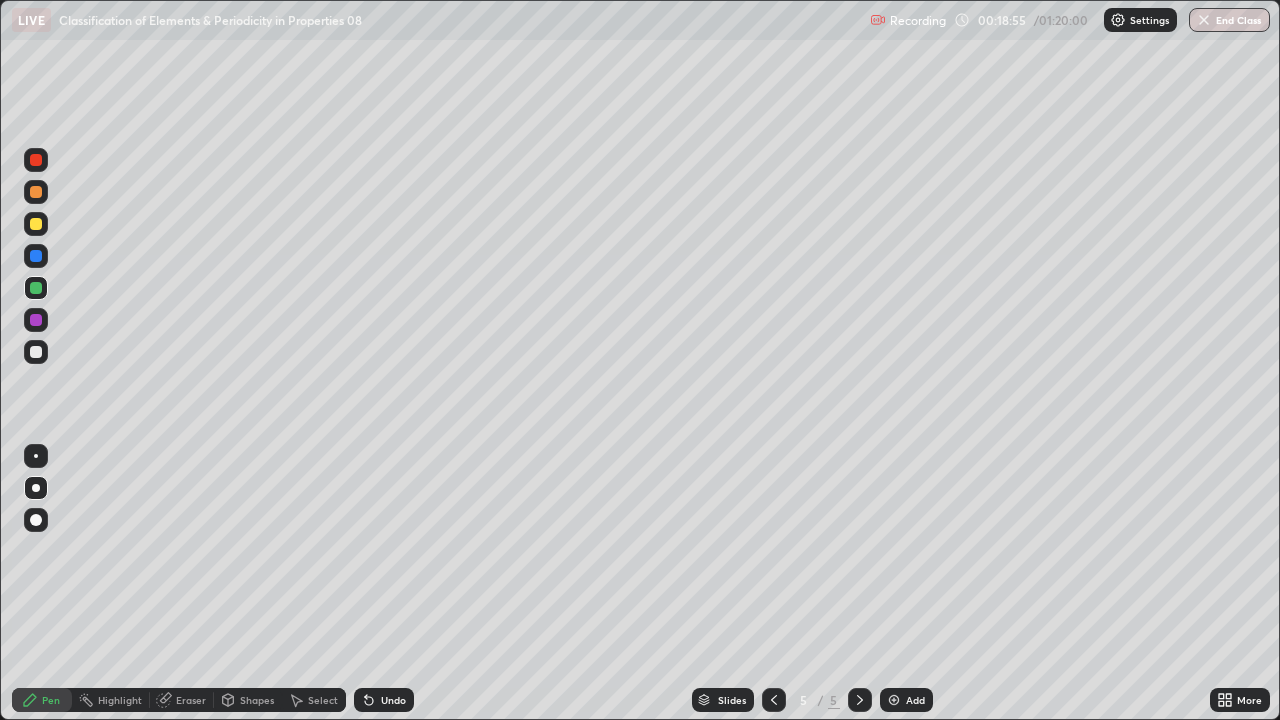 click at bounding box center [36, 352] 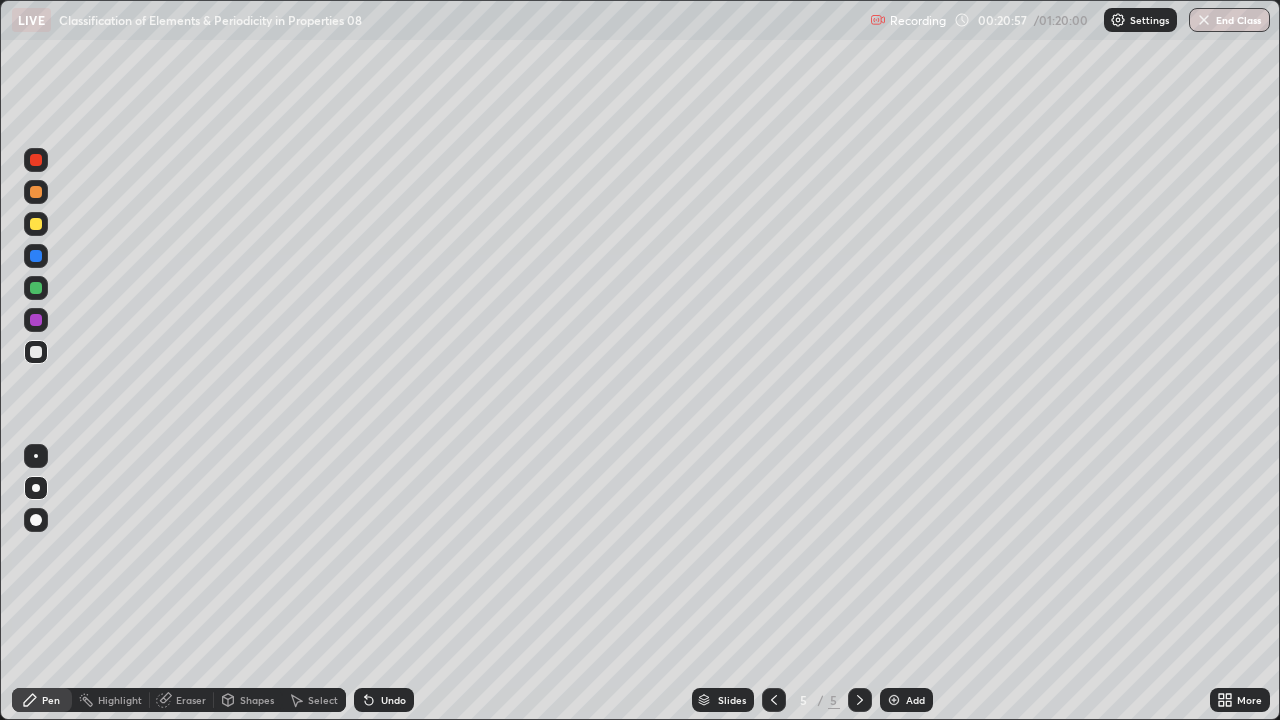 click at bounding box center (36, 288) 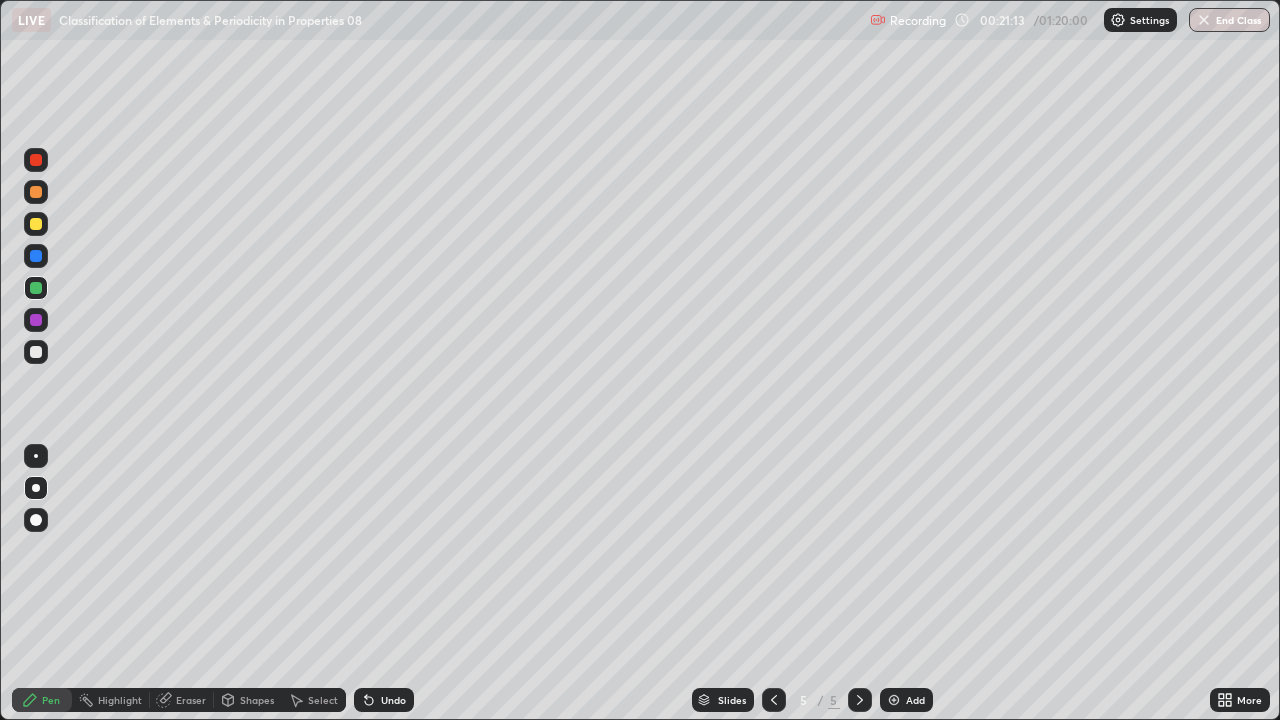 click at bounding box center [36, 352] 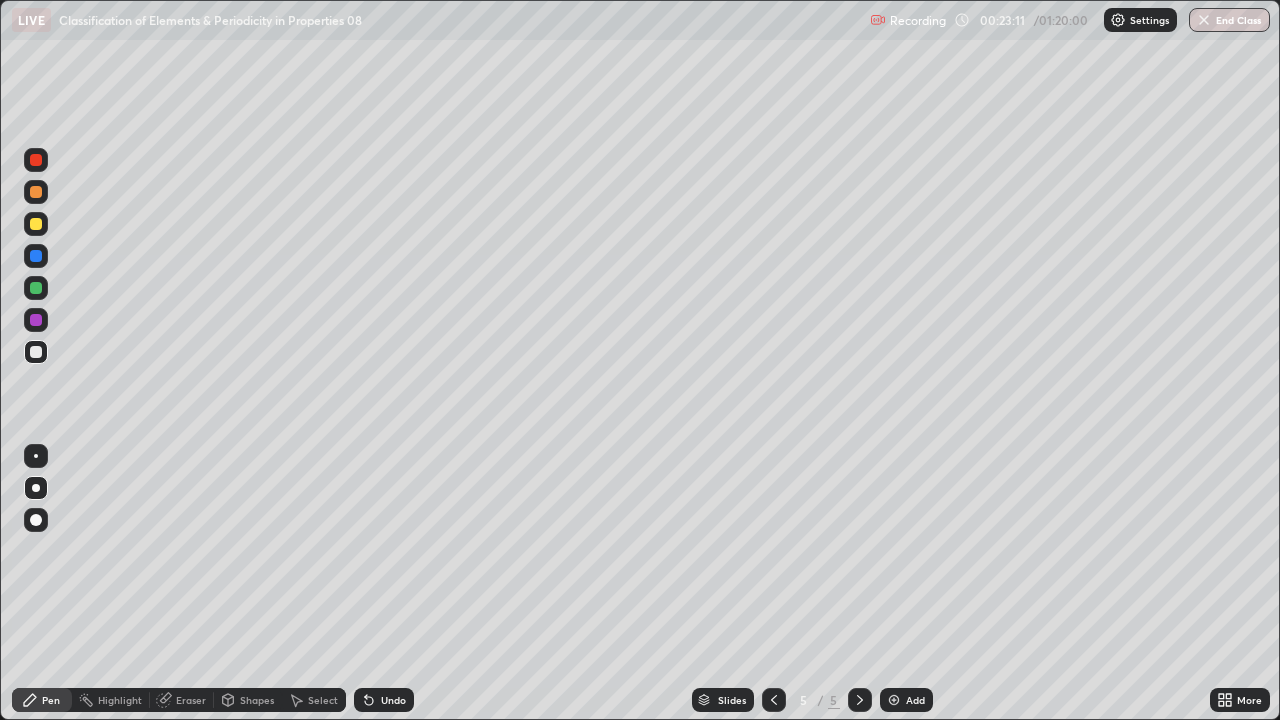 click at bounding box center (894, 700) 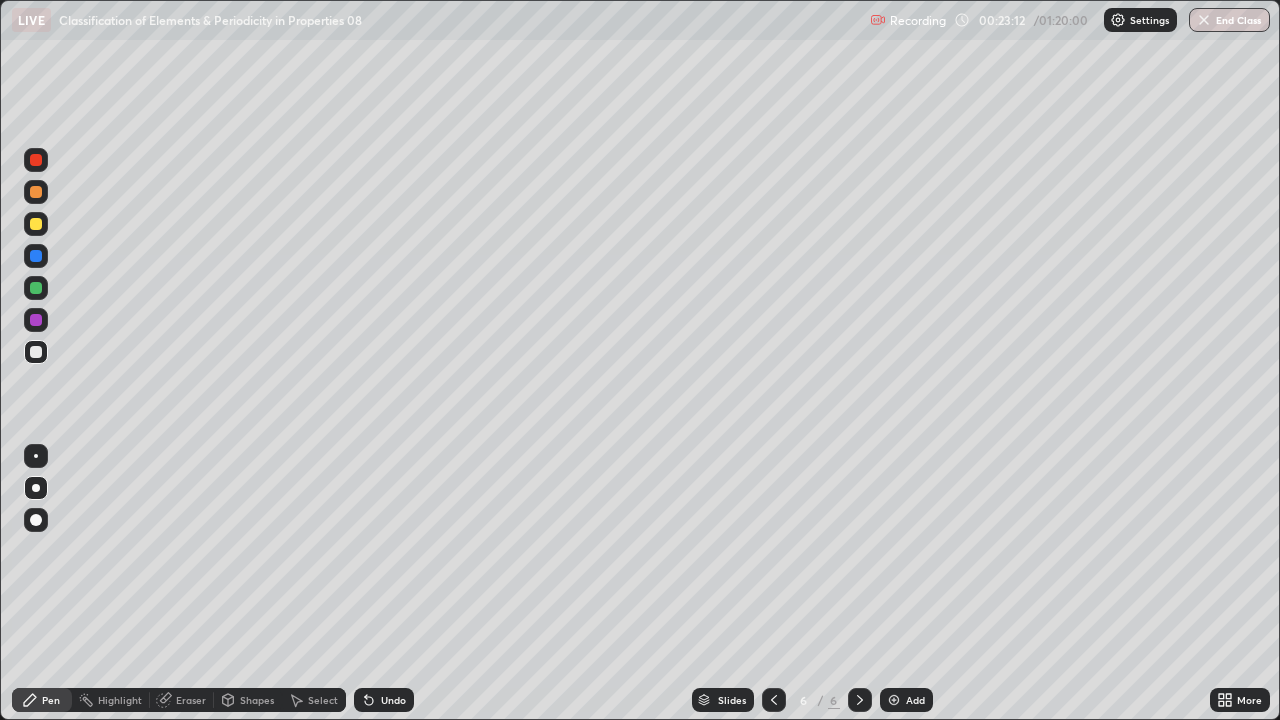 click at bounding box center [36, 192] 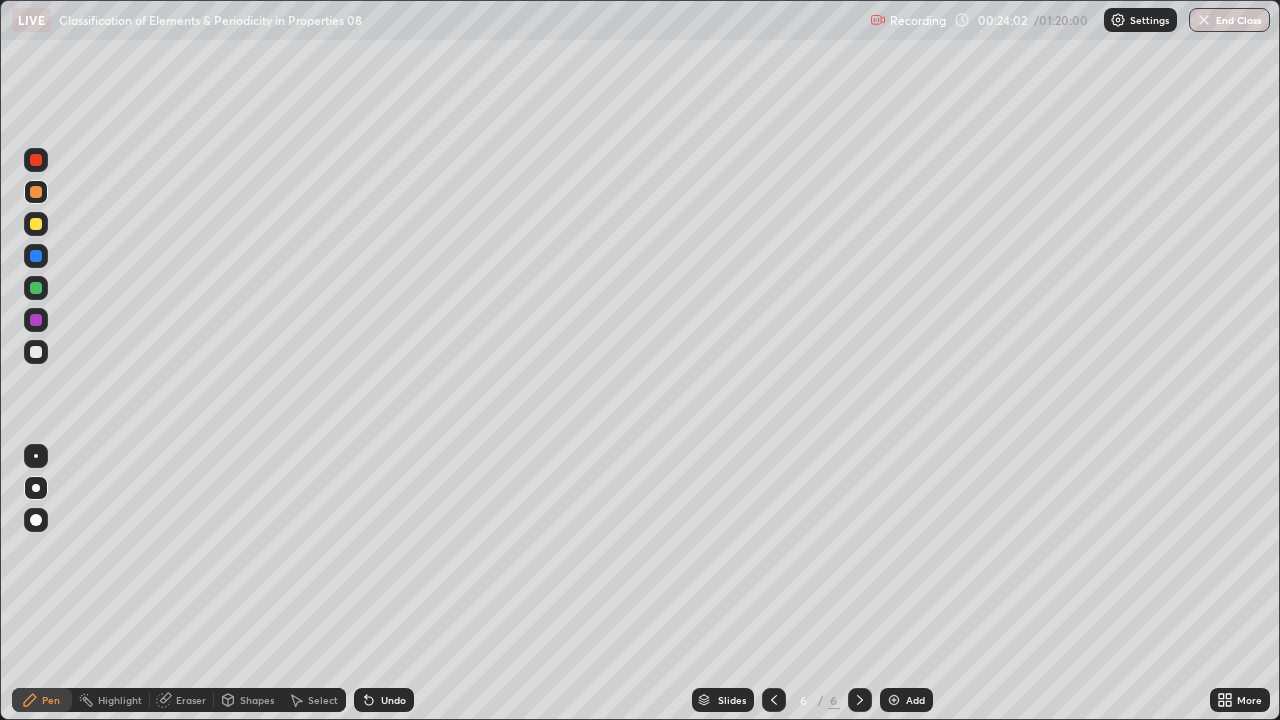 click at bounding box center [36, 352] 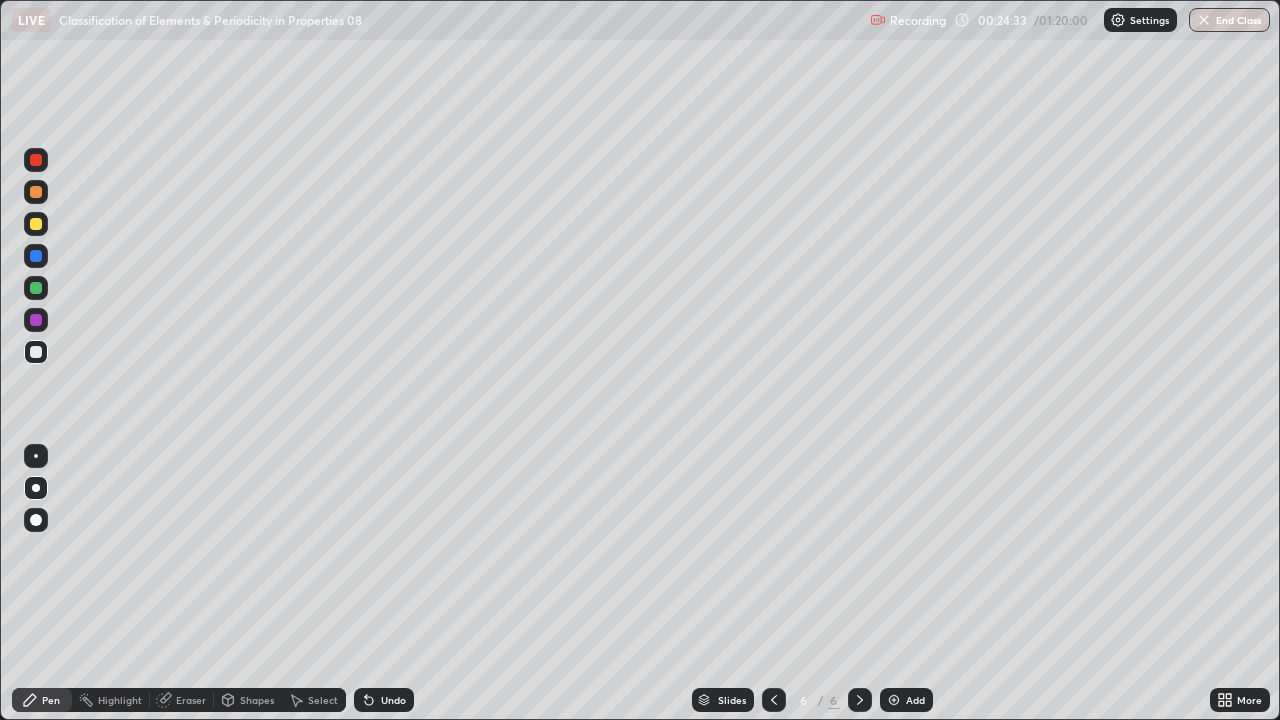click on "Eraser" at bounding box center (191, 700) 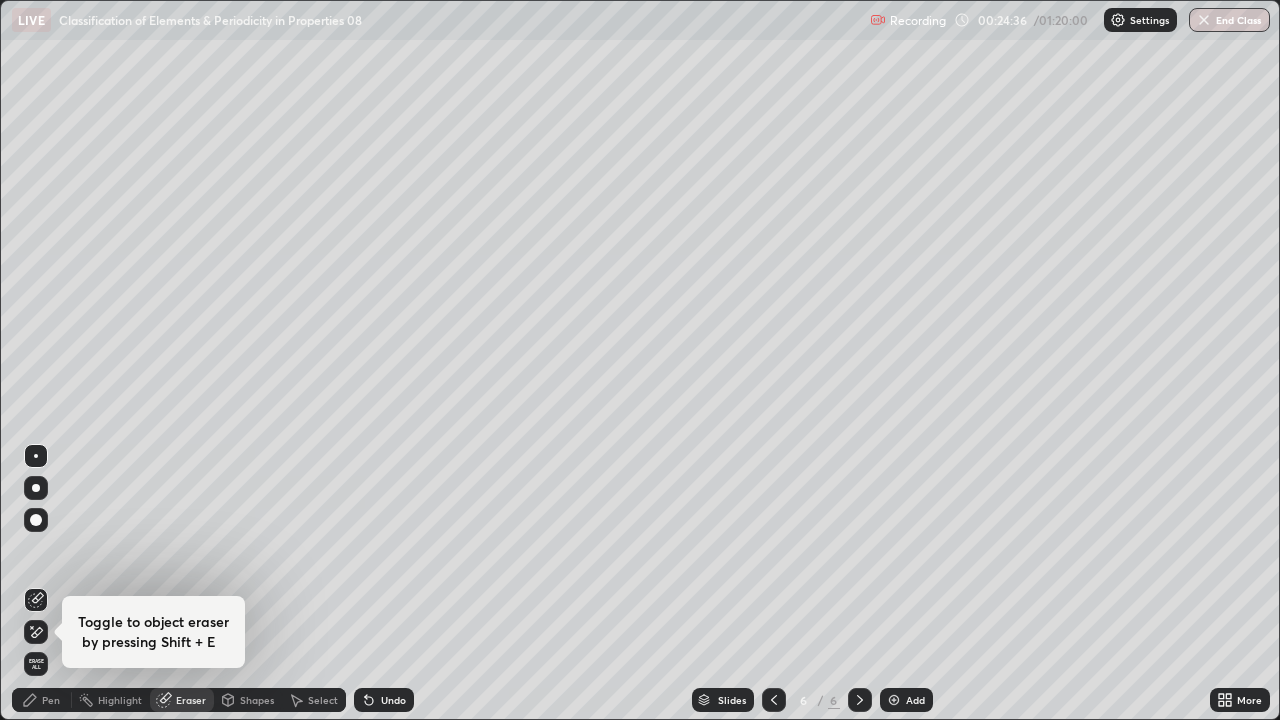 click on "Pen" at bounding box center (42, 700) 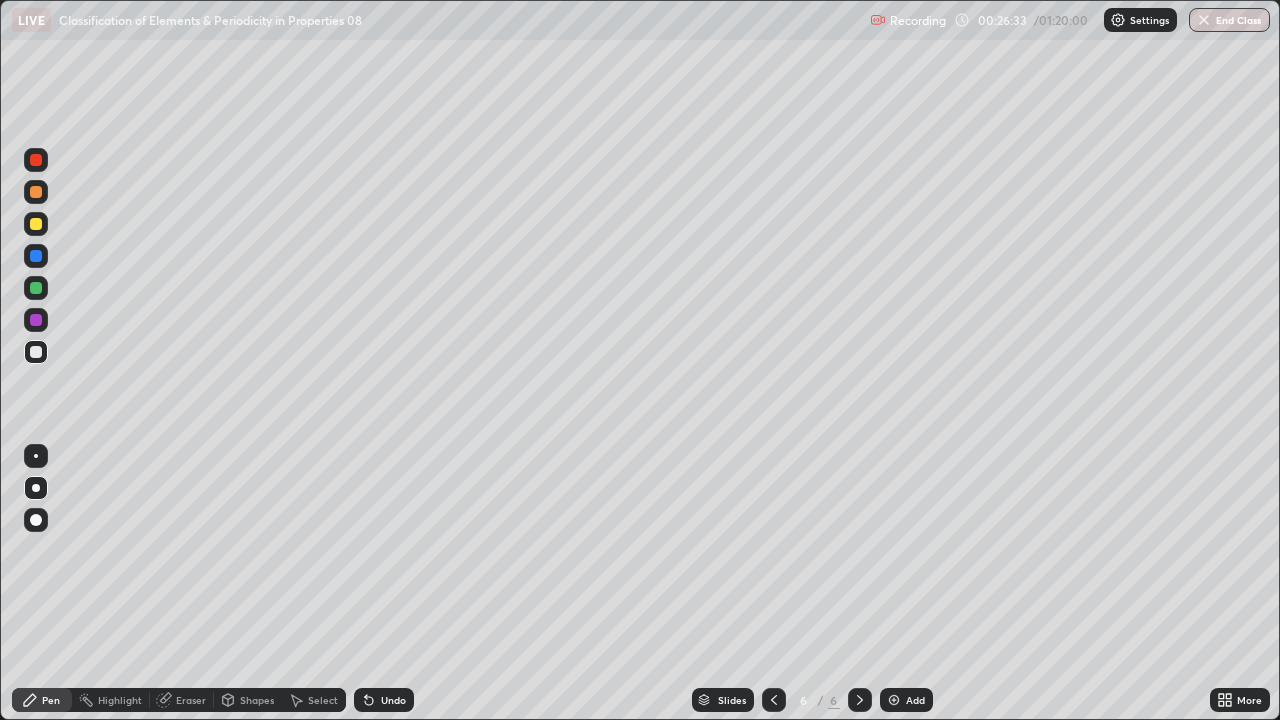 click on "Eraser" at bounding box center (182, 700) 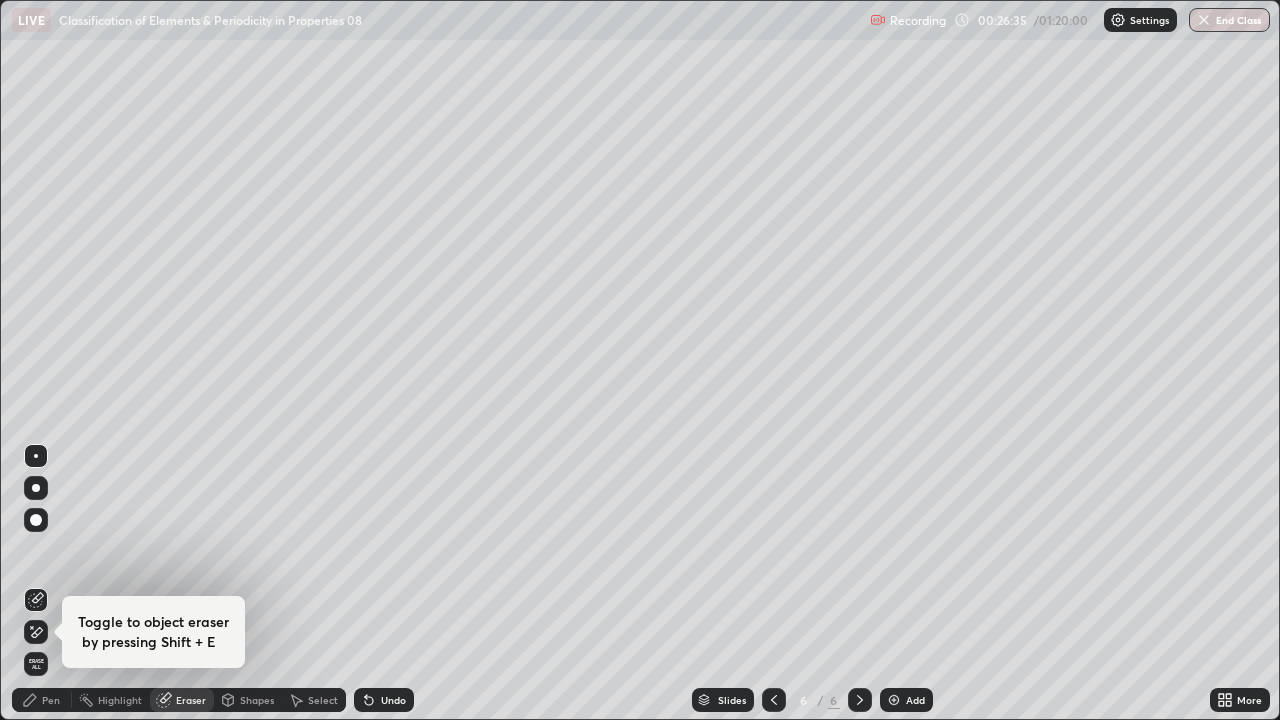 click on "Pen" at bounding box center [42, 700] 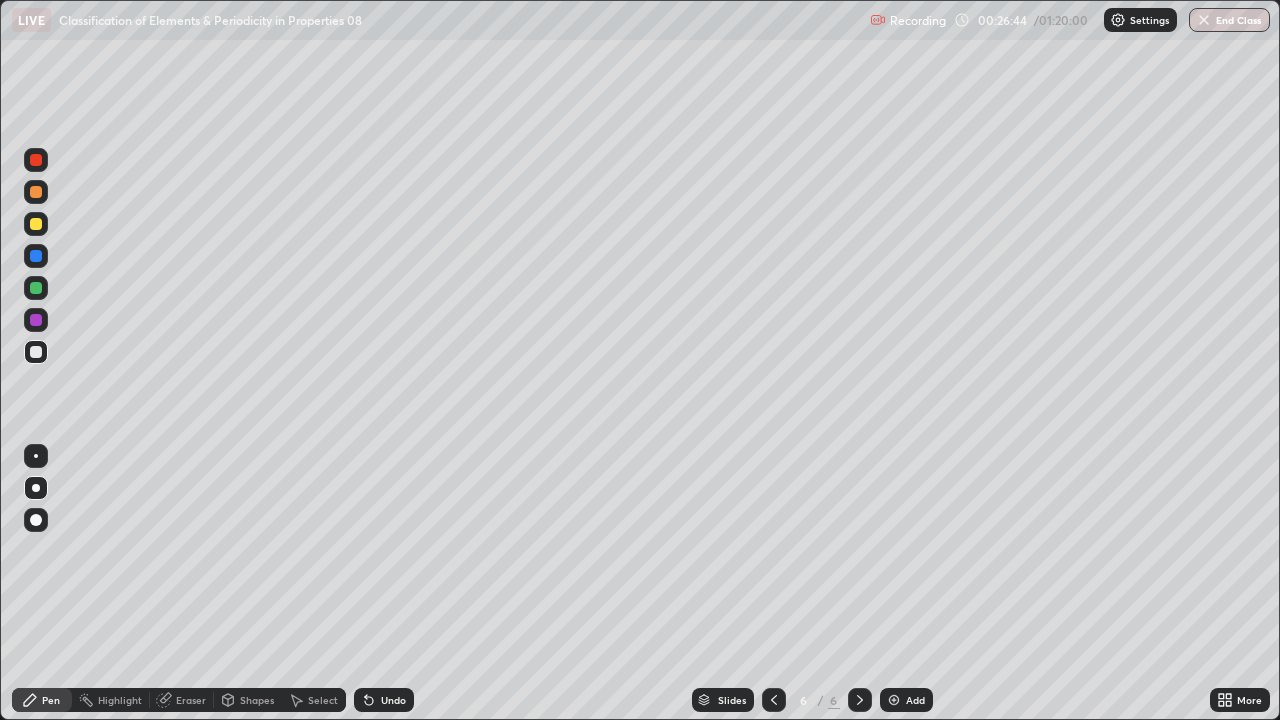 click at bounding box center (36, 288) 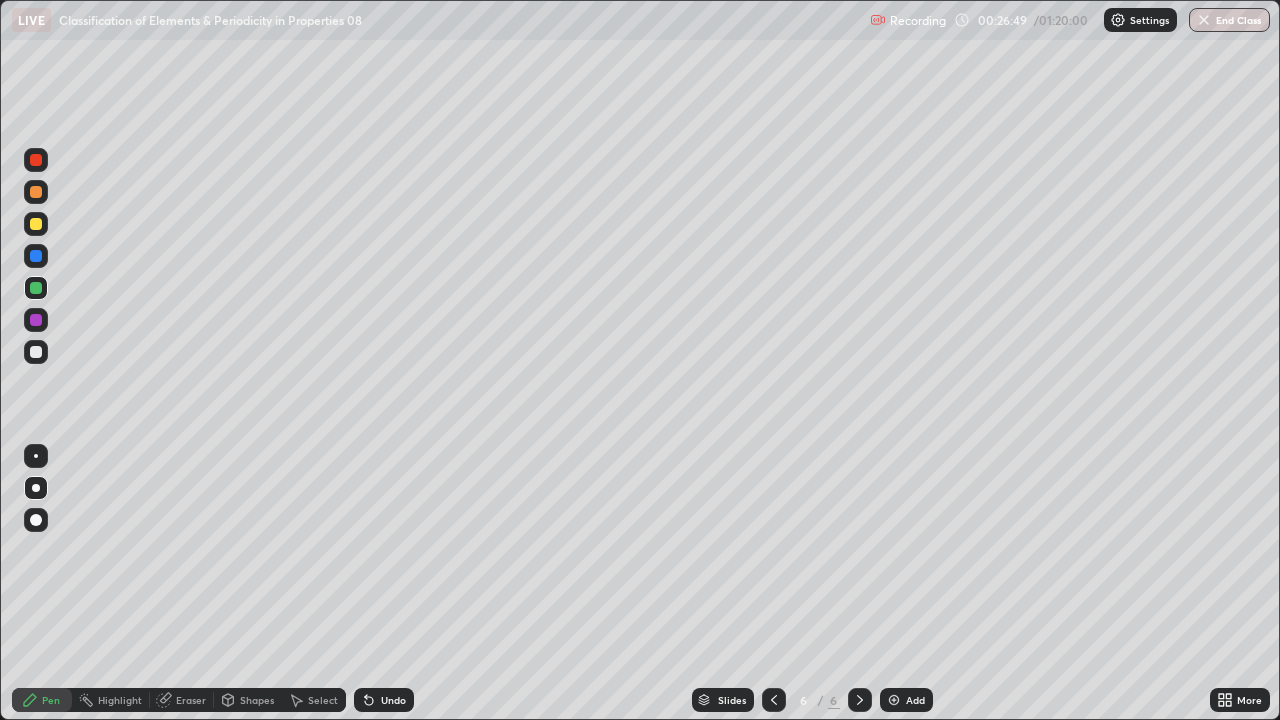 click on "Eraser" at bounding box center (191, 700) 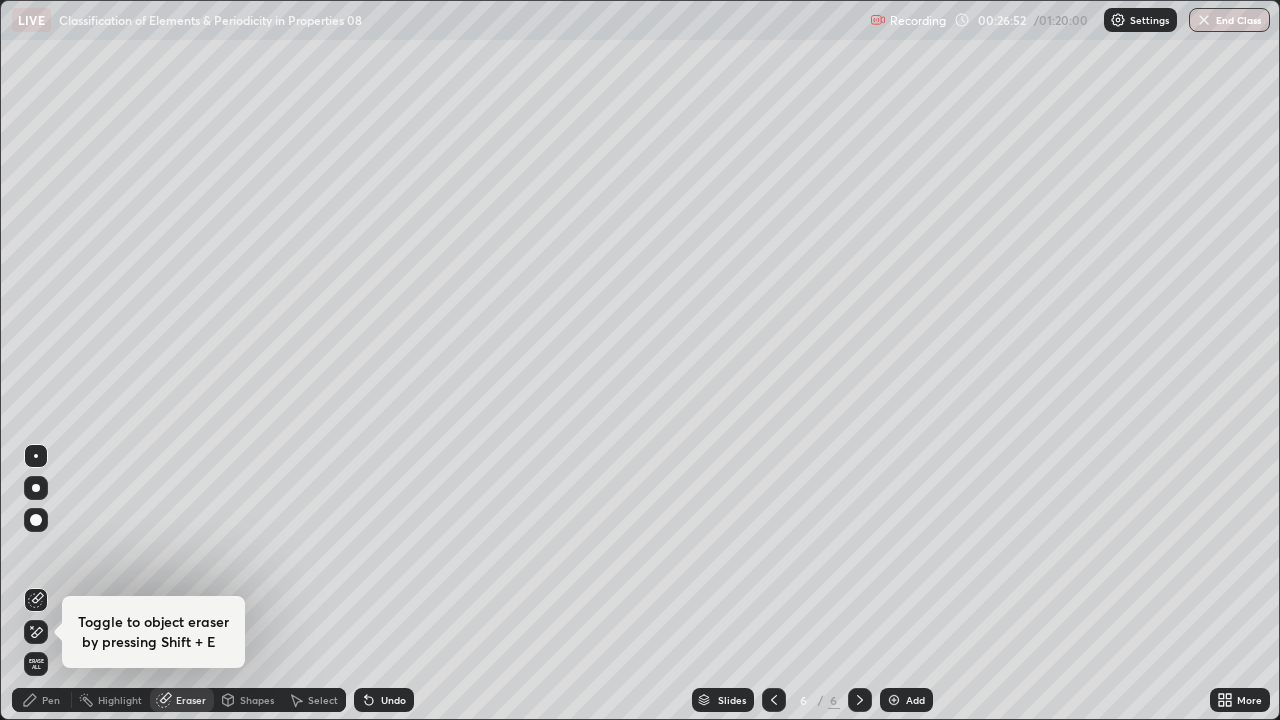 click on "Pen" at bounding box center [42, 700] 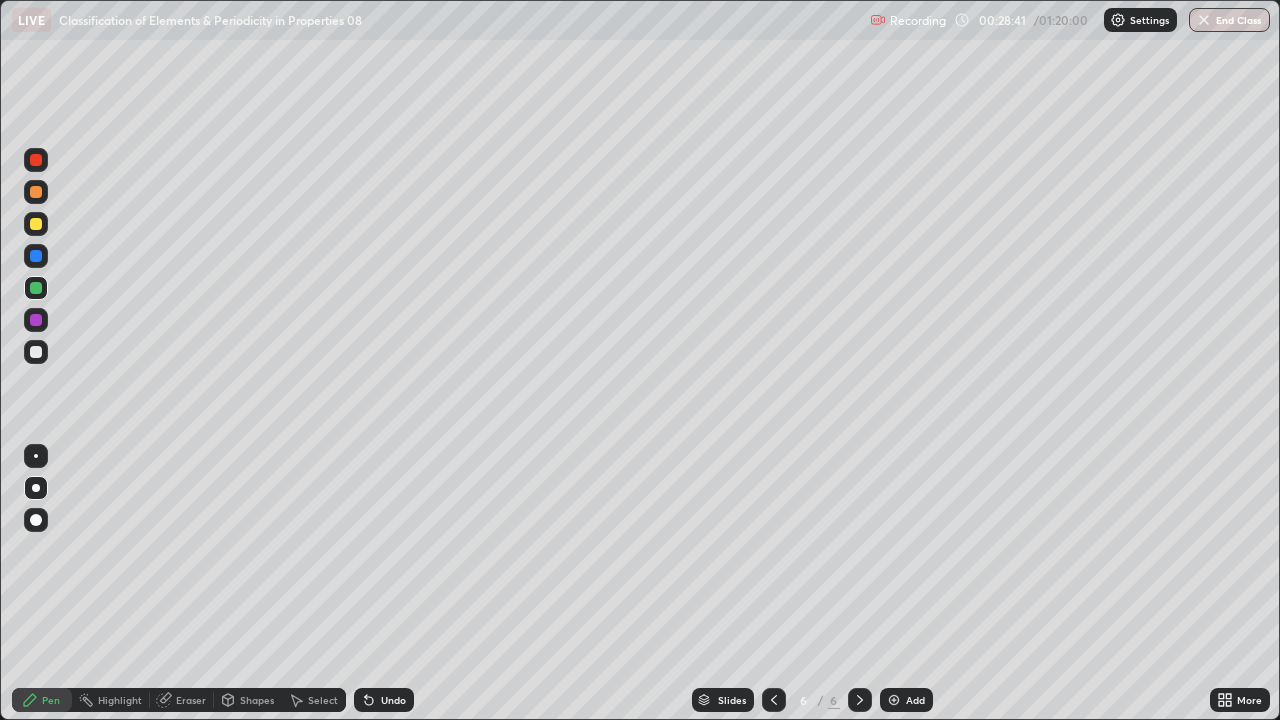 click at bounding box center [36, 352] 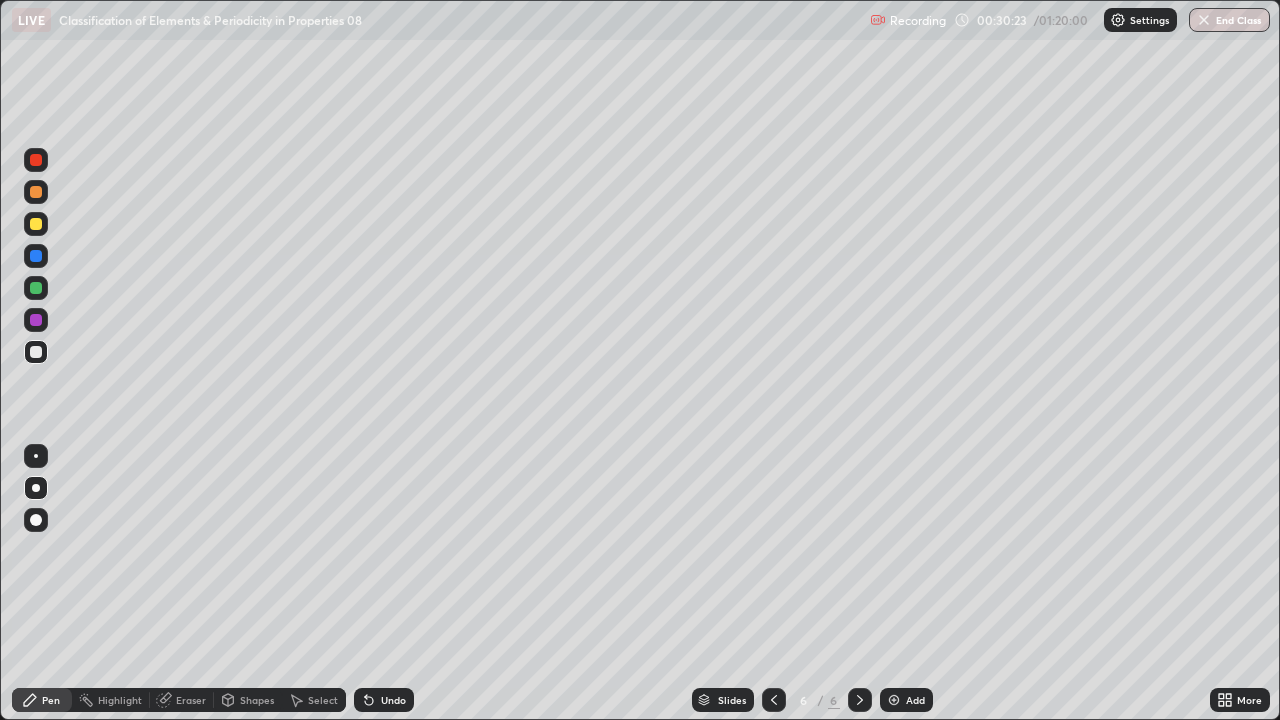 click at bounding box center (894, 700) 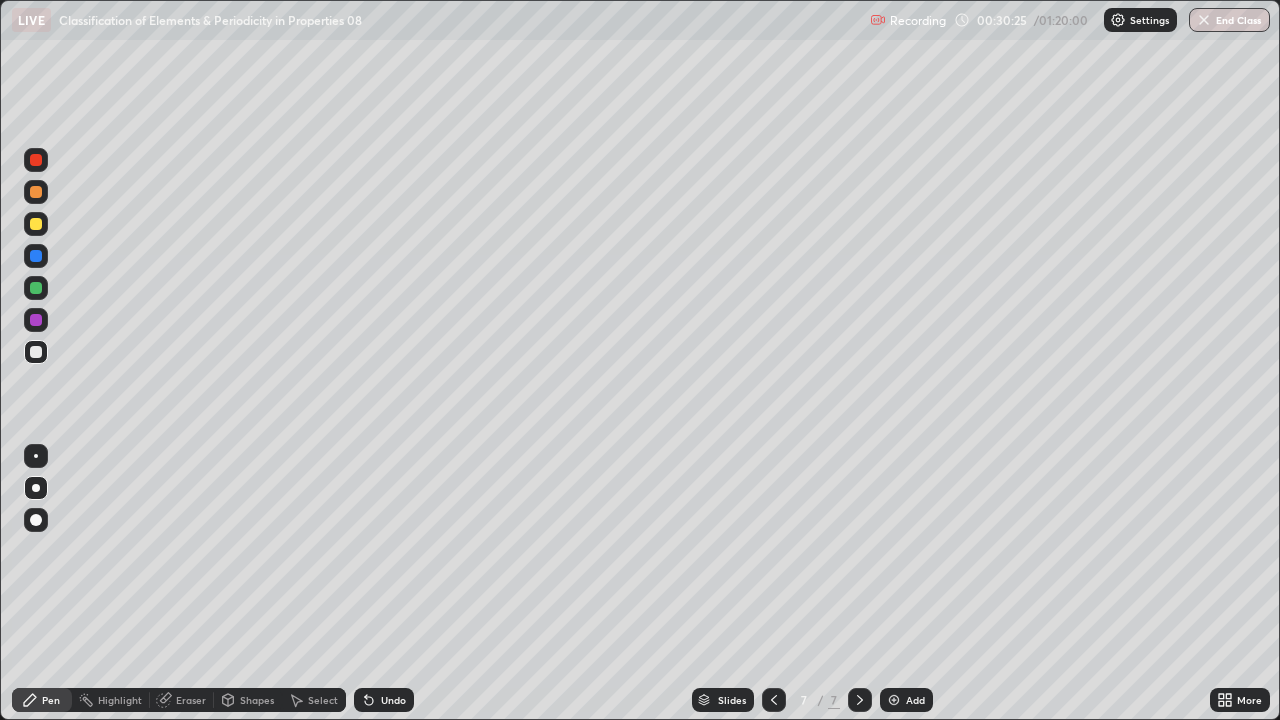click at bounding box center (36, 192) 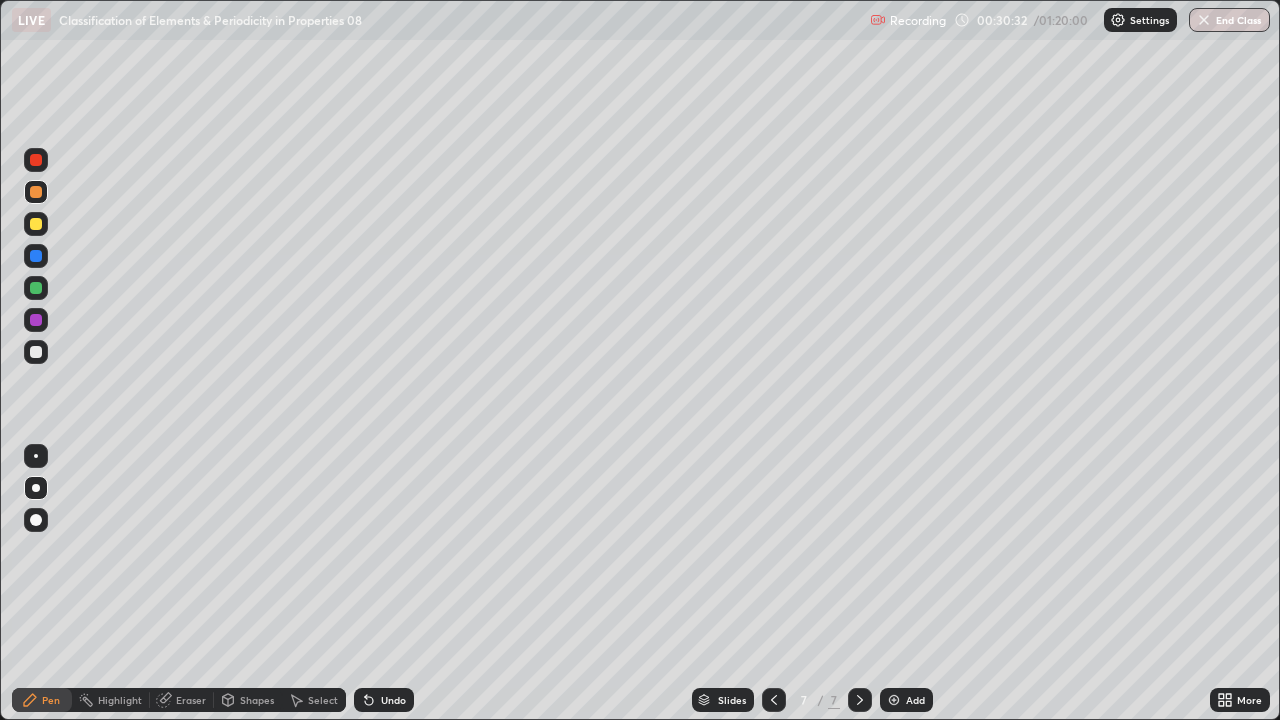 click at bounding box center (36, 352) 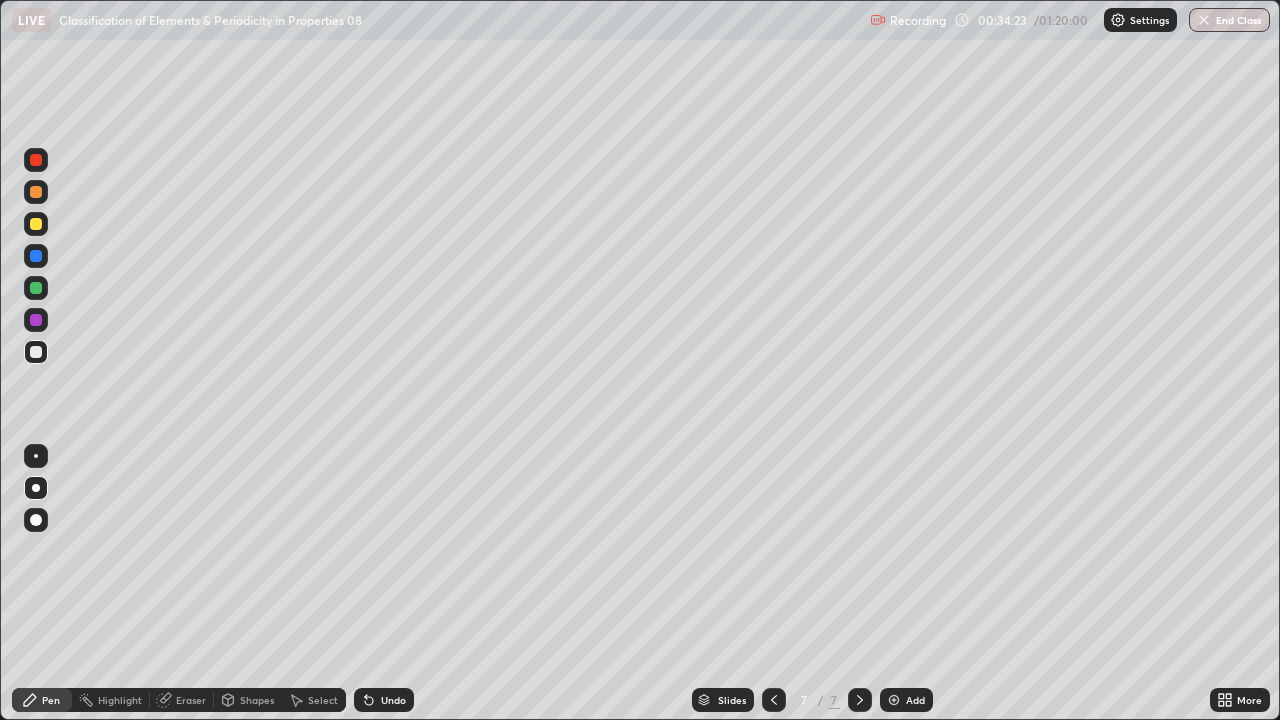 click at bounding box center (894, 700) 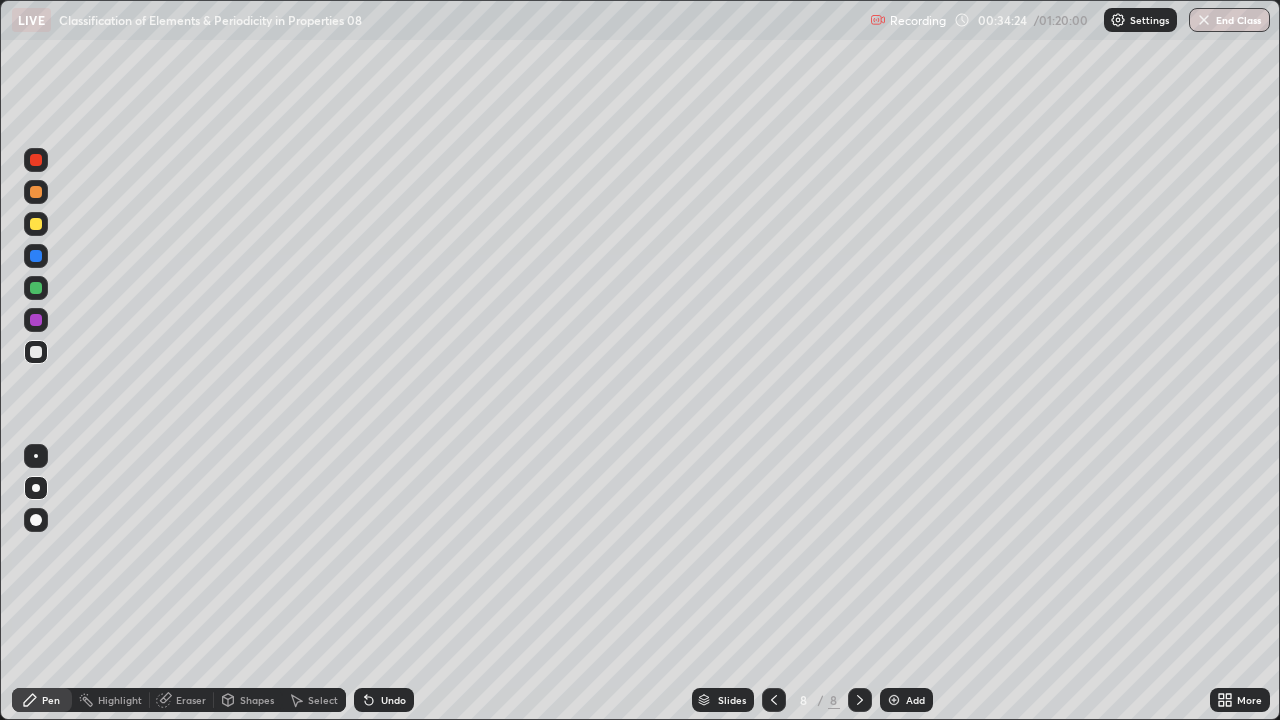 click at bounding box center [36, 192] 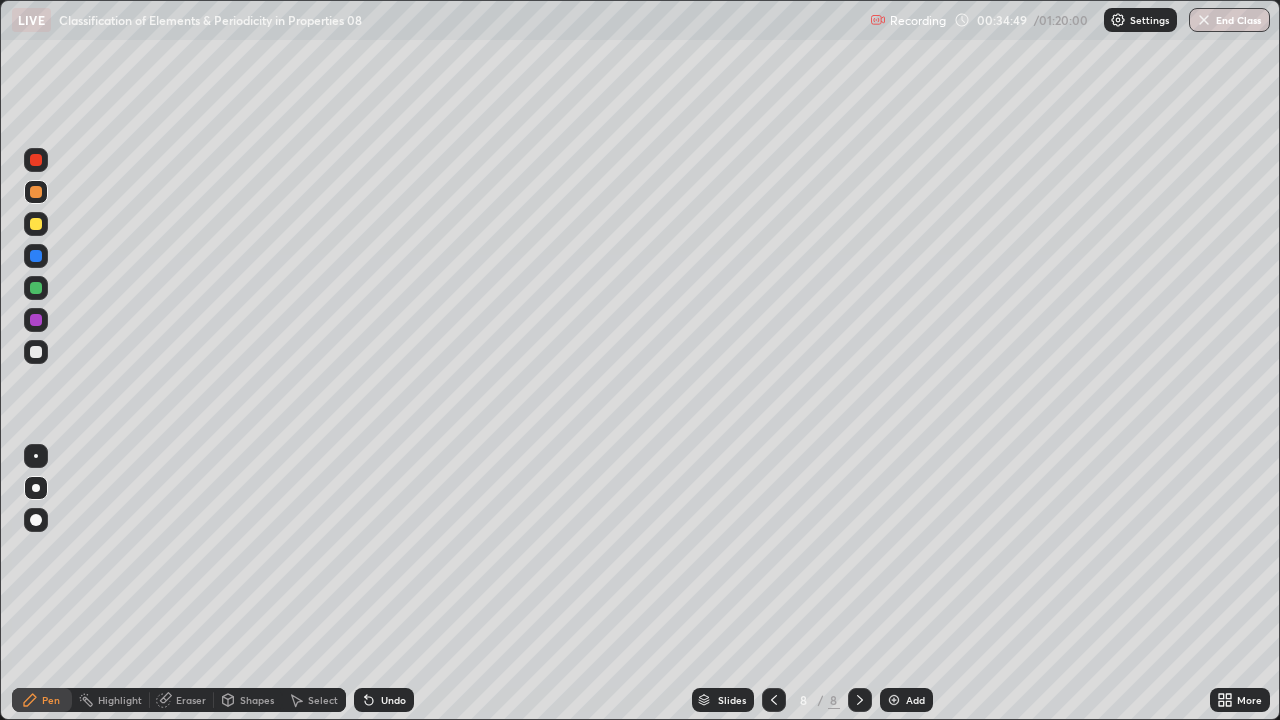 click at bounding box center [36, 352] 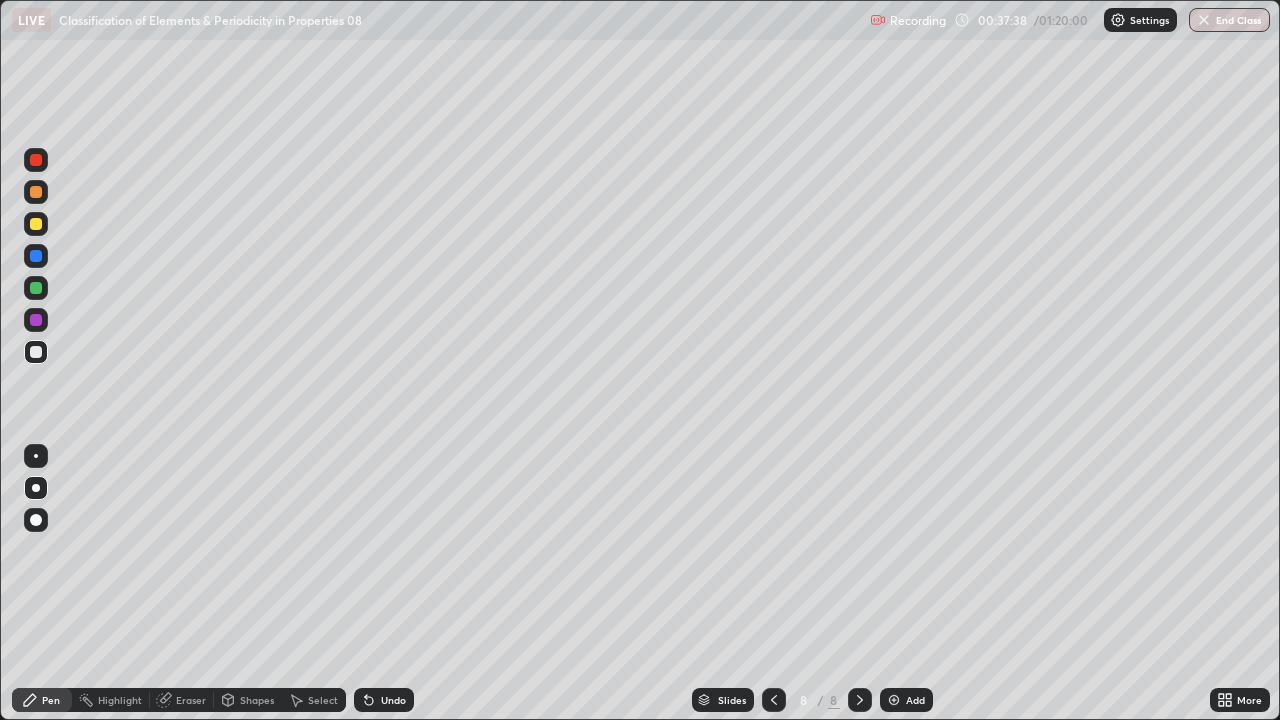 click on "Eraser" at bounding box center (191, 700) 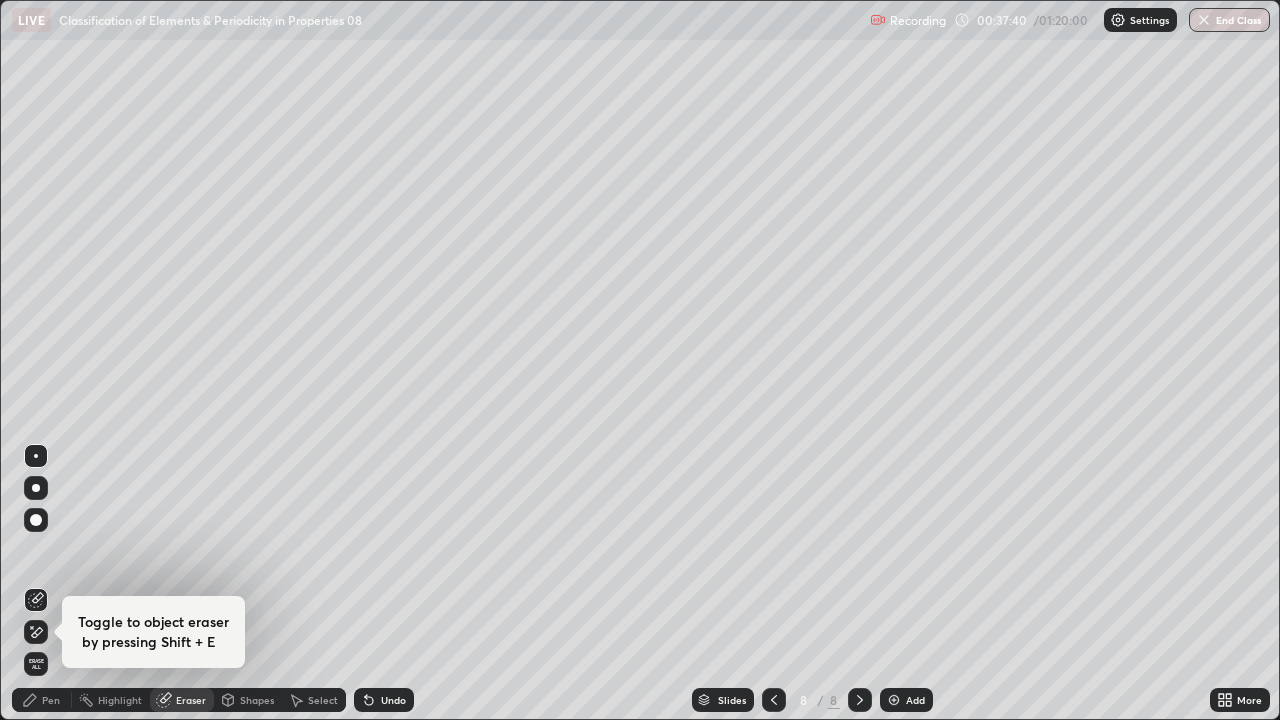 click on "Pen" at bounding box center (51, 700) 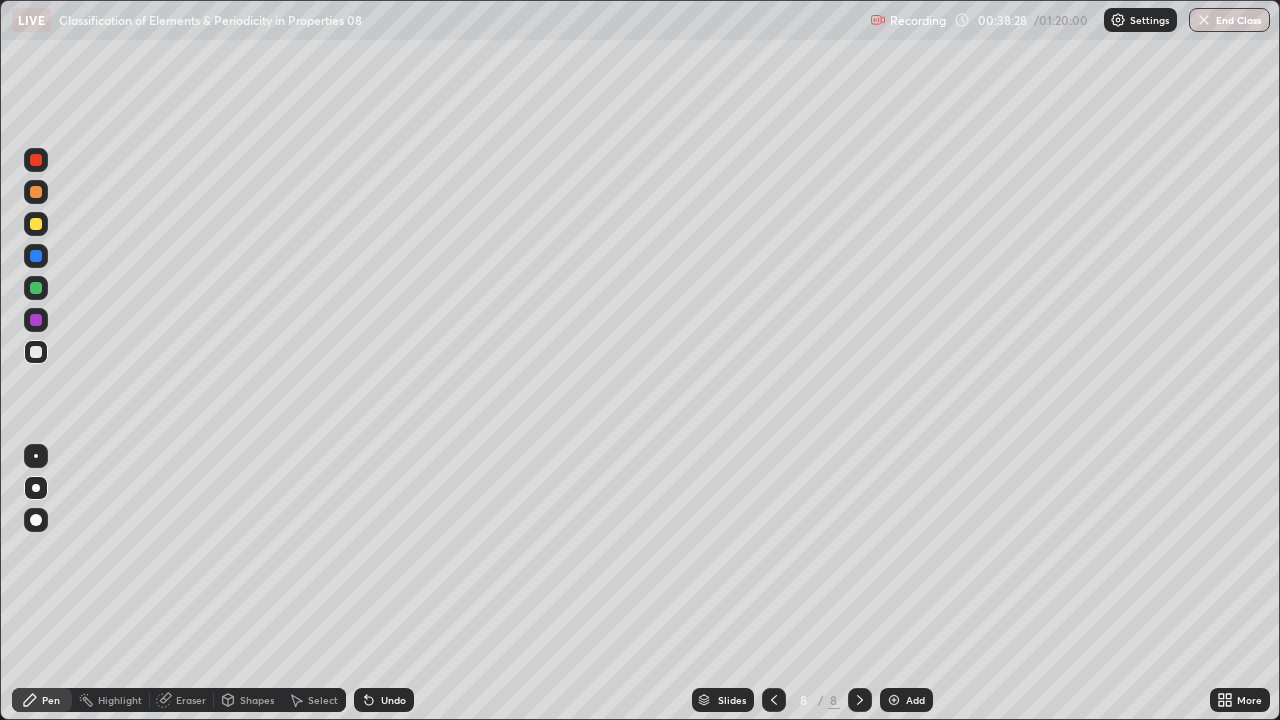 click at bounding box center [36, 224] 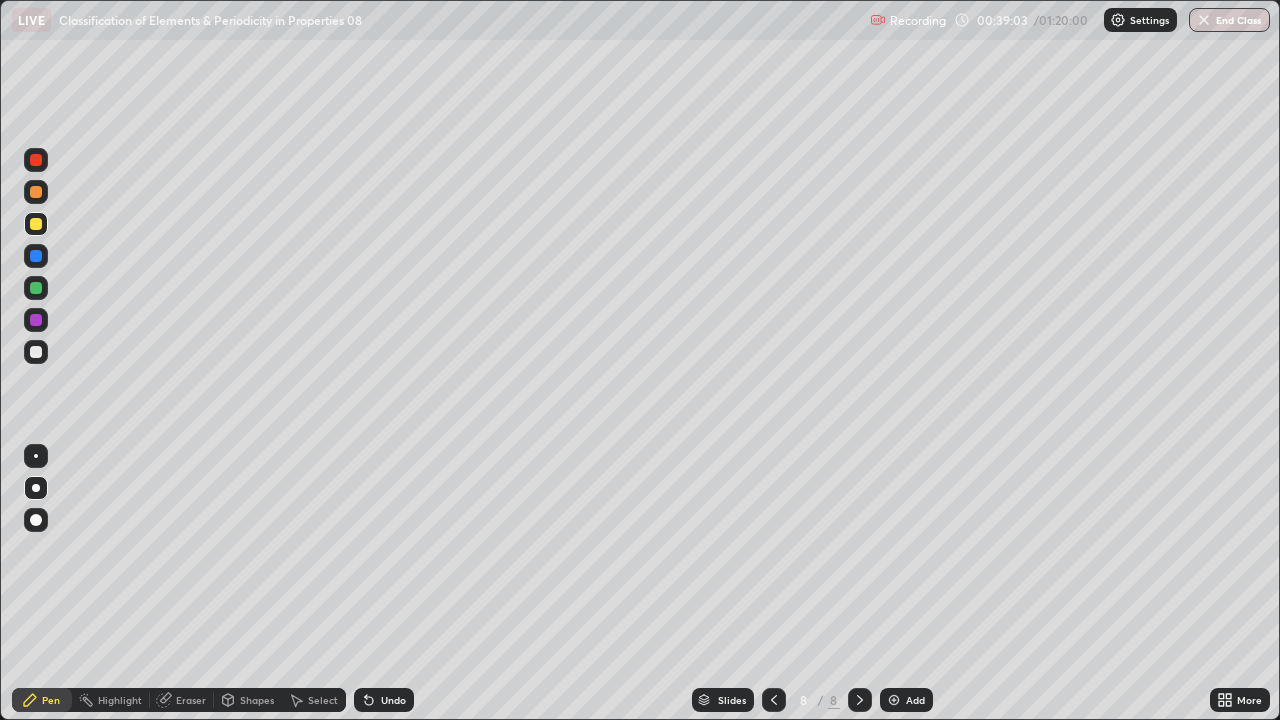 click at bounding box center [36, 352] 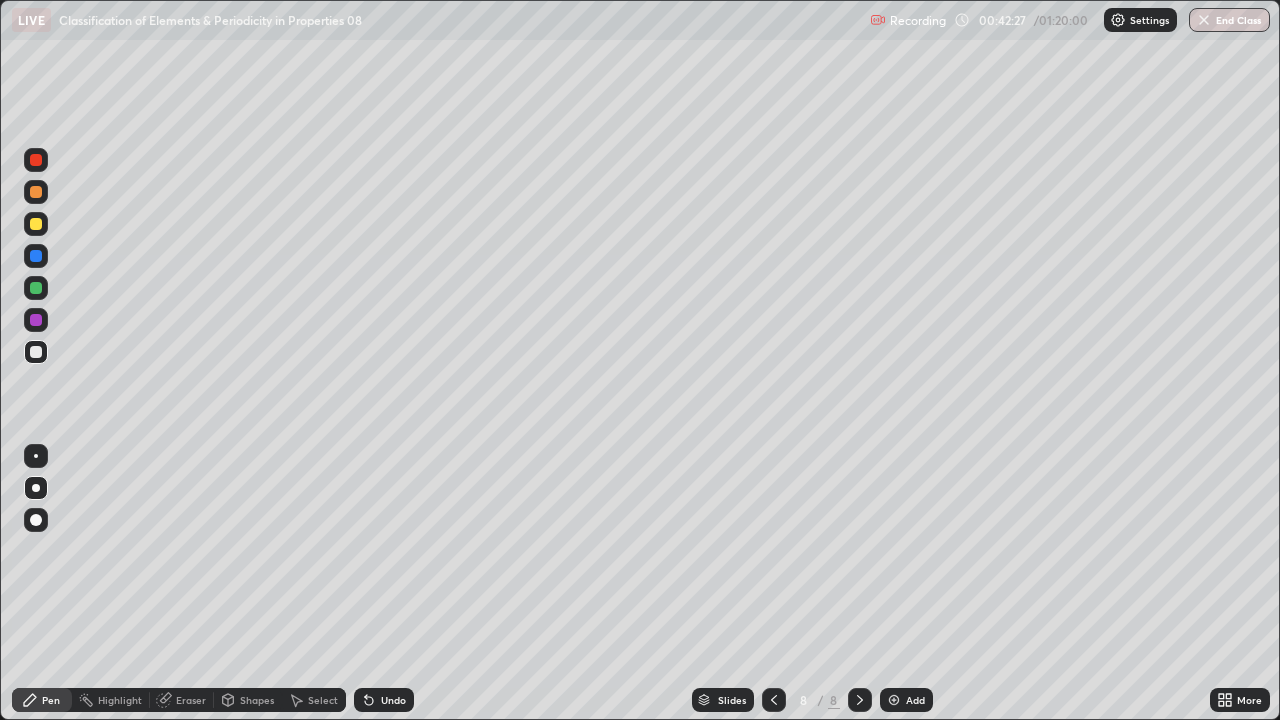 click at bounding box center (894, 700) 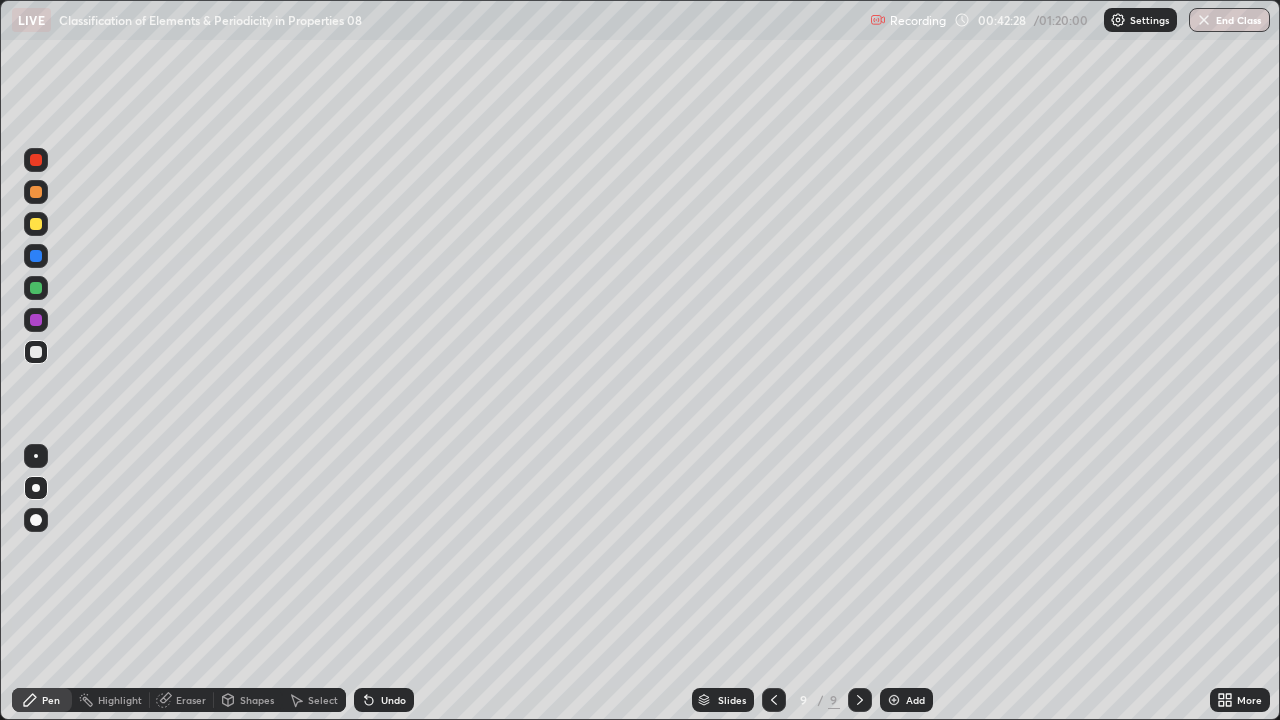 click at bounding box center [36, 192] 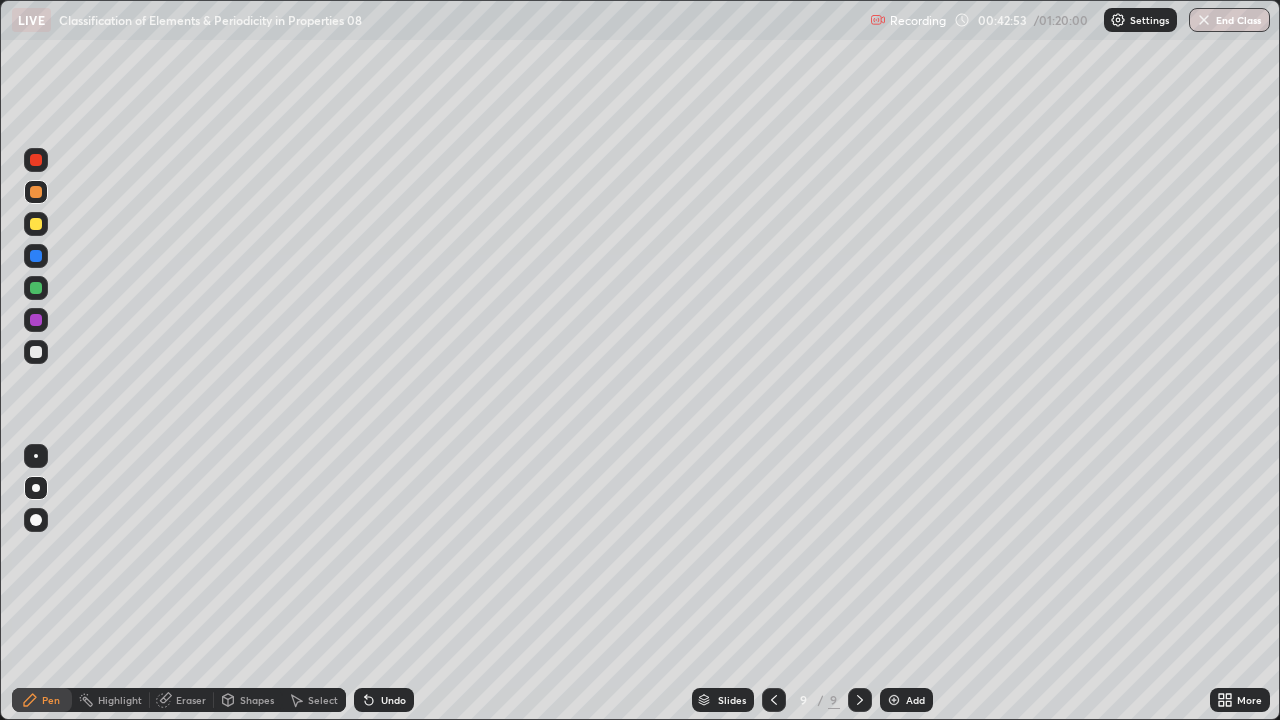 click at bounding box center [36, 352] 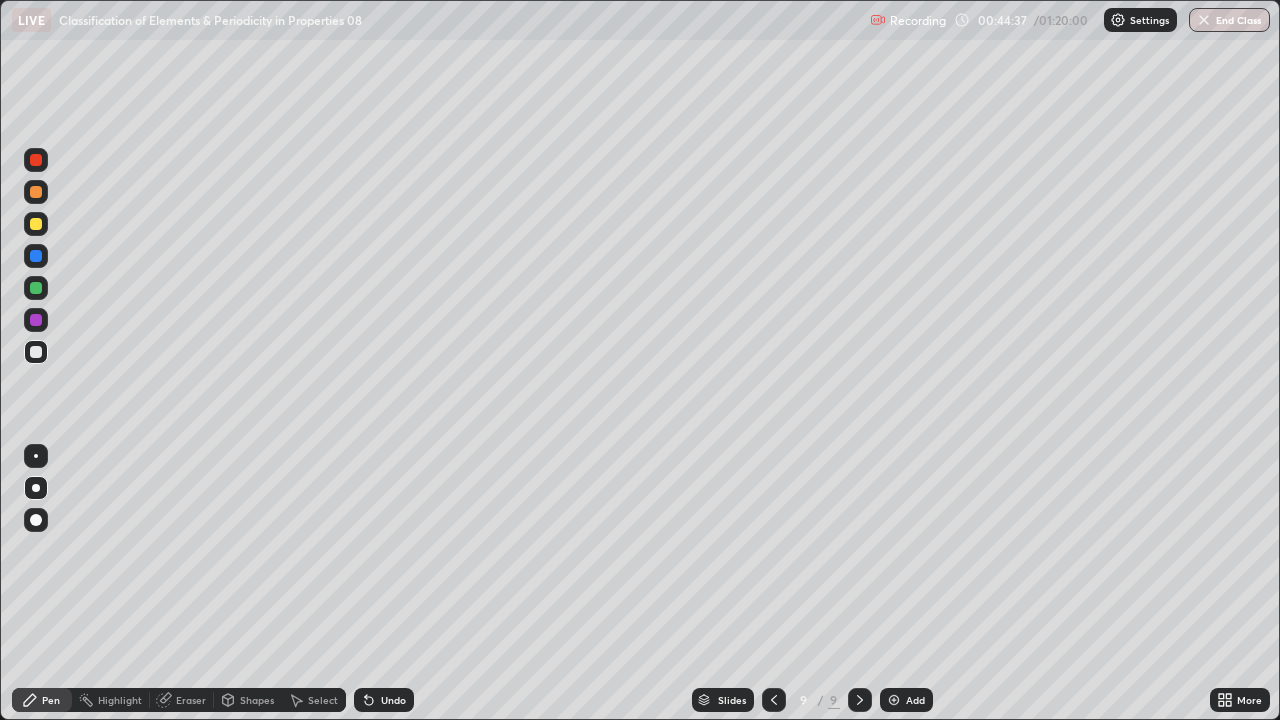 click at bounding box center [774, 700] 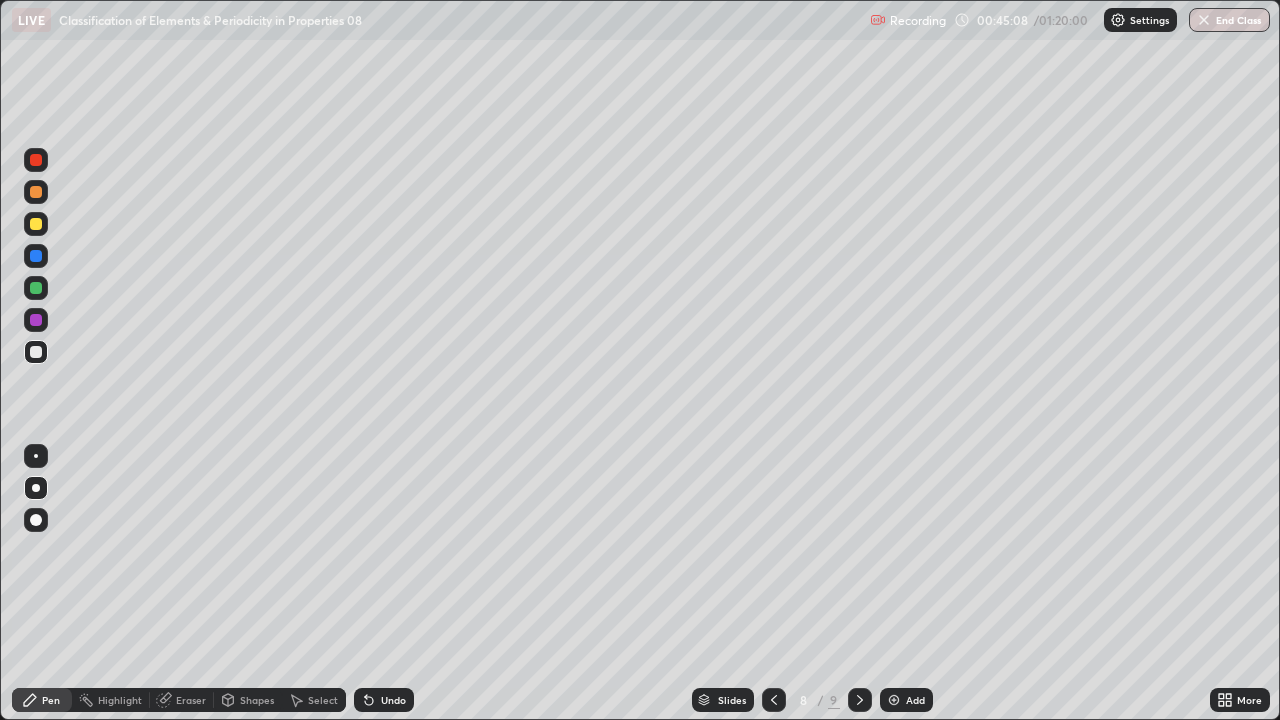 click 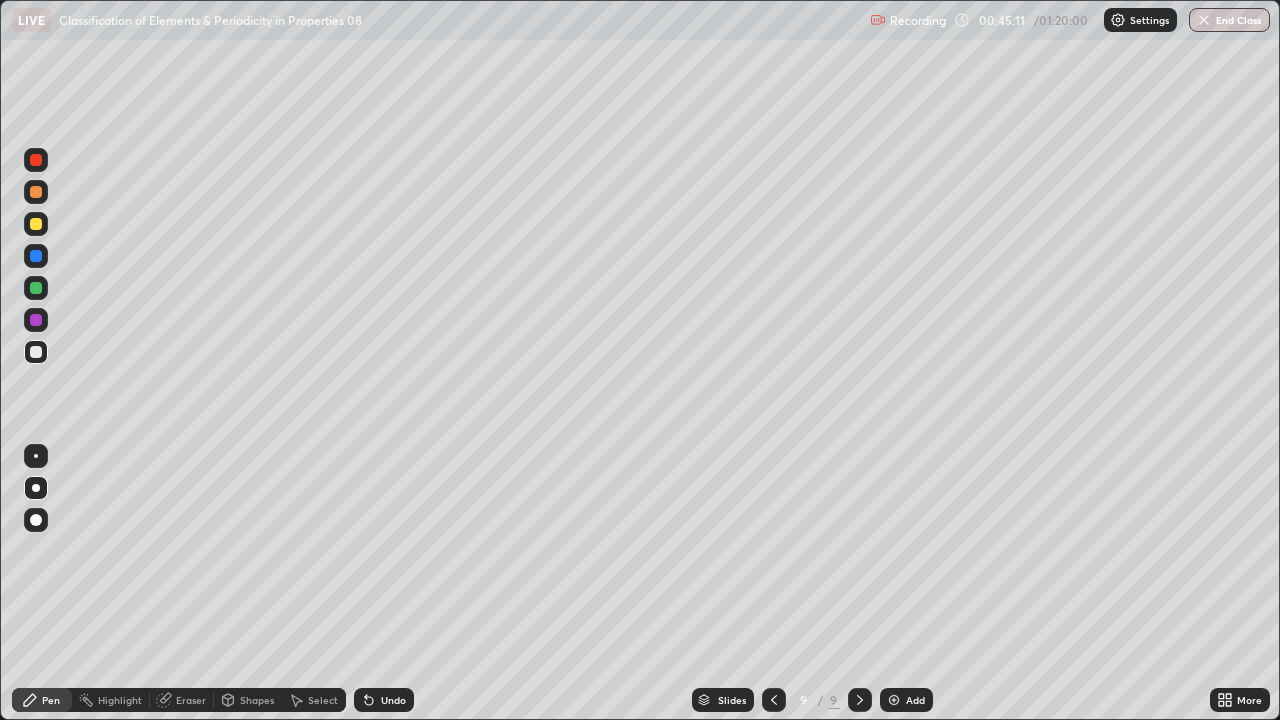 click at bounding box center [36, 192] 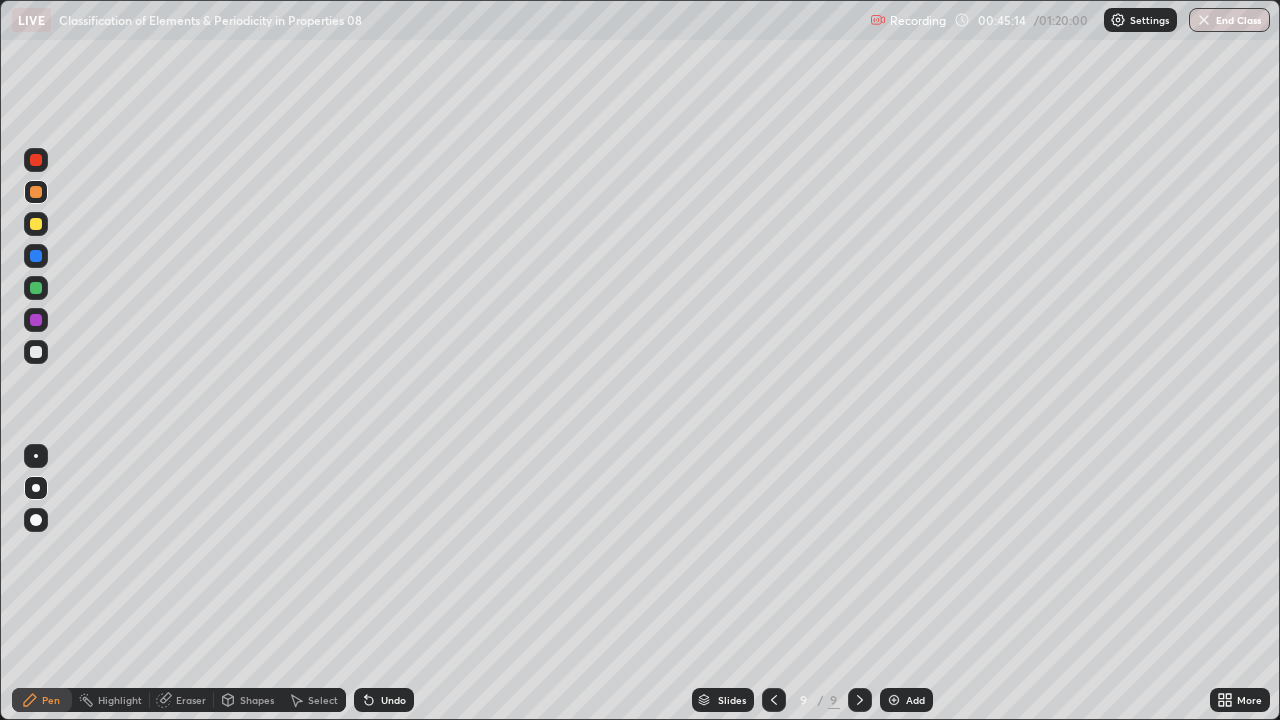 click at bounding box center [36, 352] 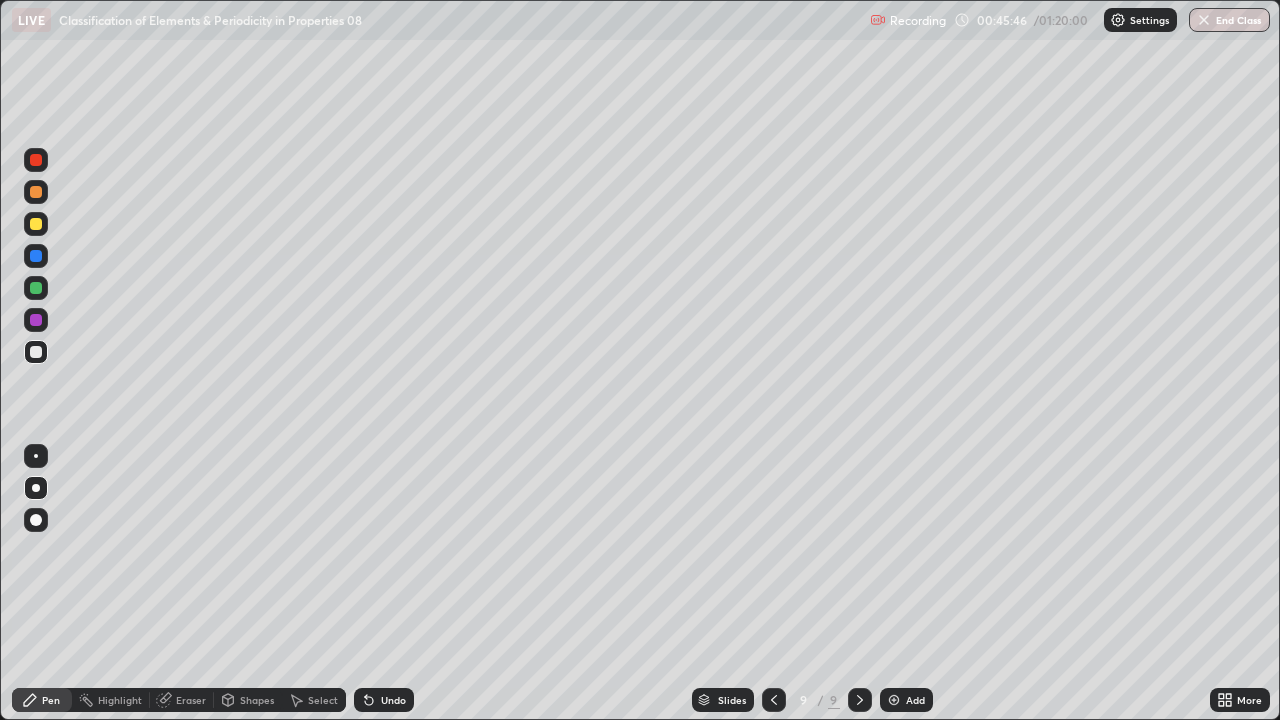 click at bounding box center (36, 288) 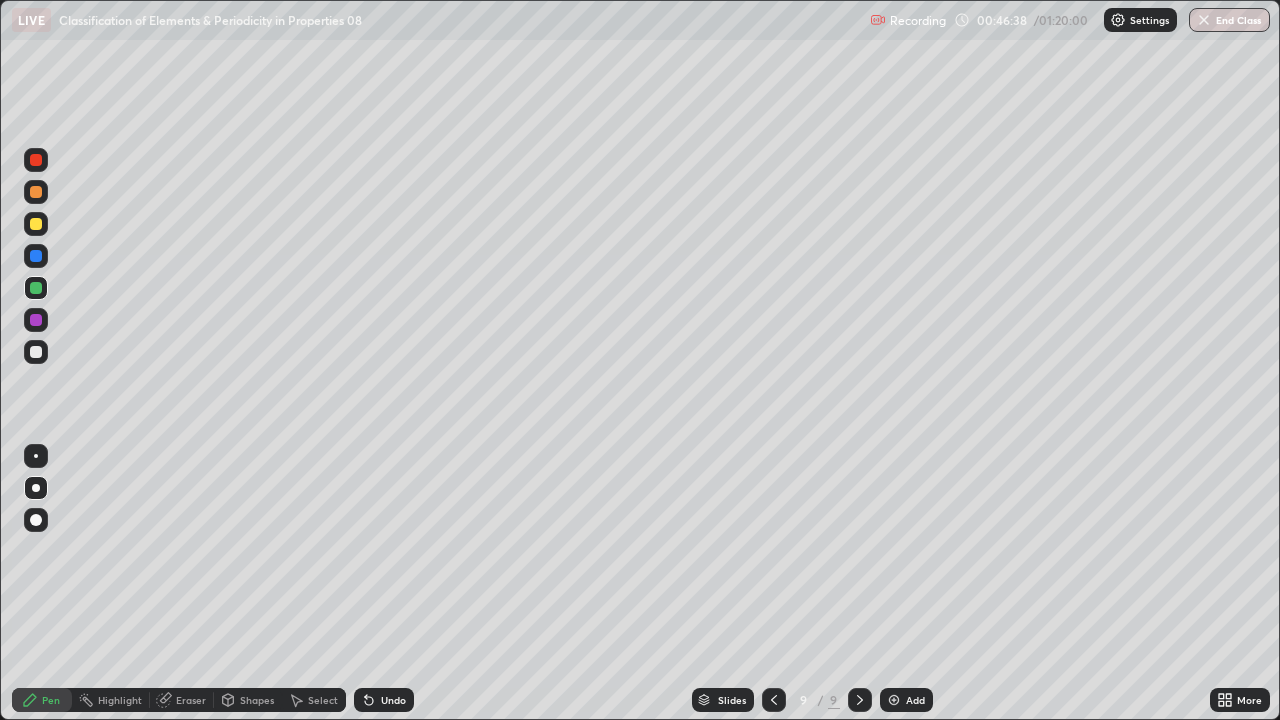 click at bounding box center (36, 224) 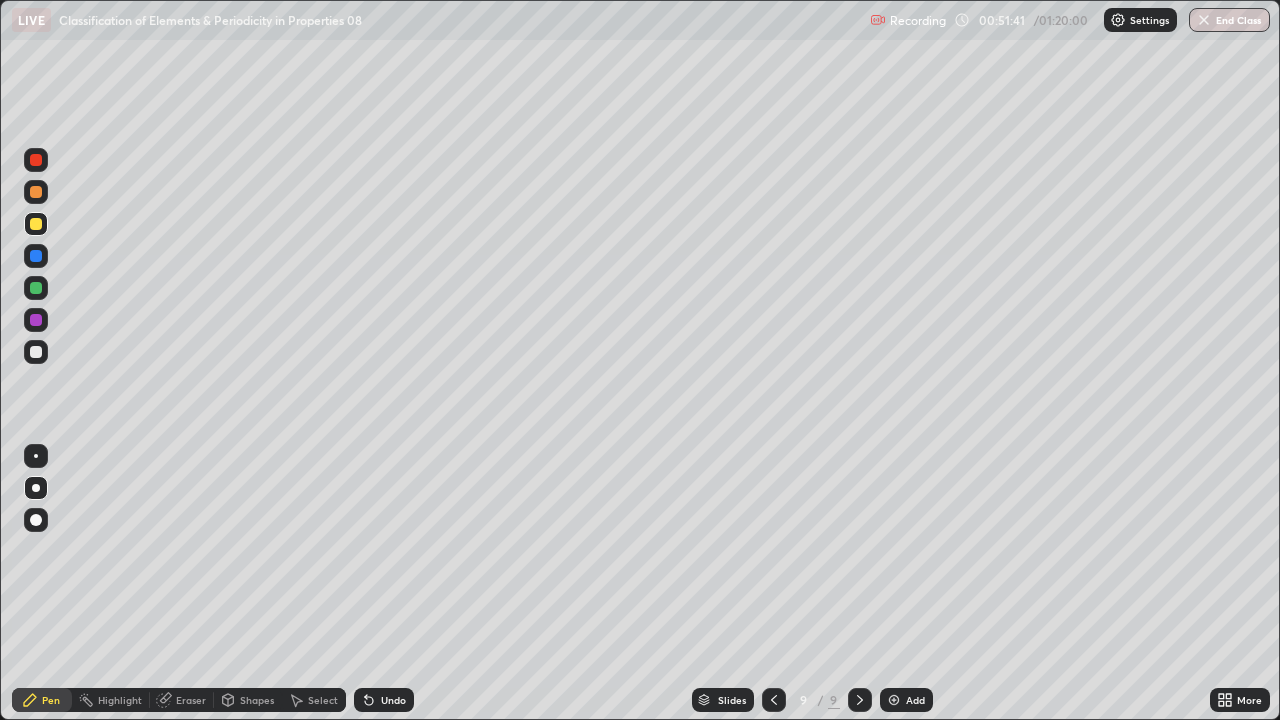 click 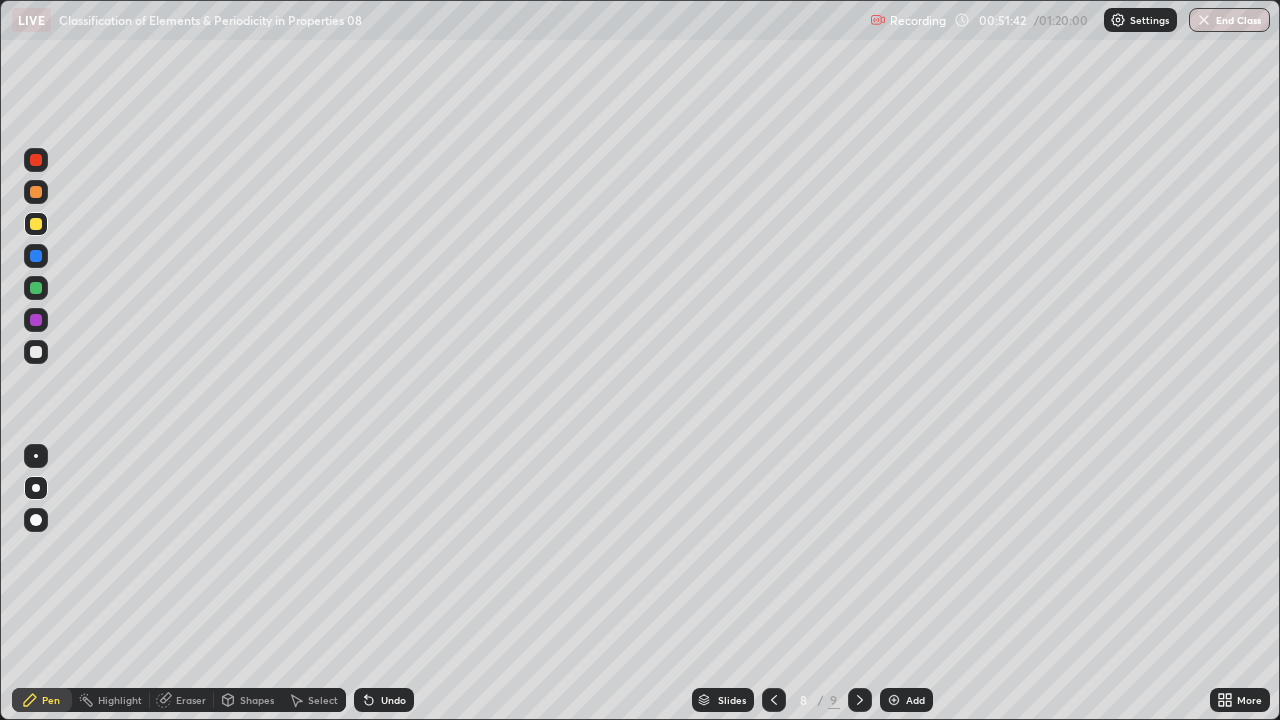 click 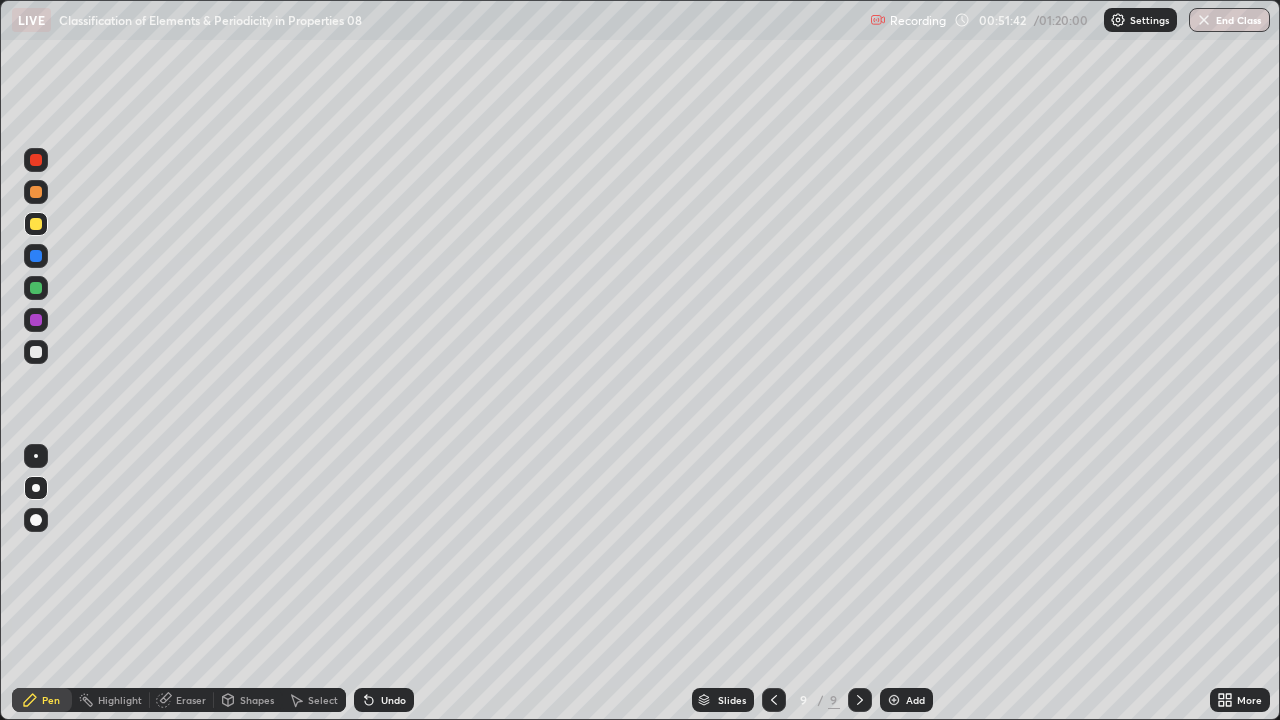 click on "Add" at bounding box center [906, 700] 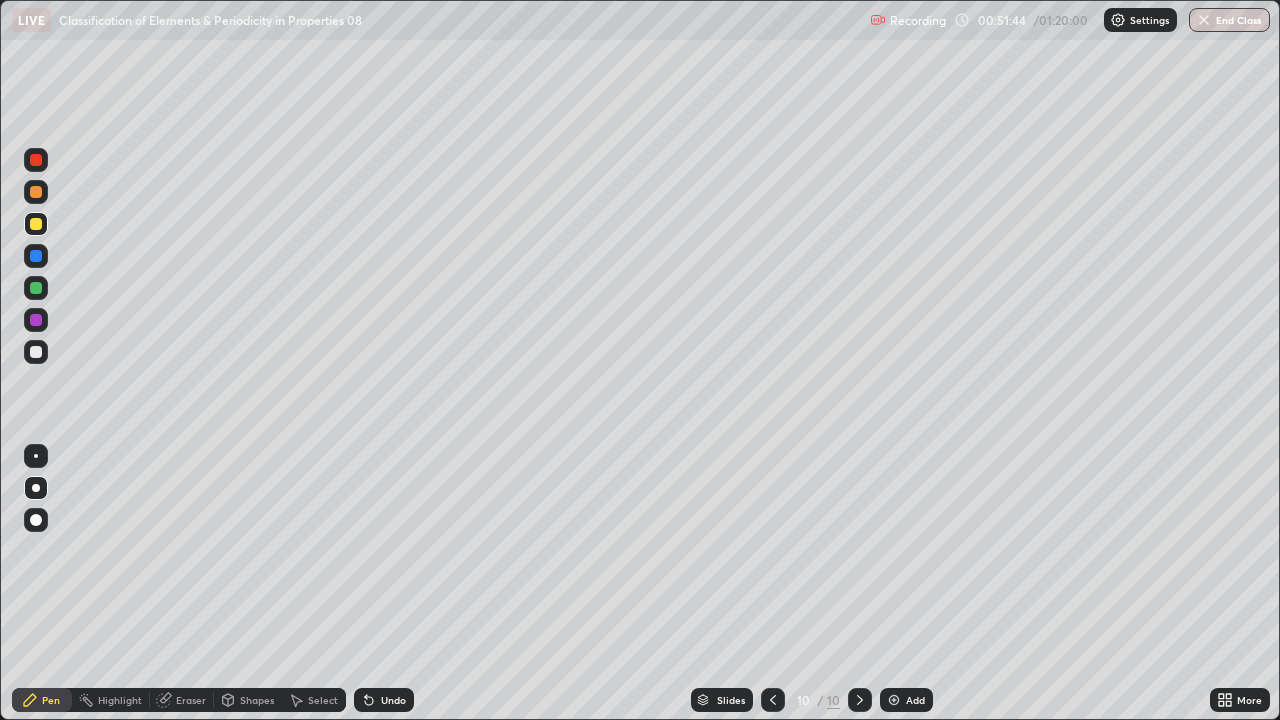 click at bounding box center [36, 192] 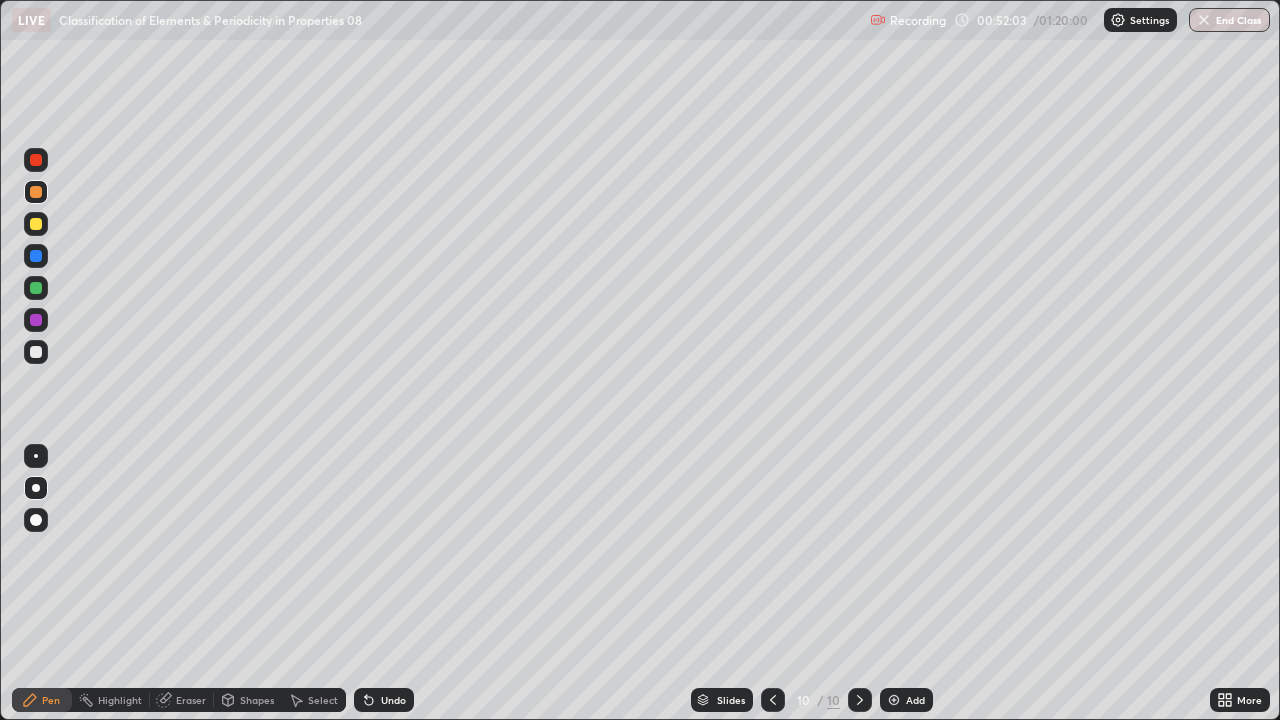 click at bounding box center [36, 352] 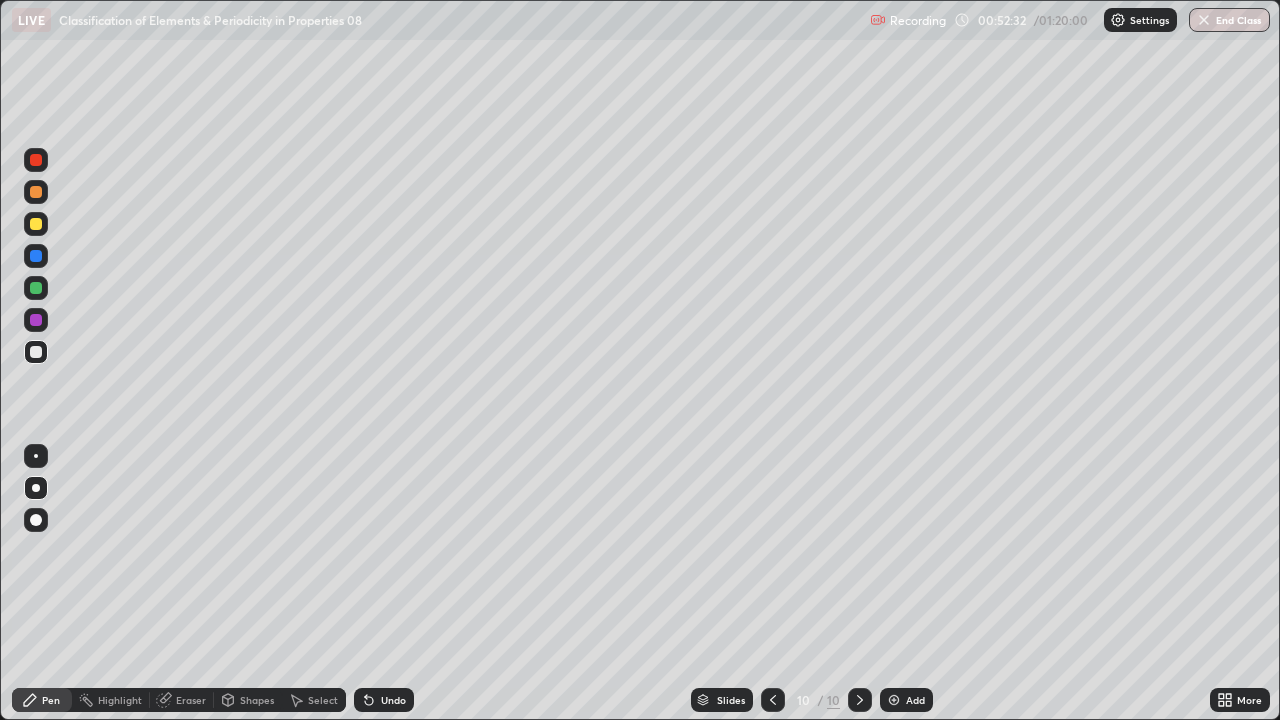 click at bounding box center [36, 288] 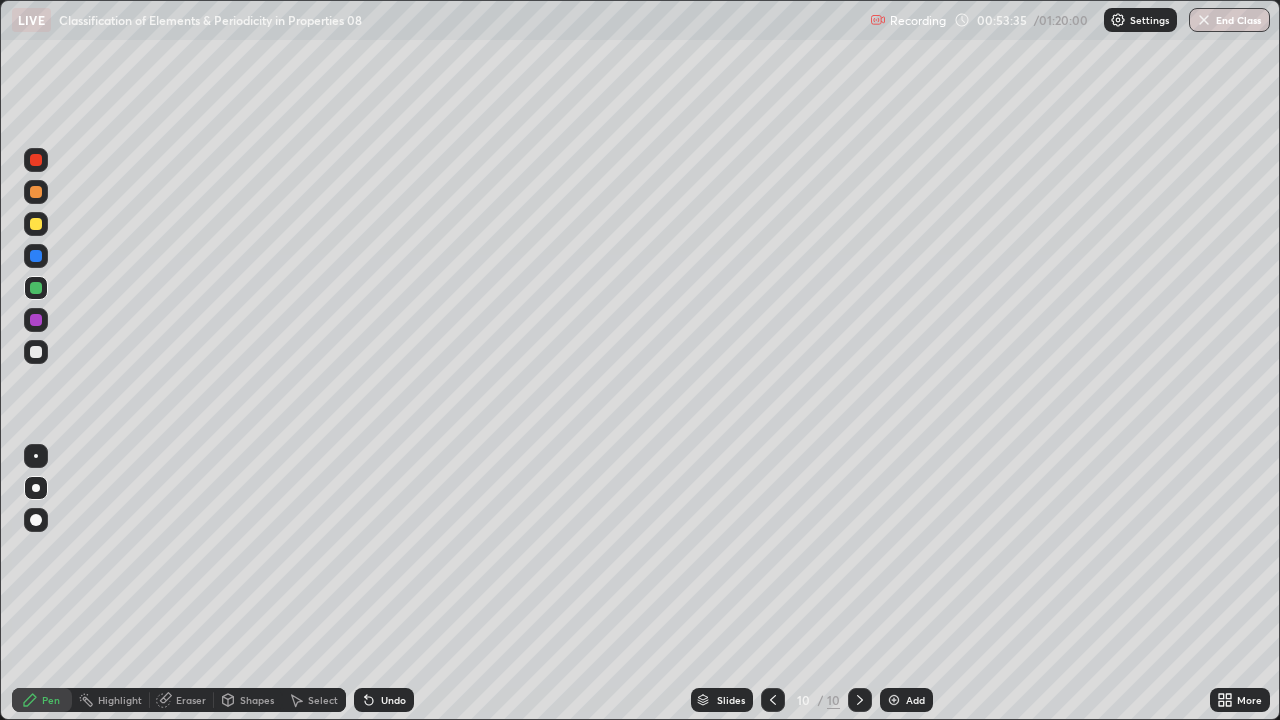 click at bounding box center (36, 352) 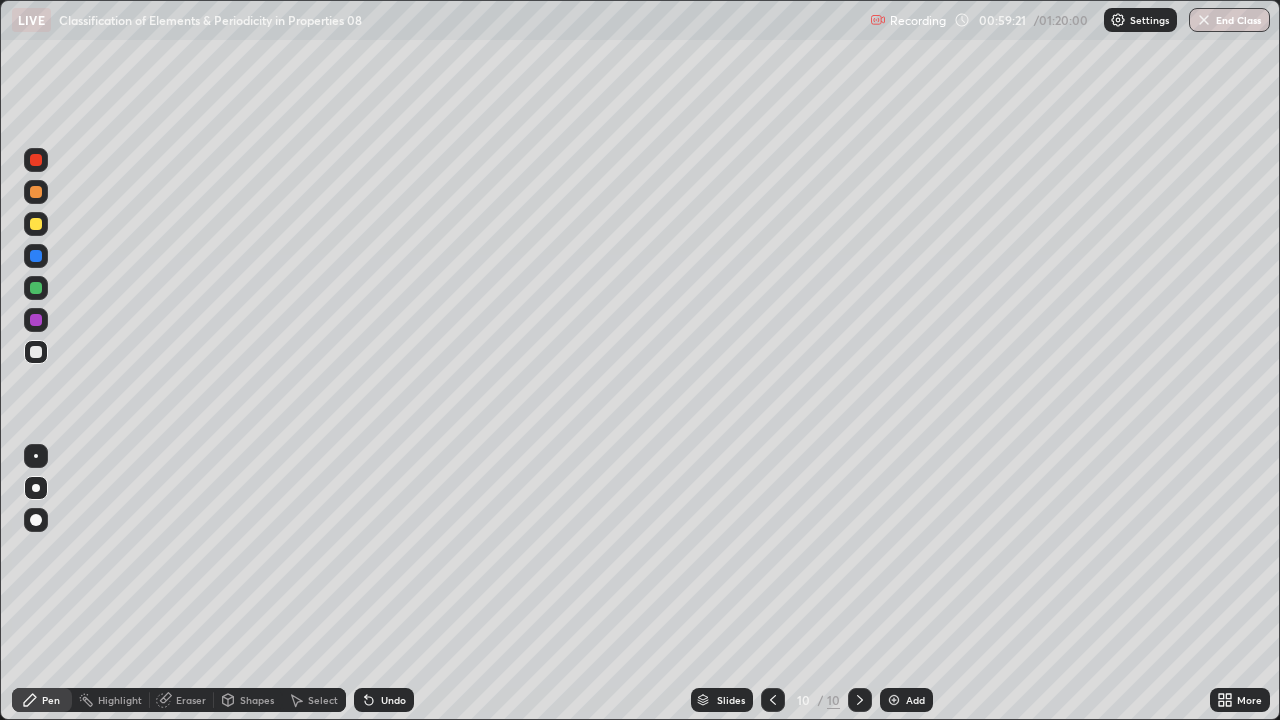 click at bounding box center (894, 700) 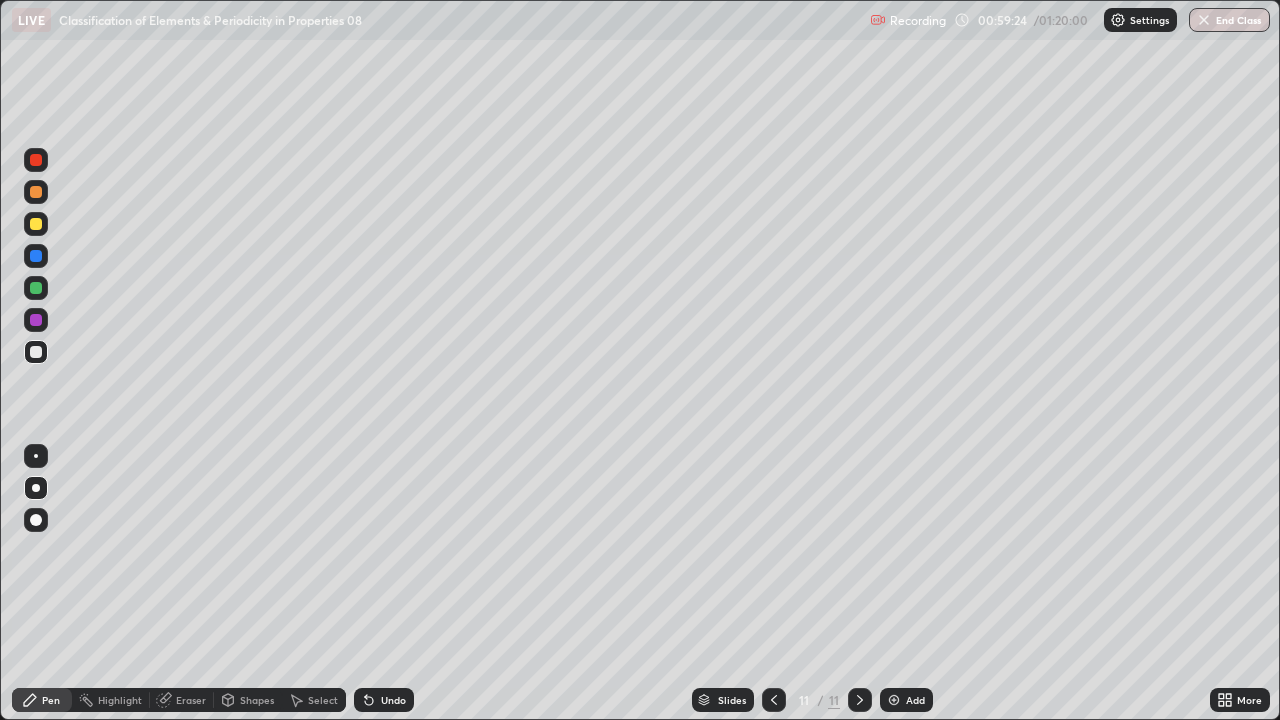 click at bounding box center (36, 192) 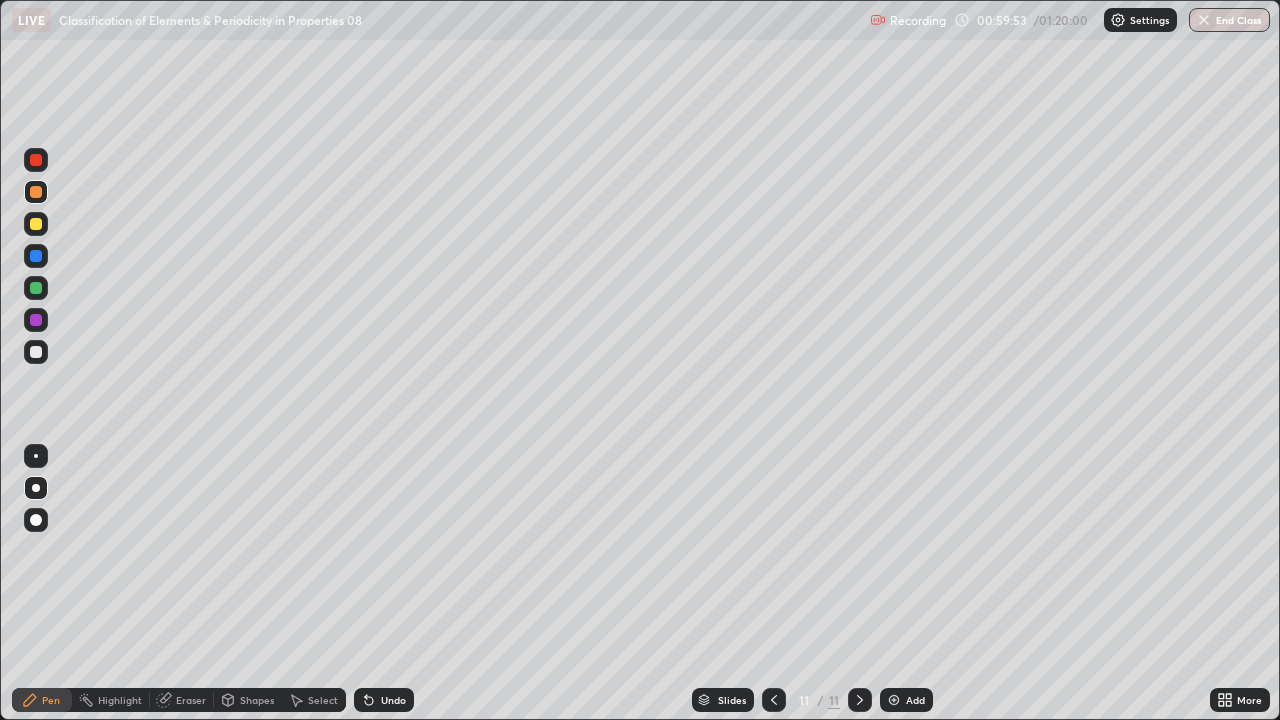 click on "Eraser" at bounding box center (191, 700) 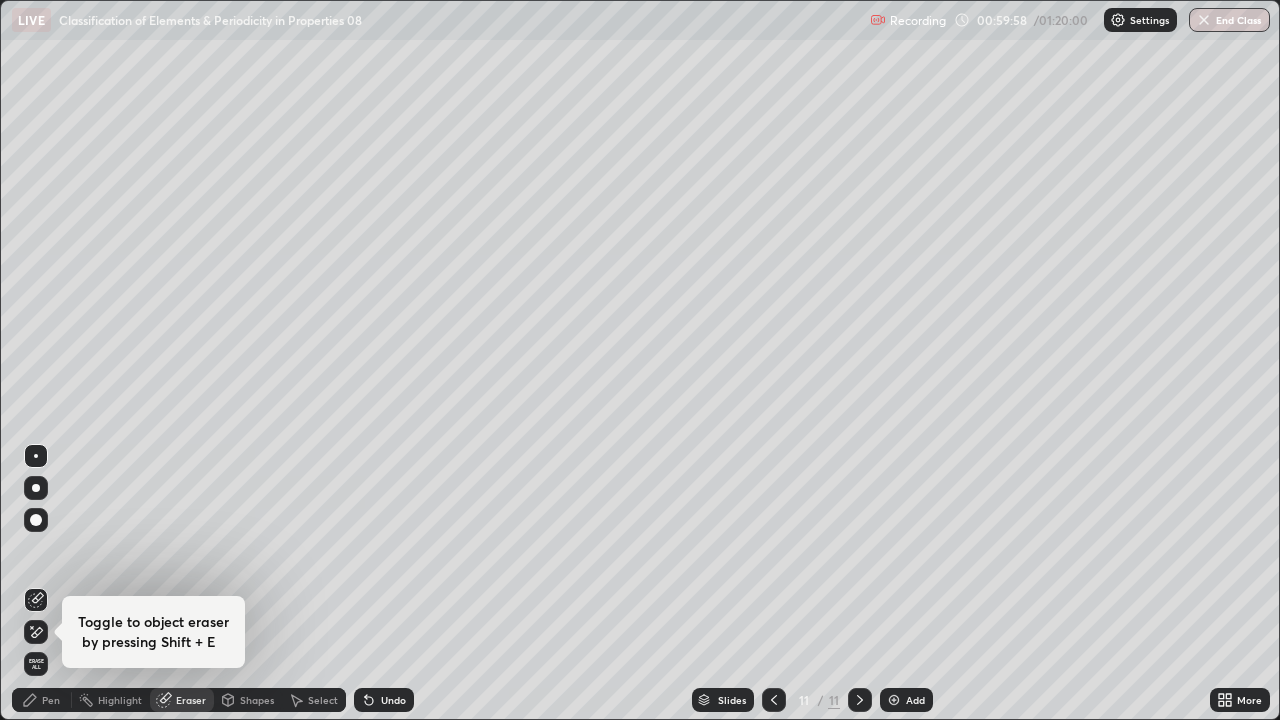 click on "Pen" at bounding box center [51, 700] 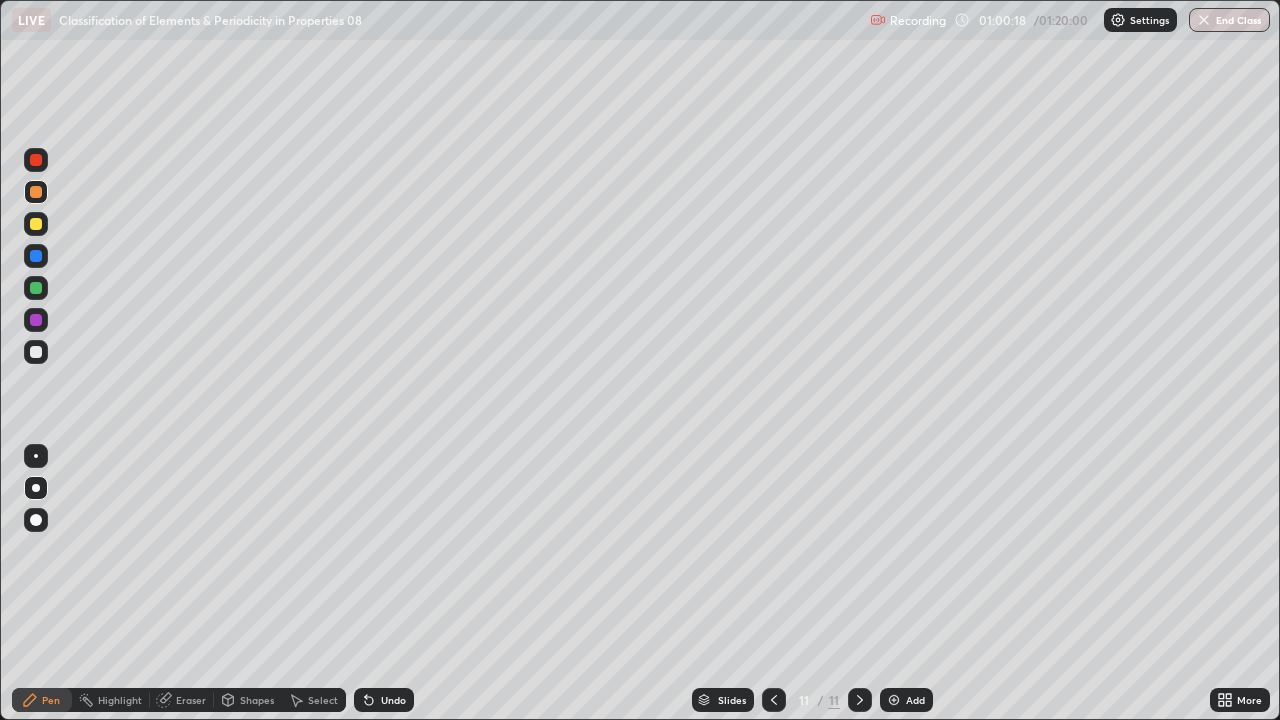 click at bounding box center [36, 352] 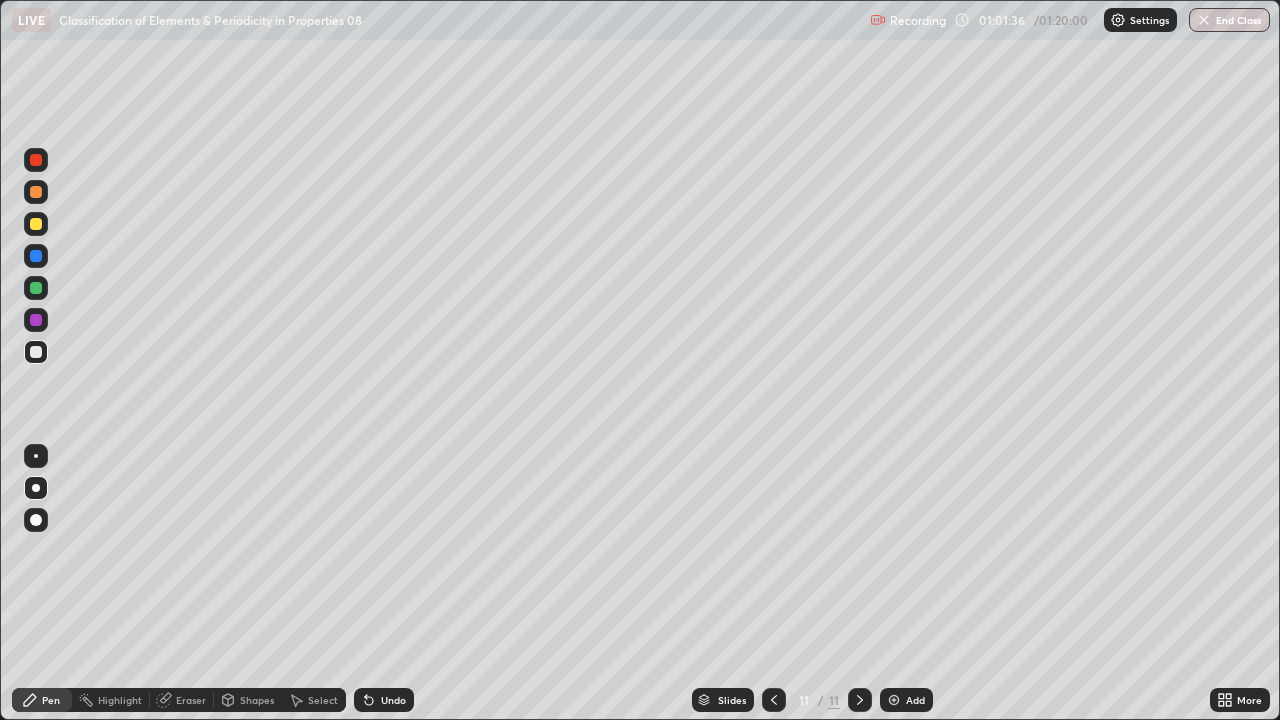 click at bounding box center (36, 192) 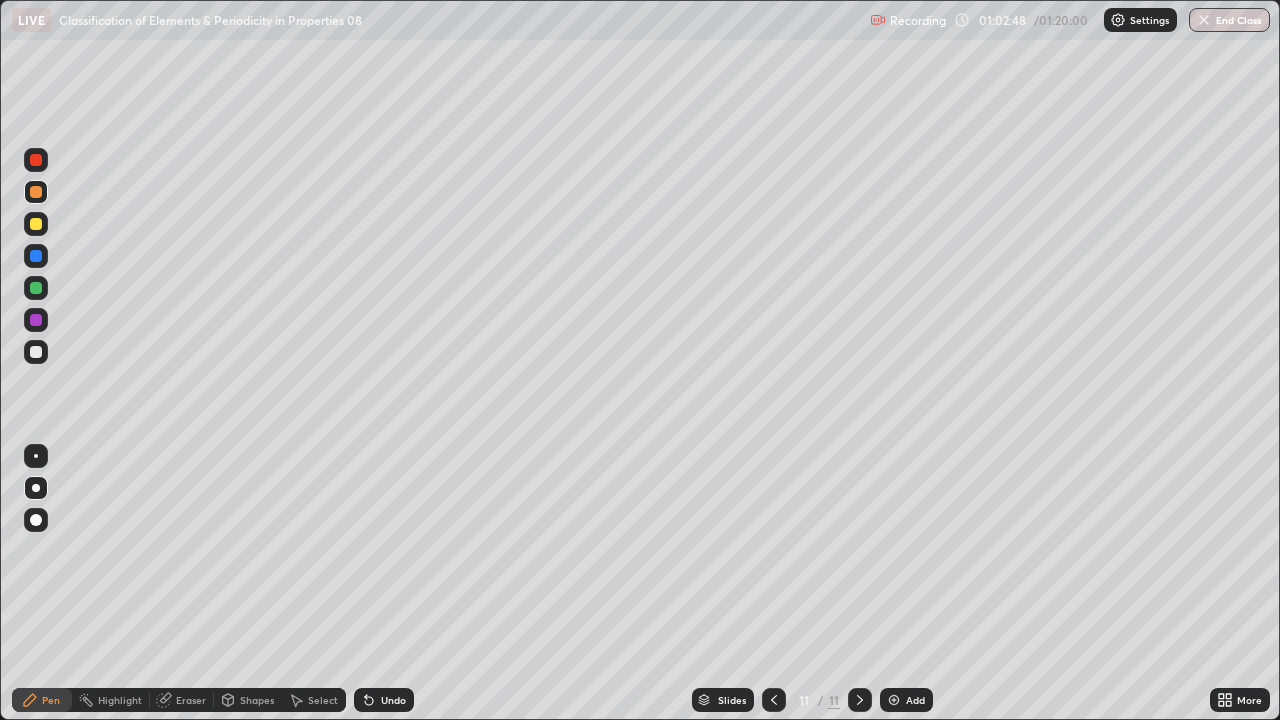 click at bounding box center (36, 352) 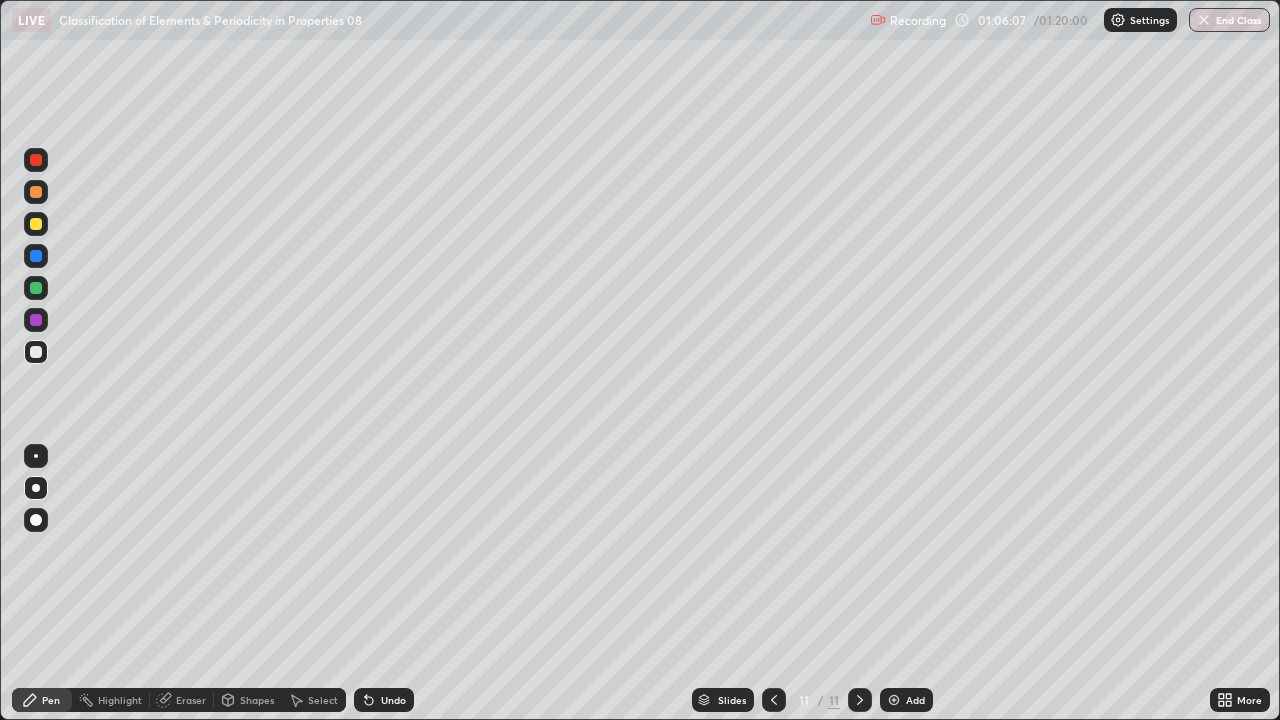 click at bounding box center [894, 700] 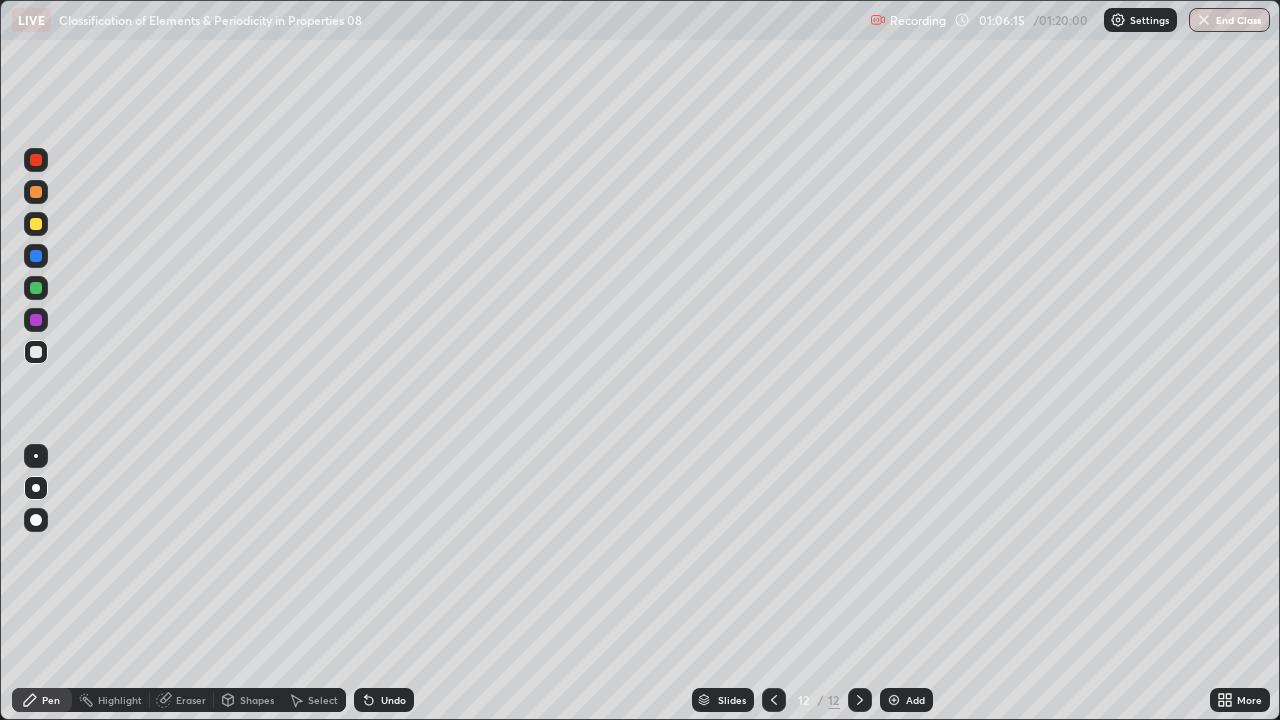 click at bounding box center [36, 192] 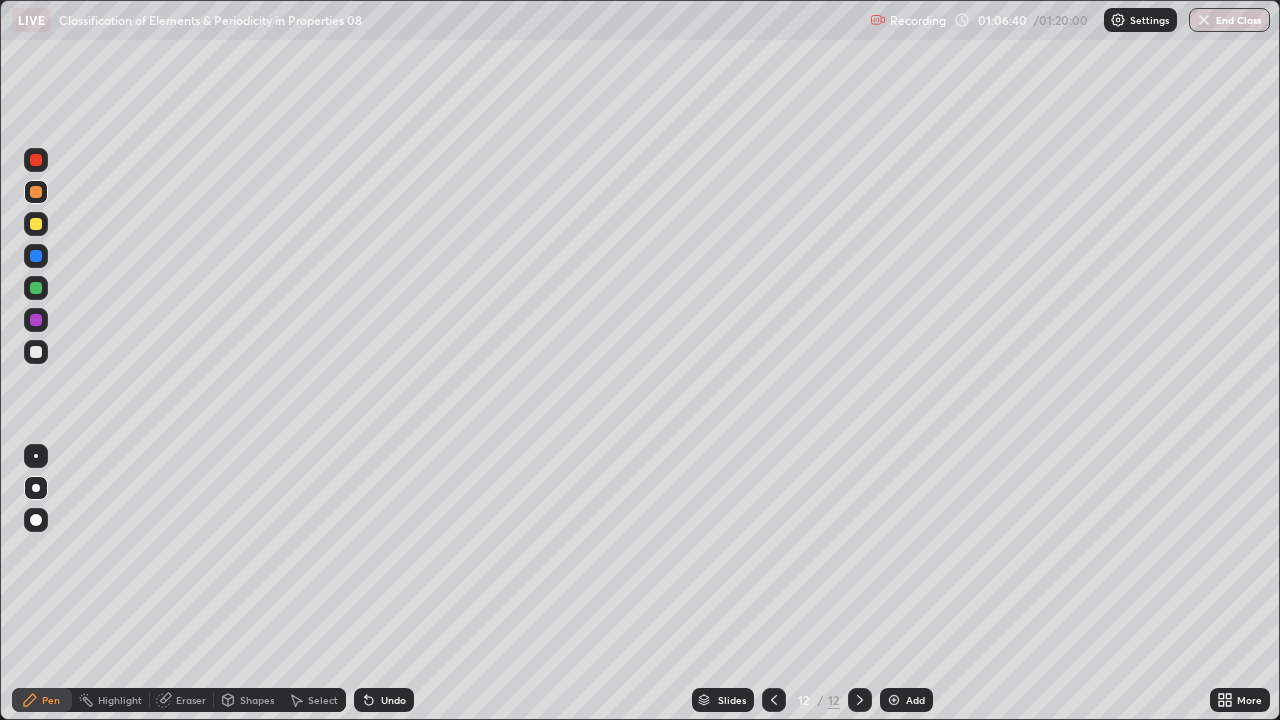 click at bounding box center [36, 224] 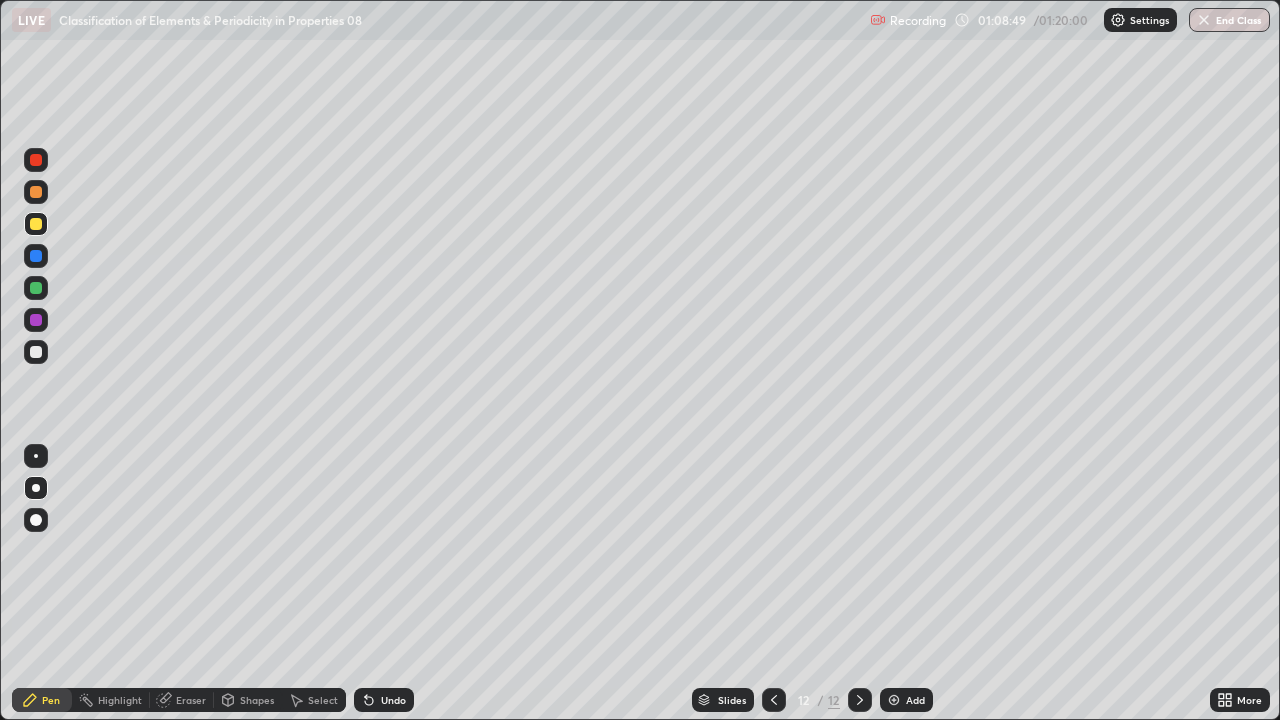 click at bounding box center [36, 288] 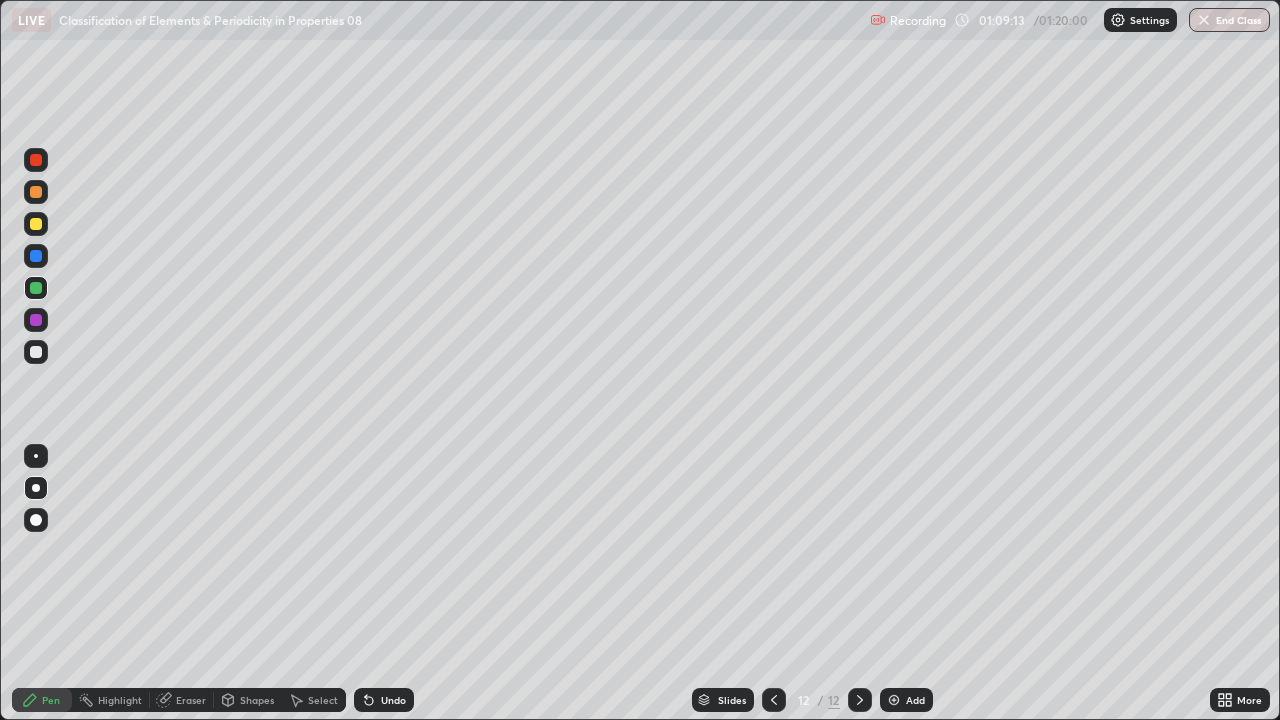 click at bounding box center [36, 352] 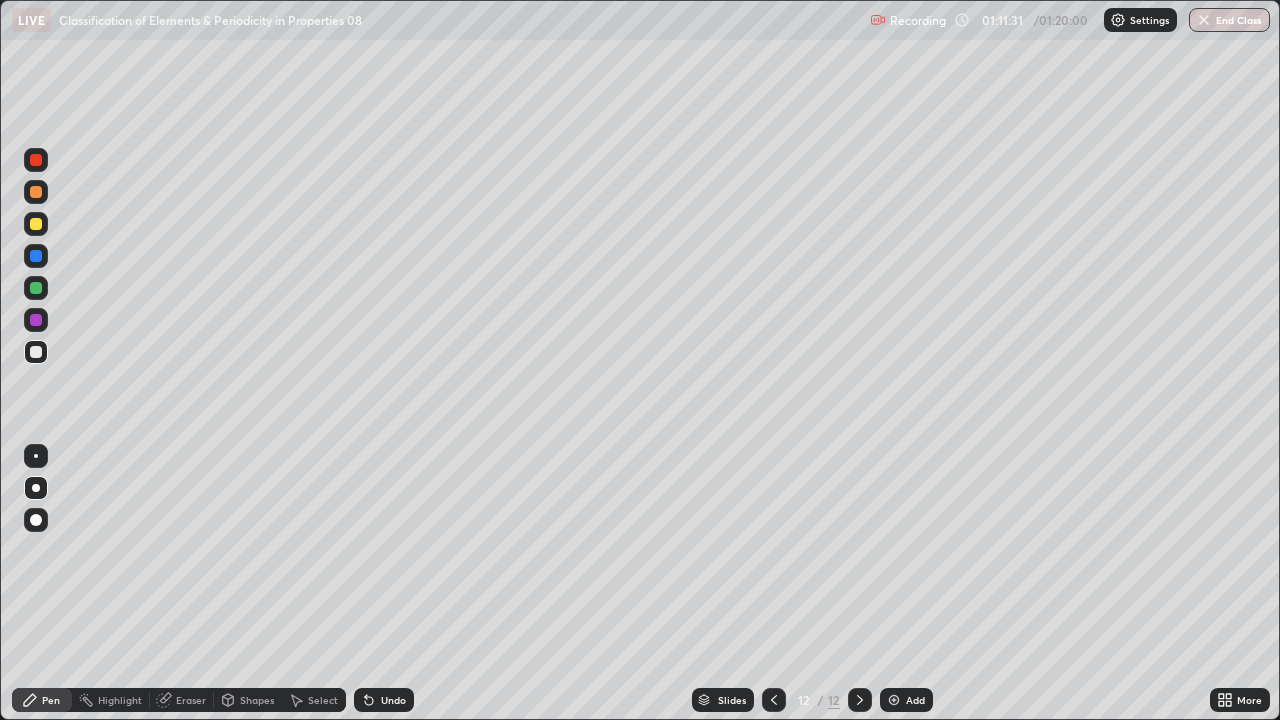 click at bounding box center (36, 352) 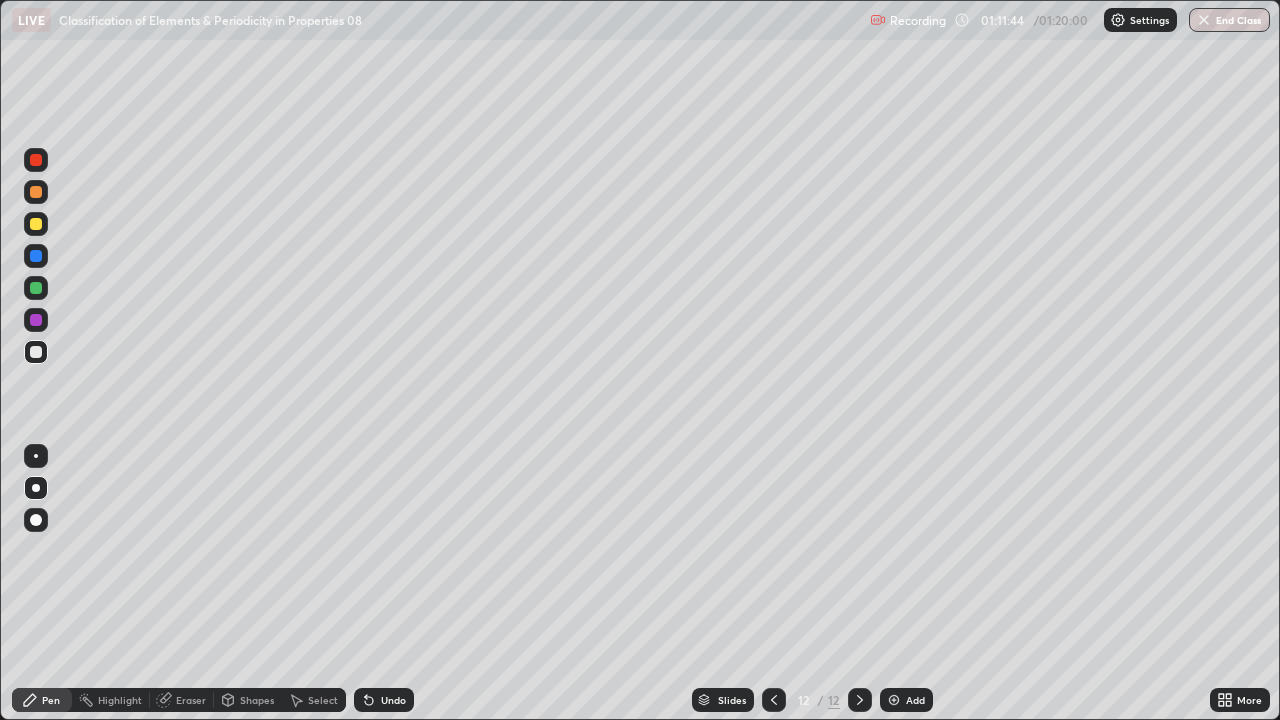 click at bounding box center (36, 256) 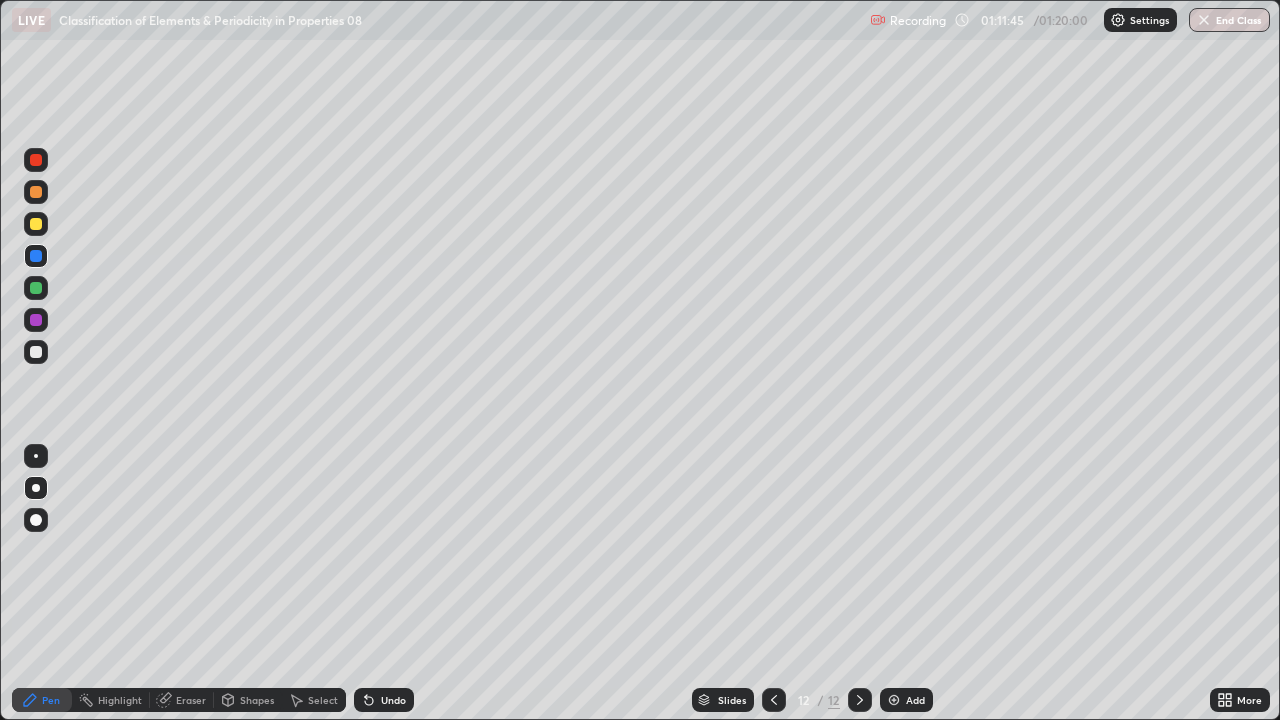 click at bounding box center (36, 224) 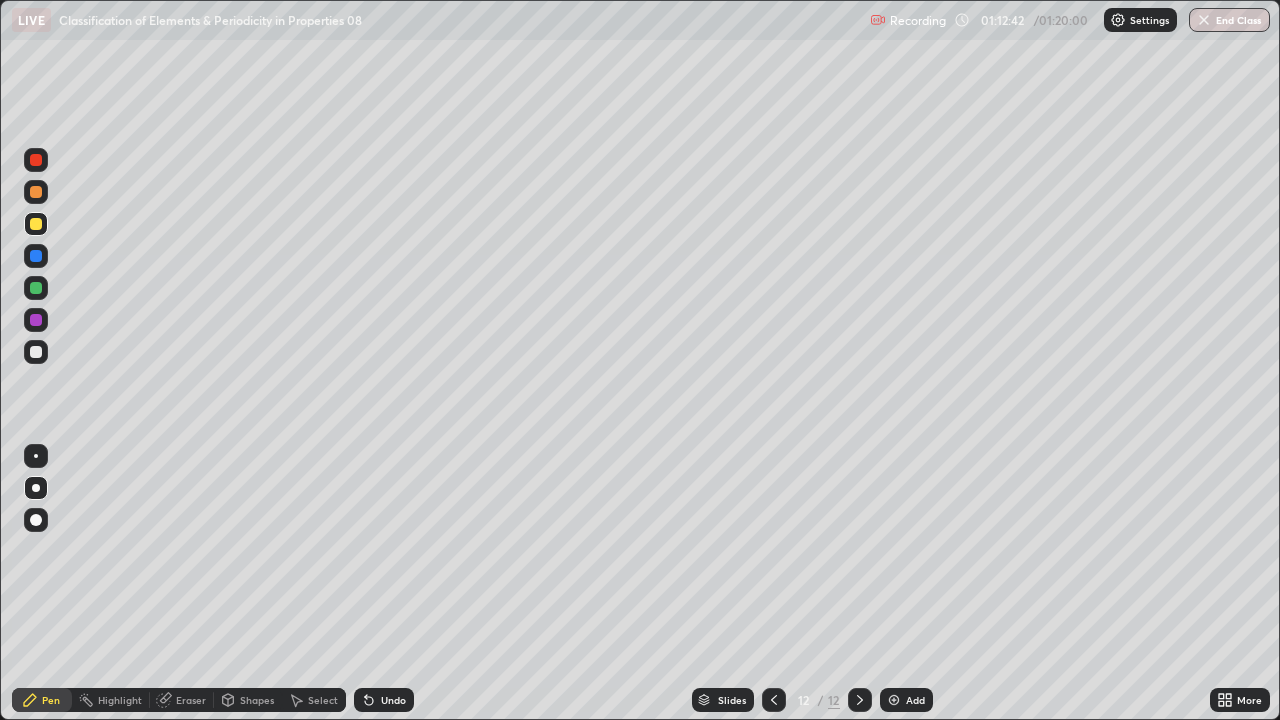 click at bounding box center [36, 352] 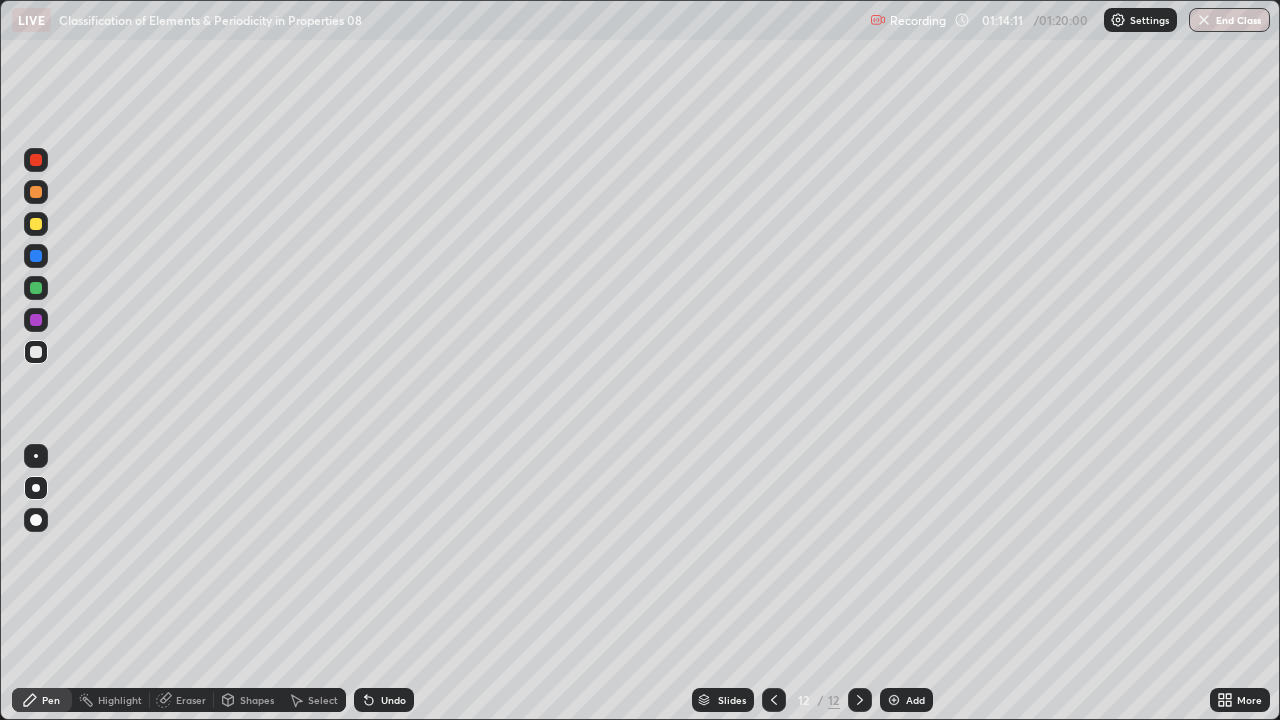 click 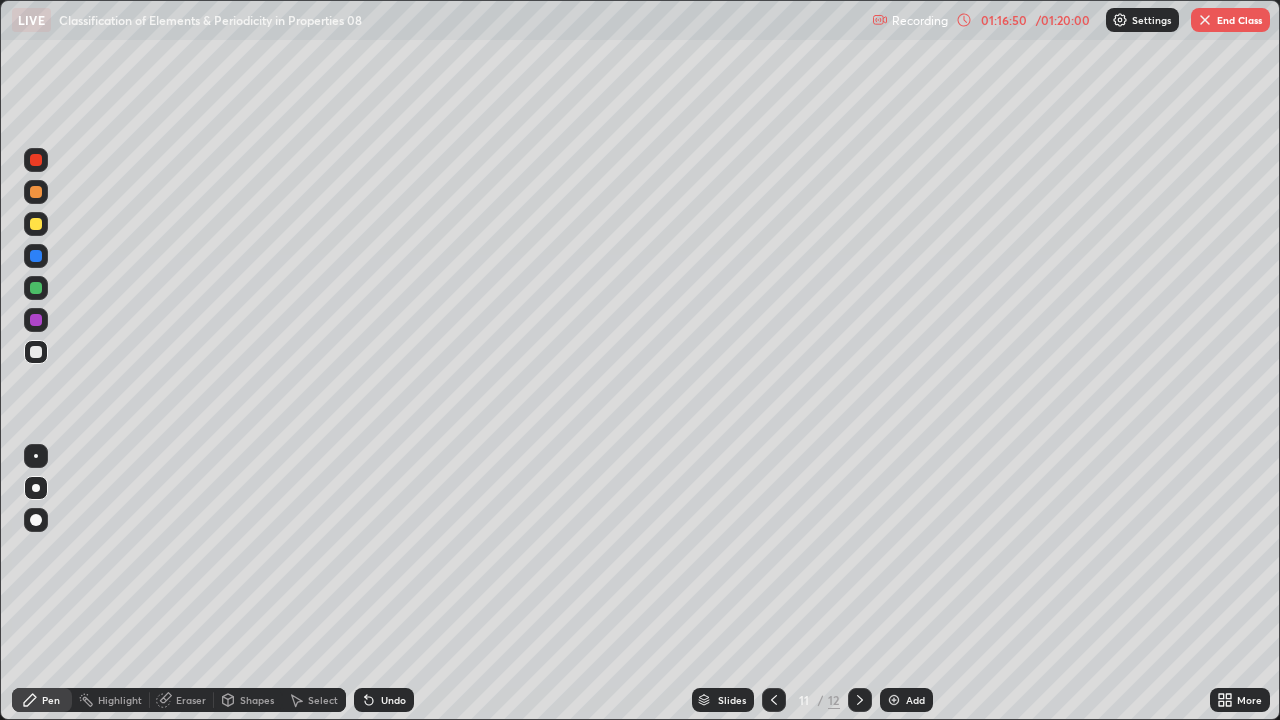 click on "End Class" at bounding box center [1230, 20] 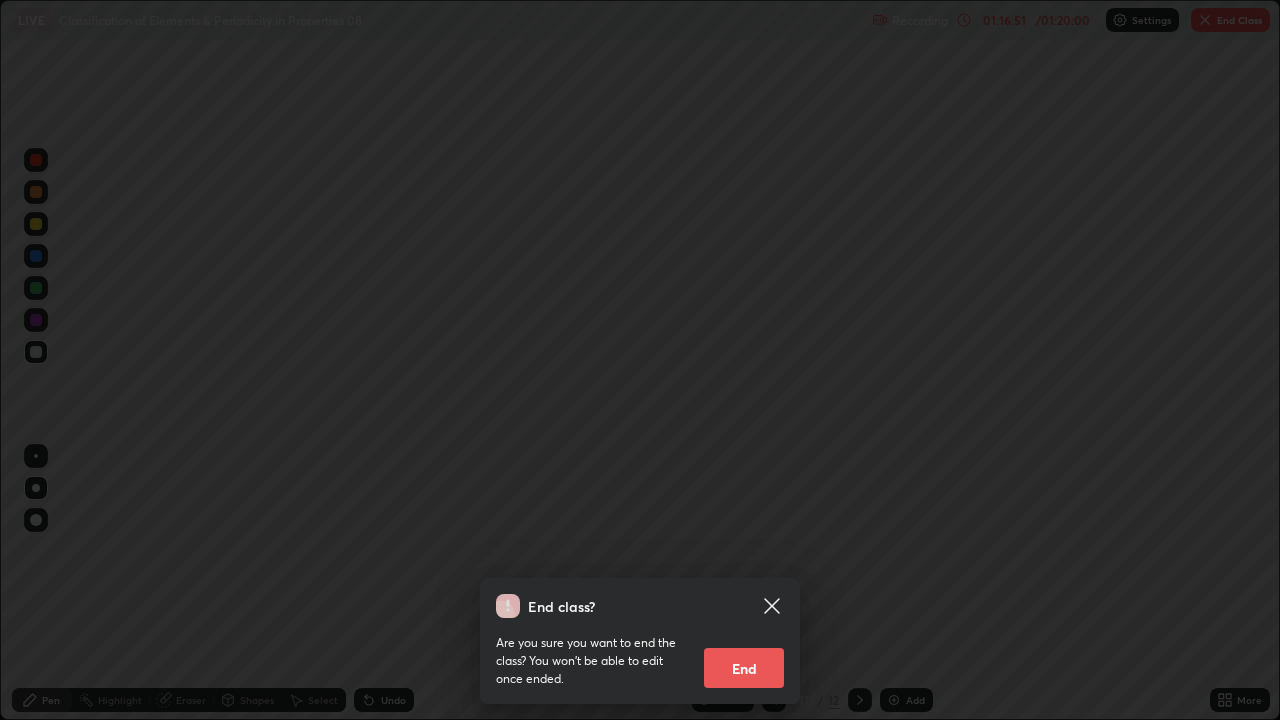 click on "End" at bounding box center (744, 668) 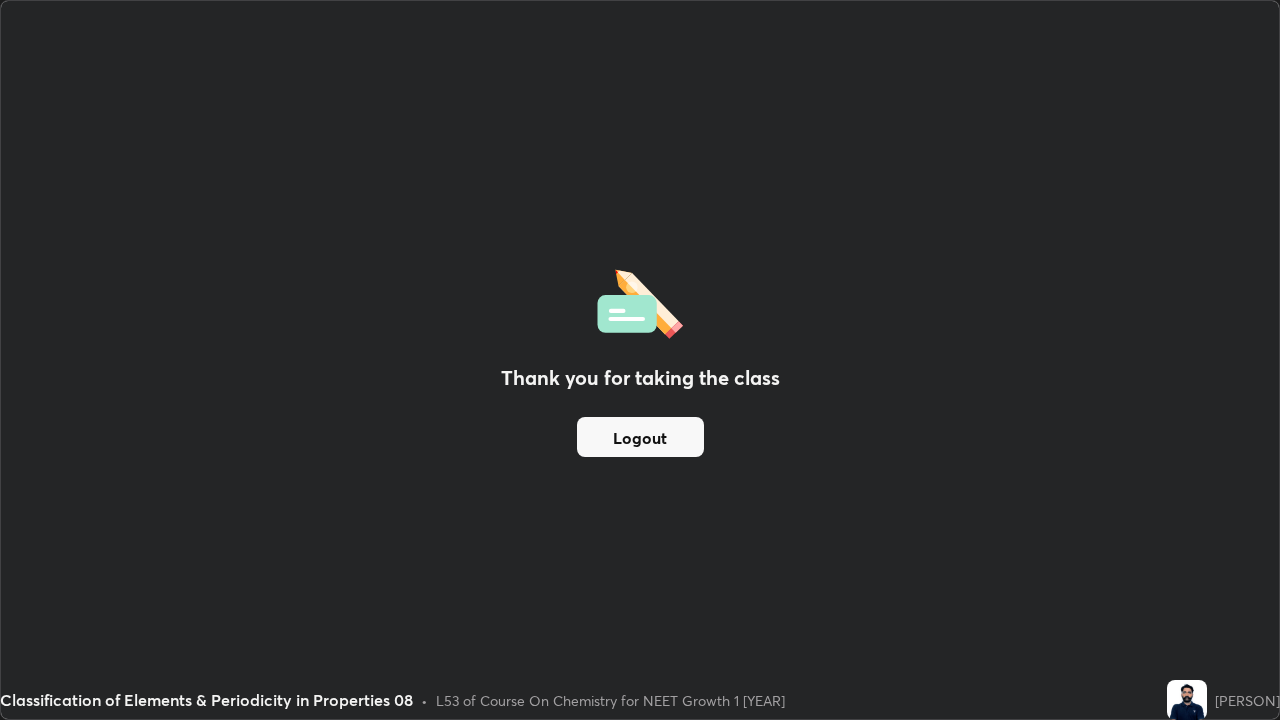 click on "Logout" at bounding box center [640, 437] 